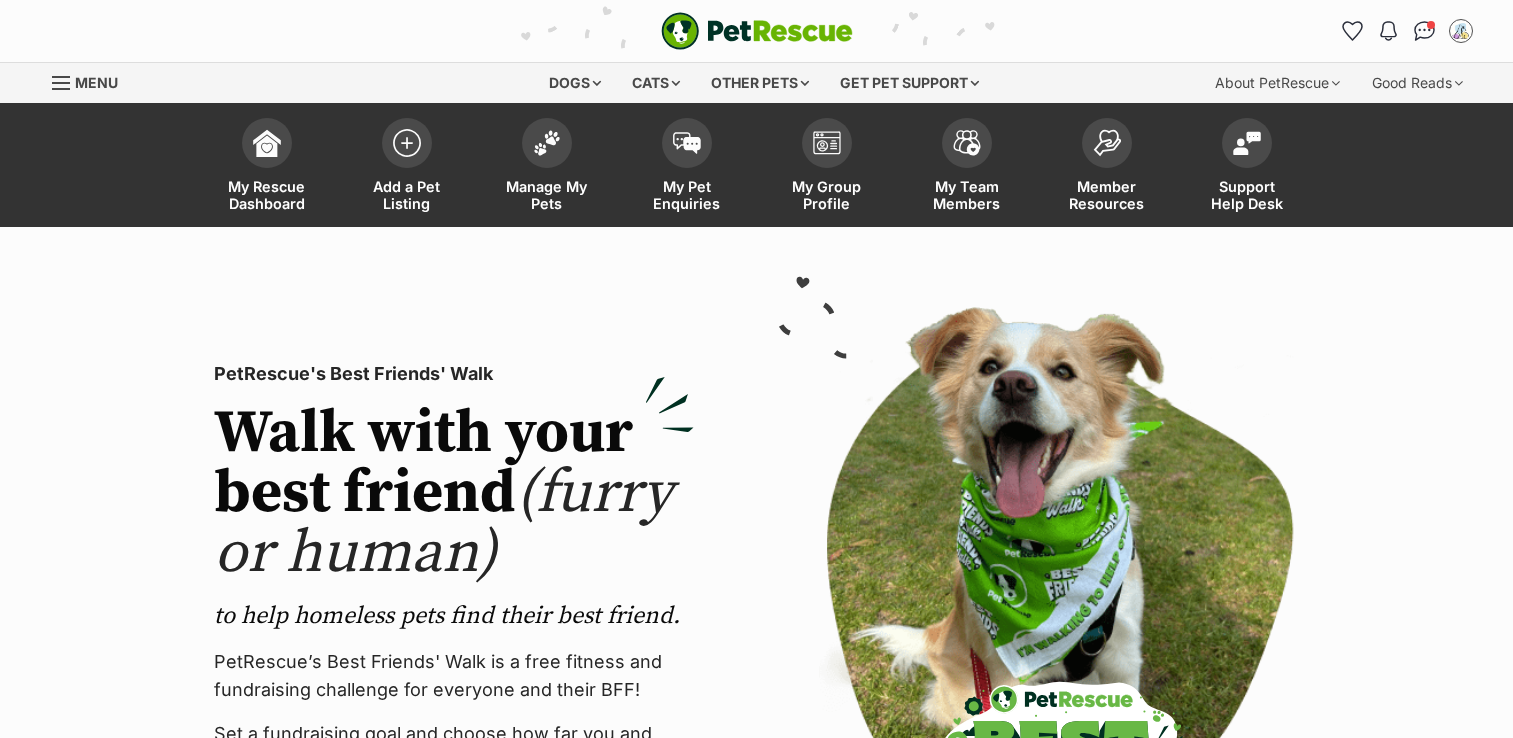 scroll, scrollTop: 0, scrollLeft: 0, axis: both 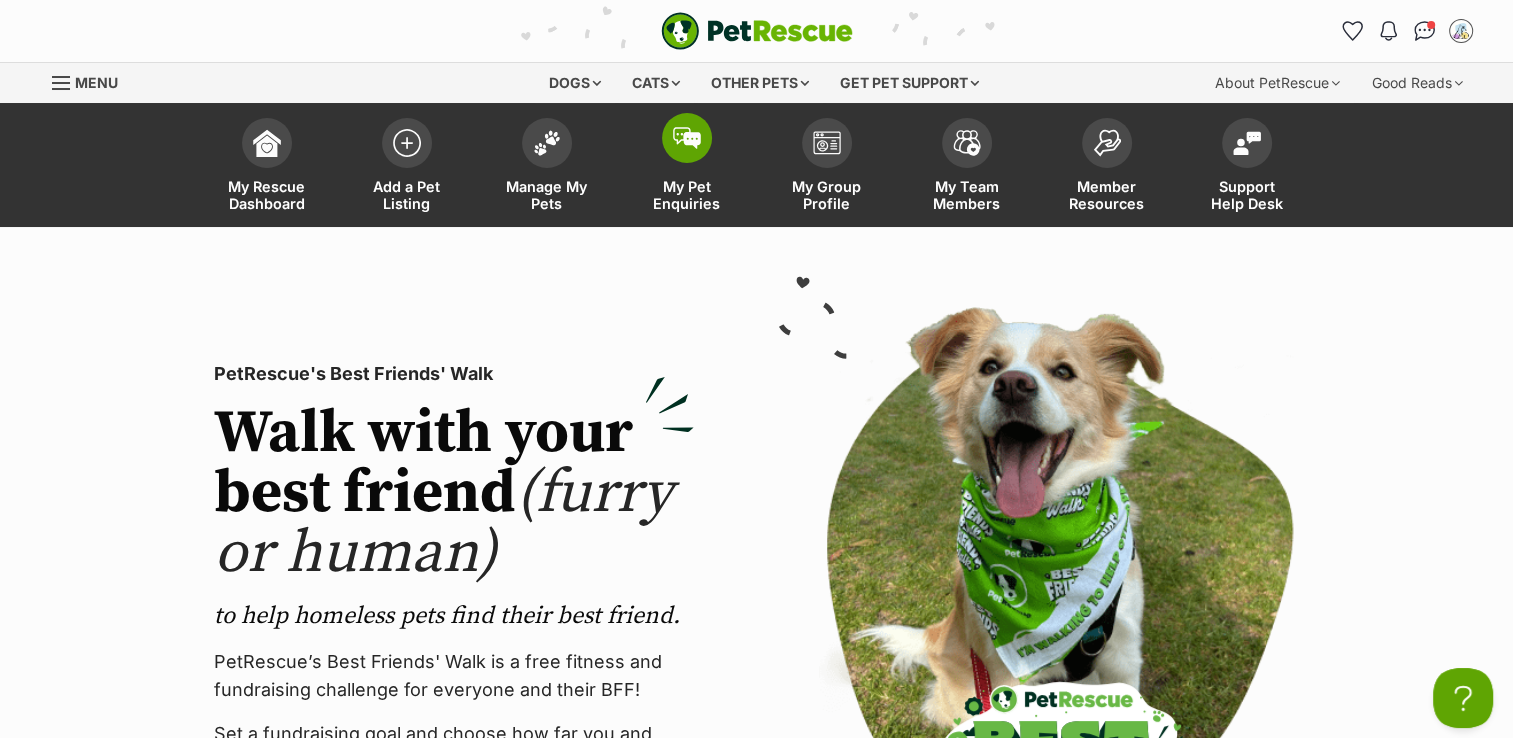 click on "My Pet Enquiries" at bounding box center [687, 195] 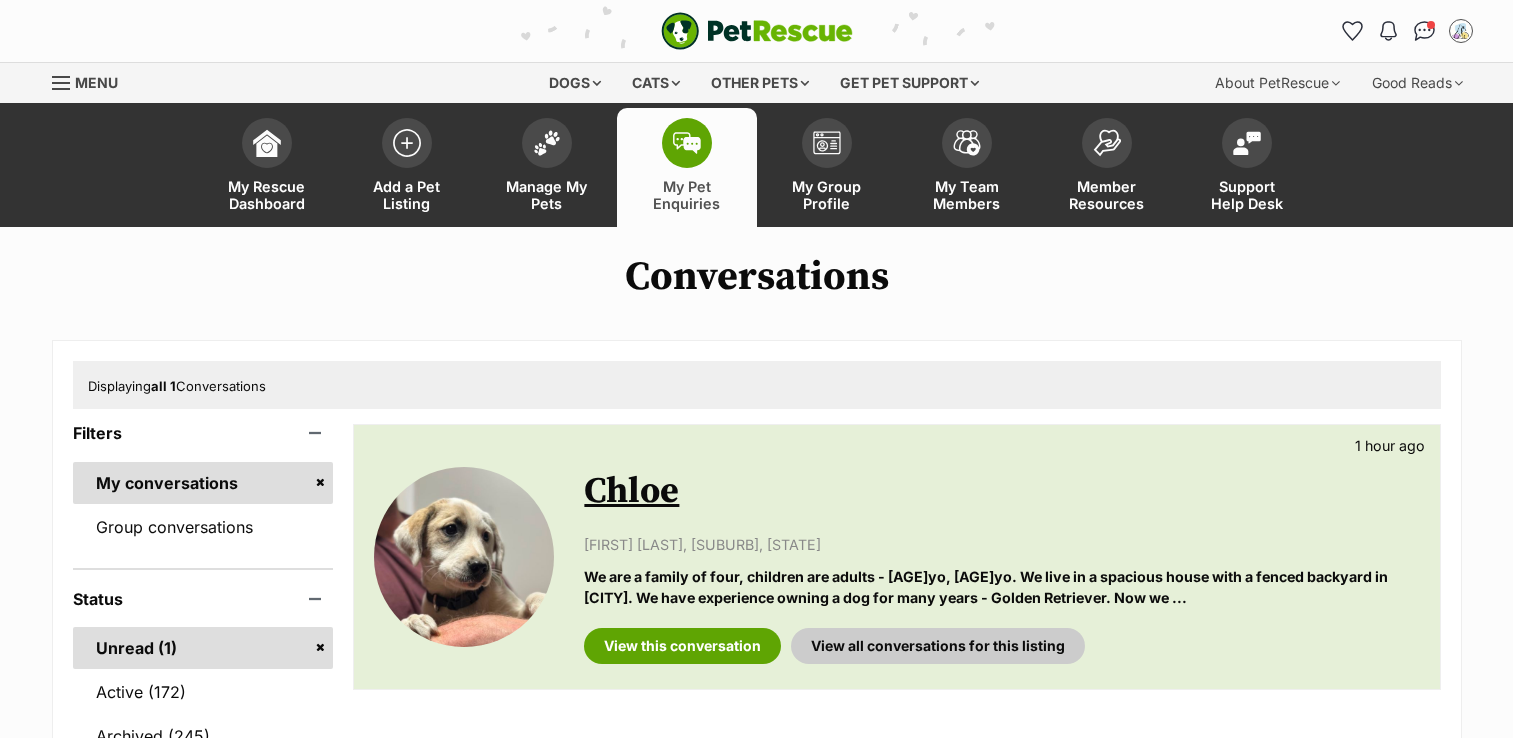 scroll, scrollTop: 0, scrollLeft: 0, axis: both 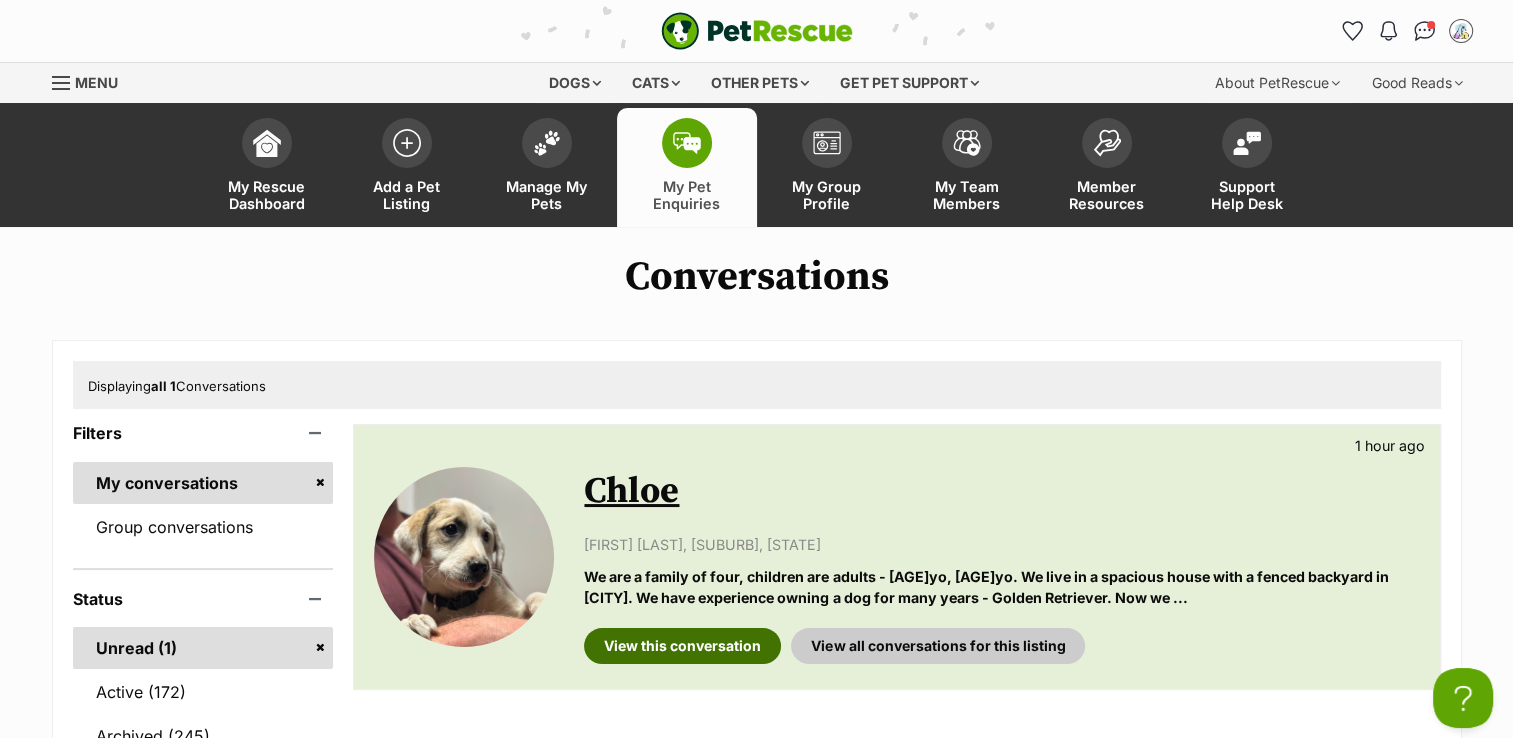 click on "View this conversation" at bounding box center (682, 646) 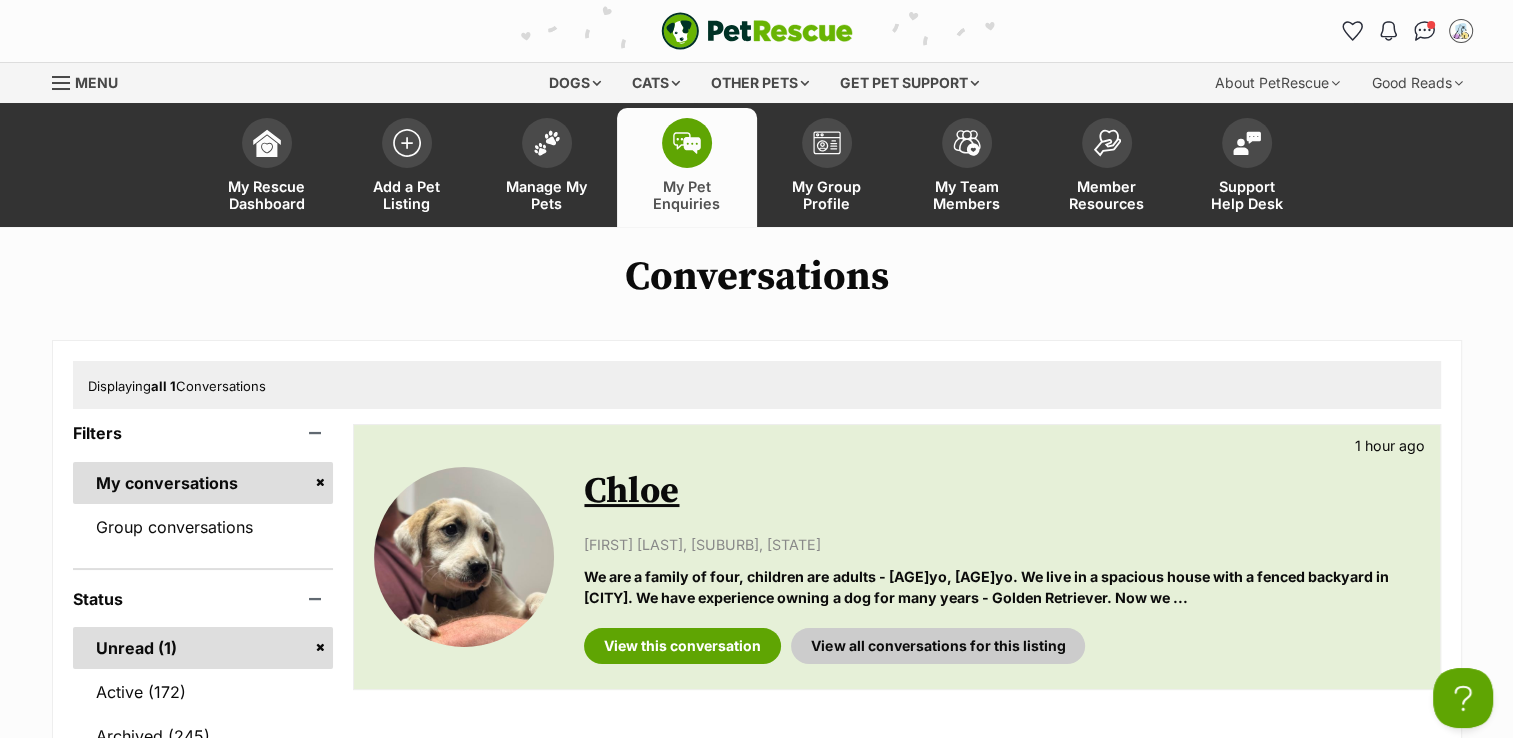 click on "Displaying  all 1  Conversations" at bounding box center [757, 385] 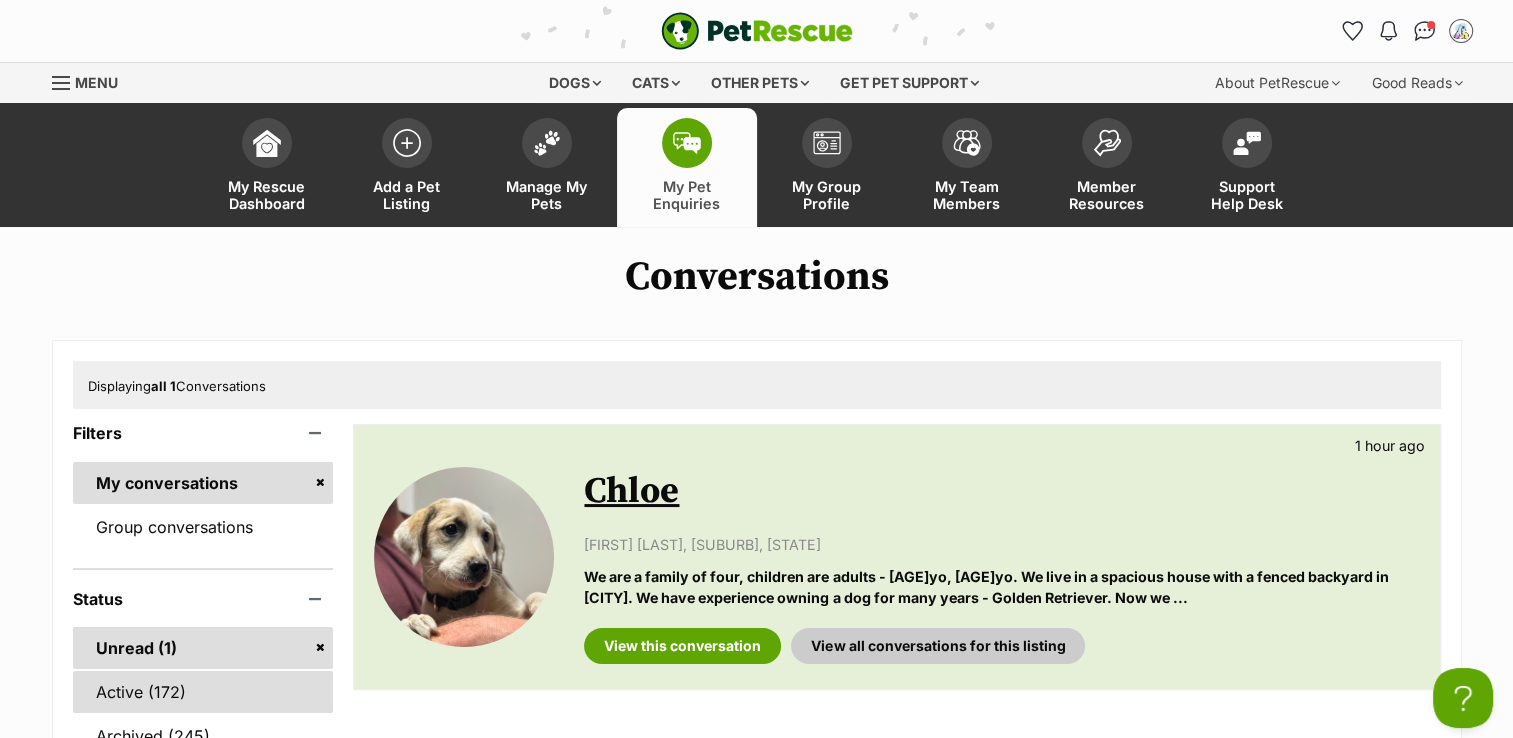 click on "Active (172)" at bounding box center [203, 692] 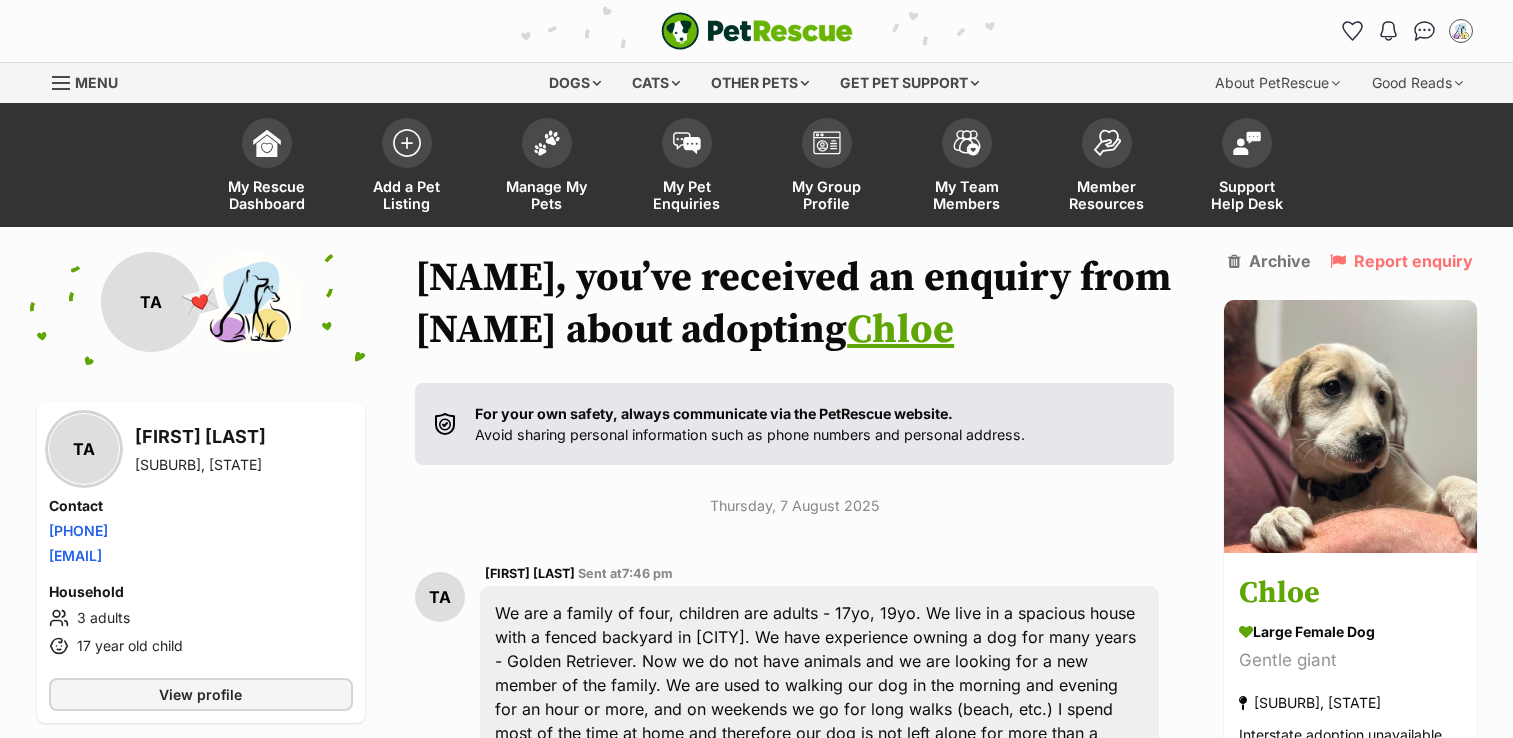 scroll, scrollTop: 6, scrollLeft: 0, axis: vertical 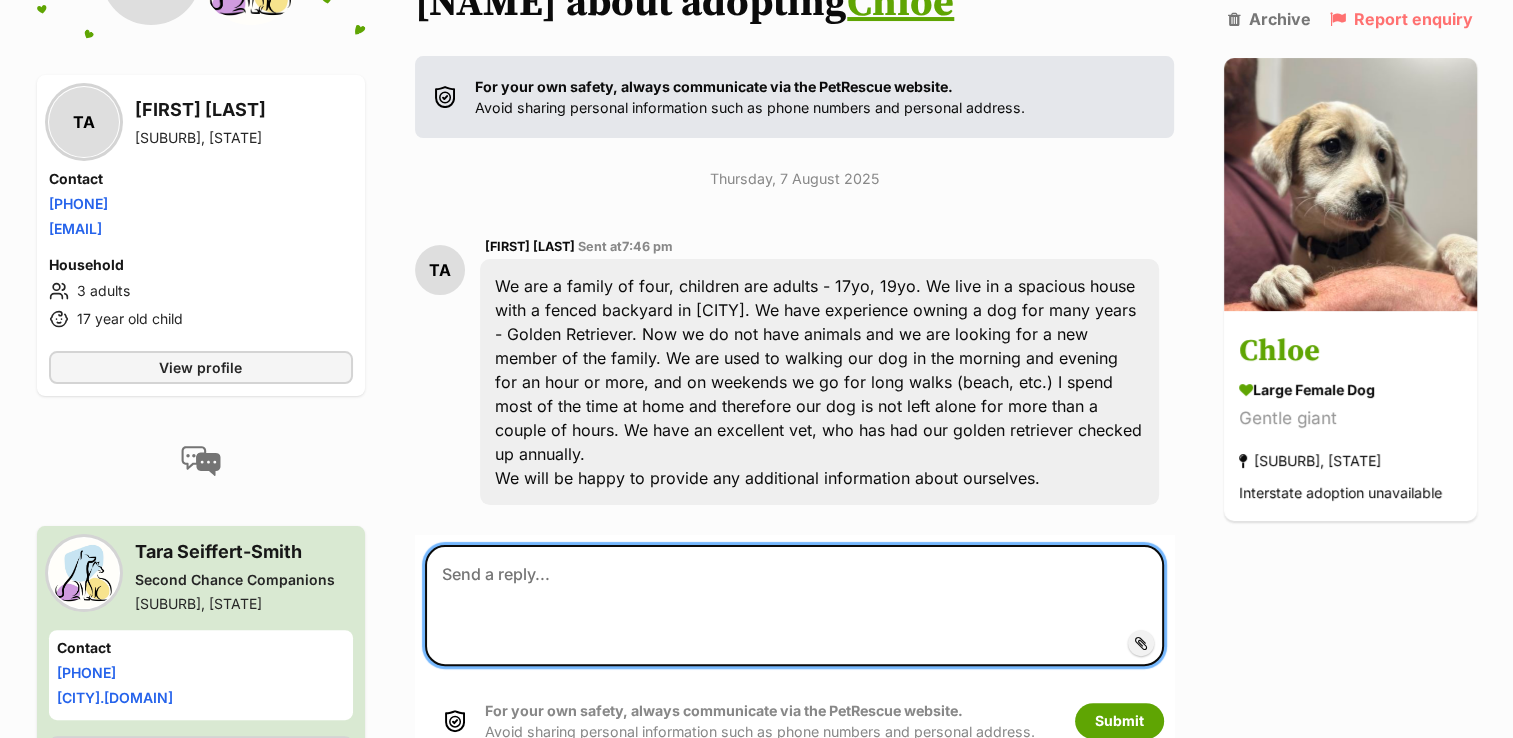 click at bounding box center [794, 605] 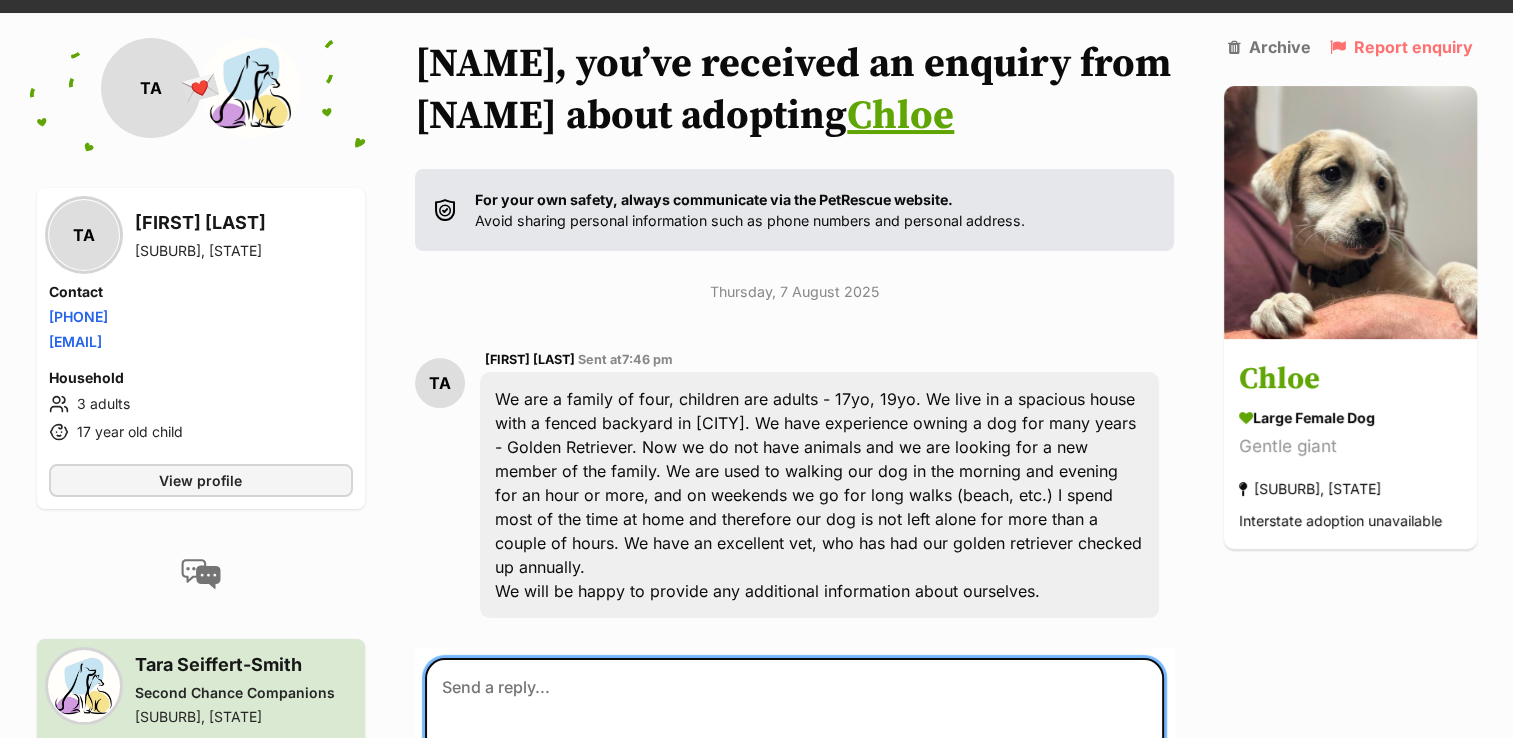 scroll, scrollTop: 271, scrollLeft: 0, axis: vertical 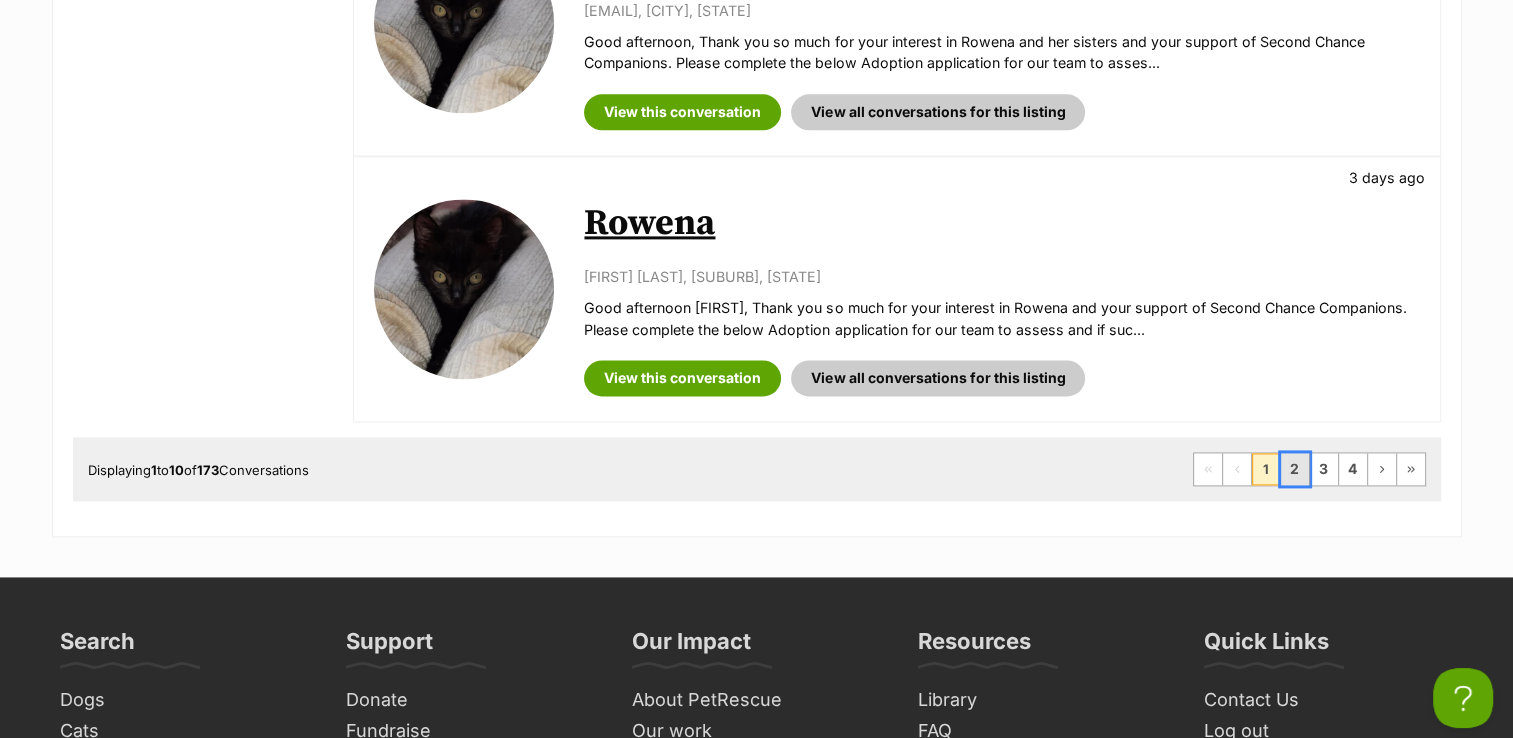 click on "2" at bounding box center (1295, 469) 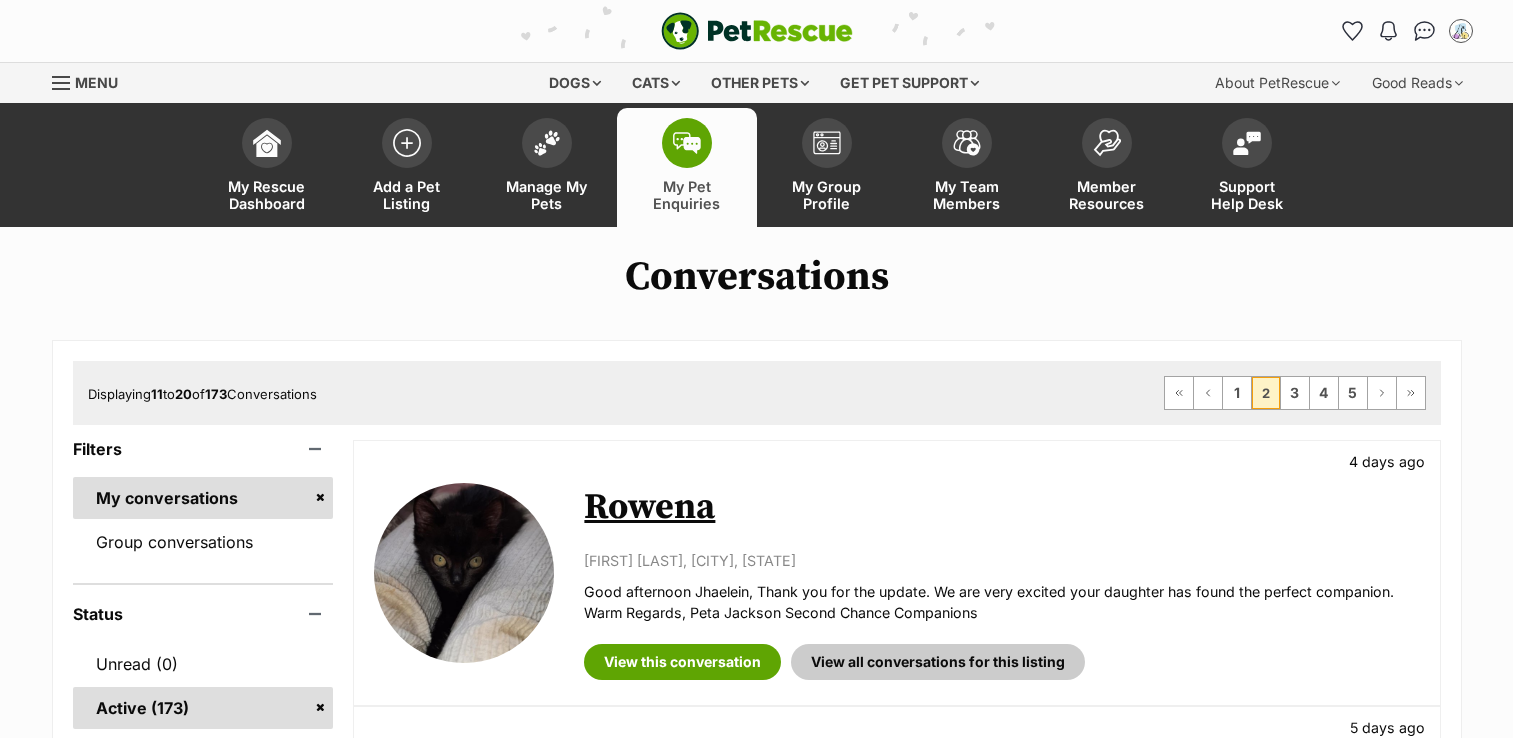 scroll, scrollTop: 0, scrollLeft: 0, axis: both 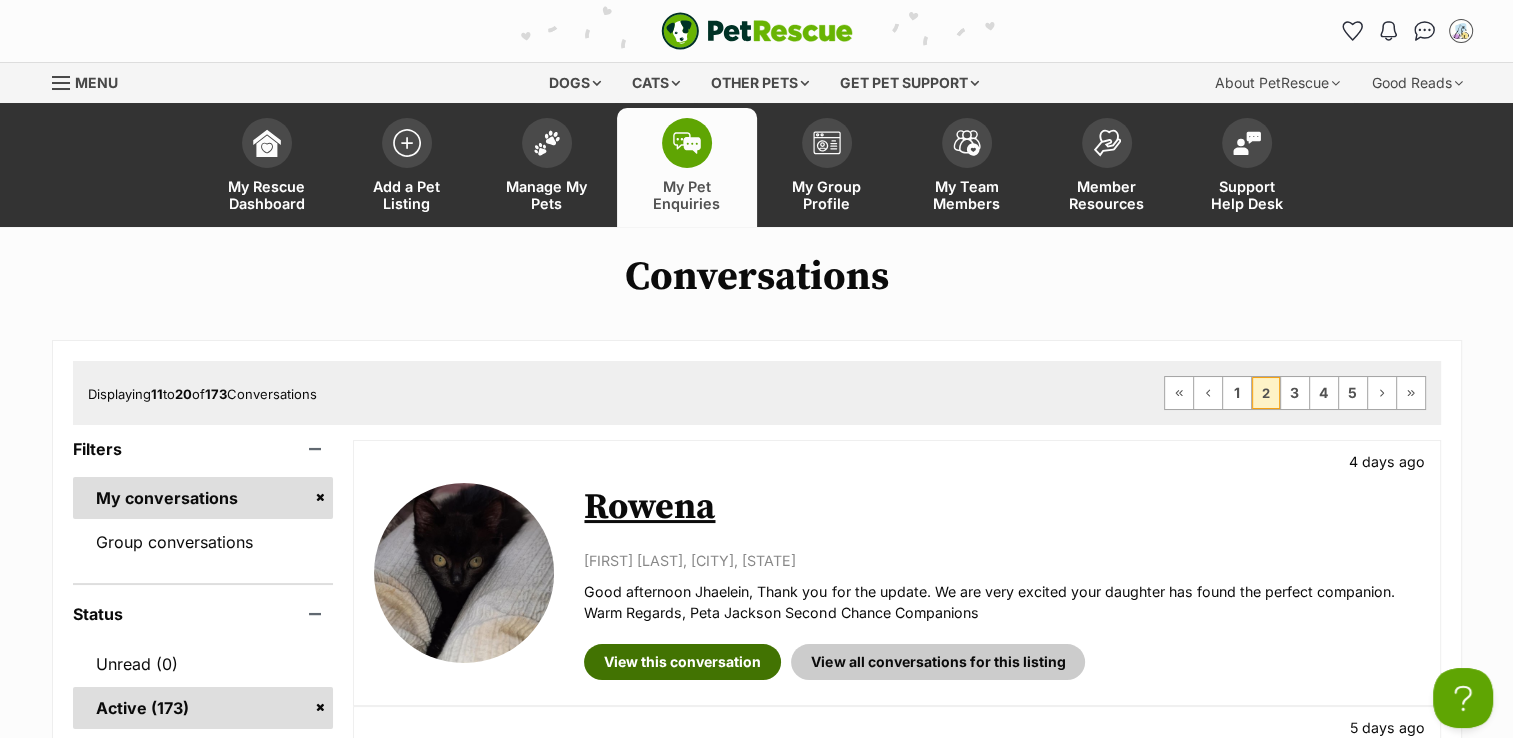 click on "View this conversation" at bounding box center (682, 662) 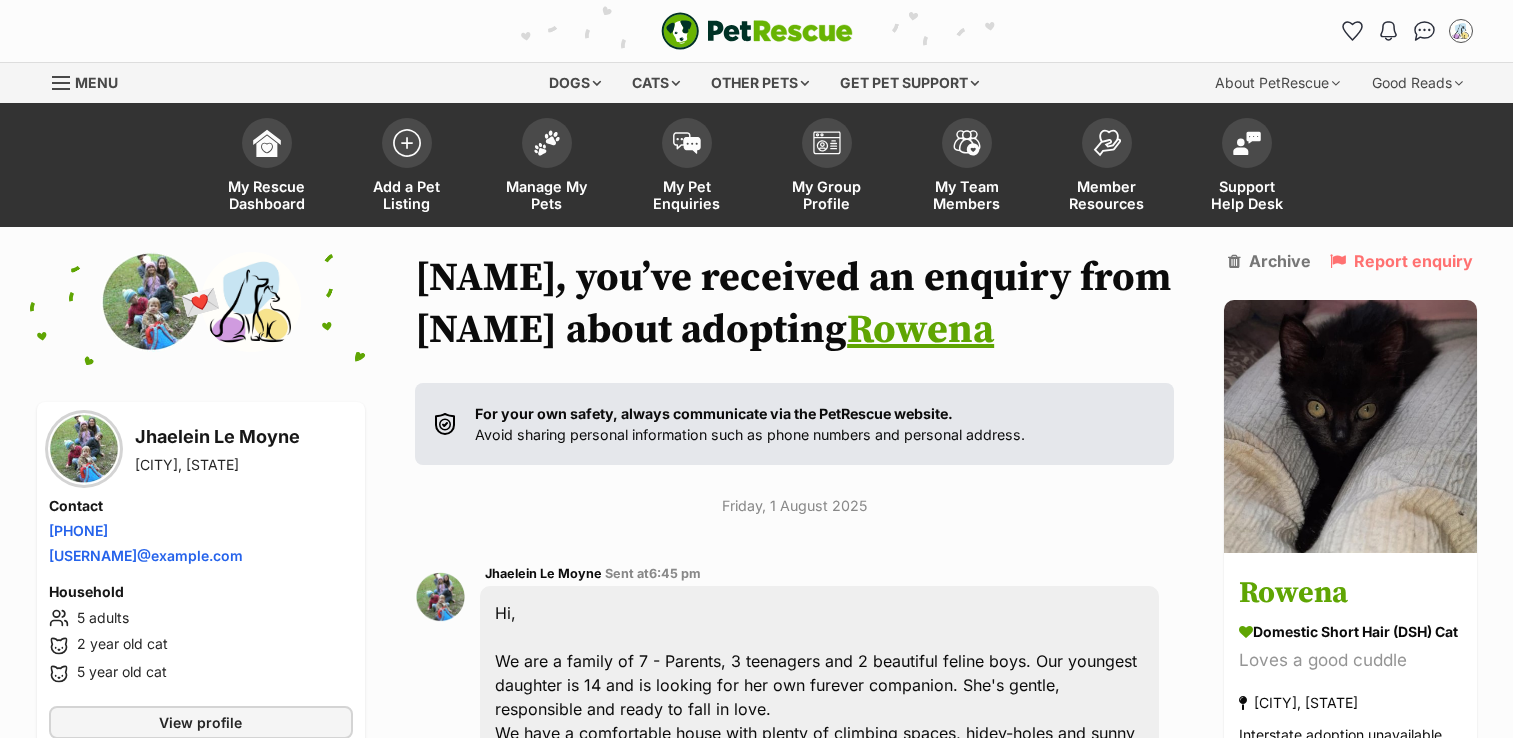 scroll, scrollTop: 0, scrollLeft: 0, axis: both 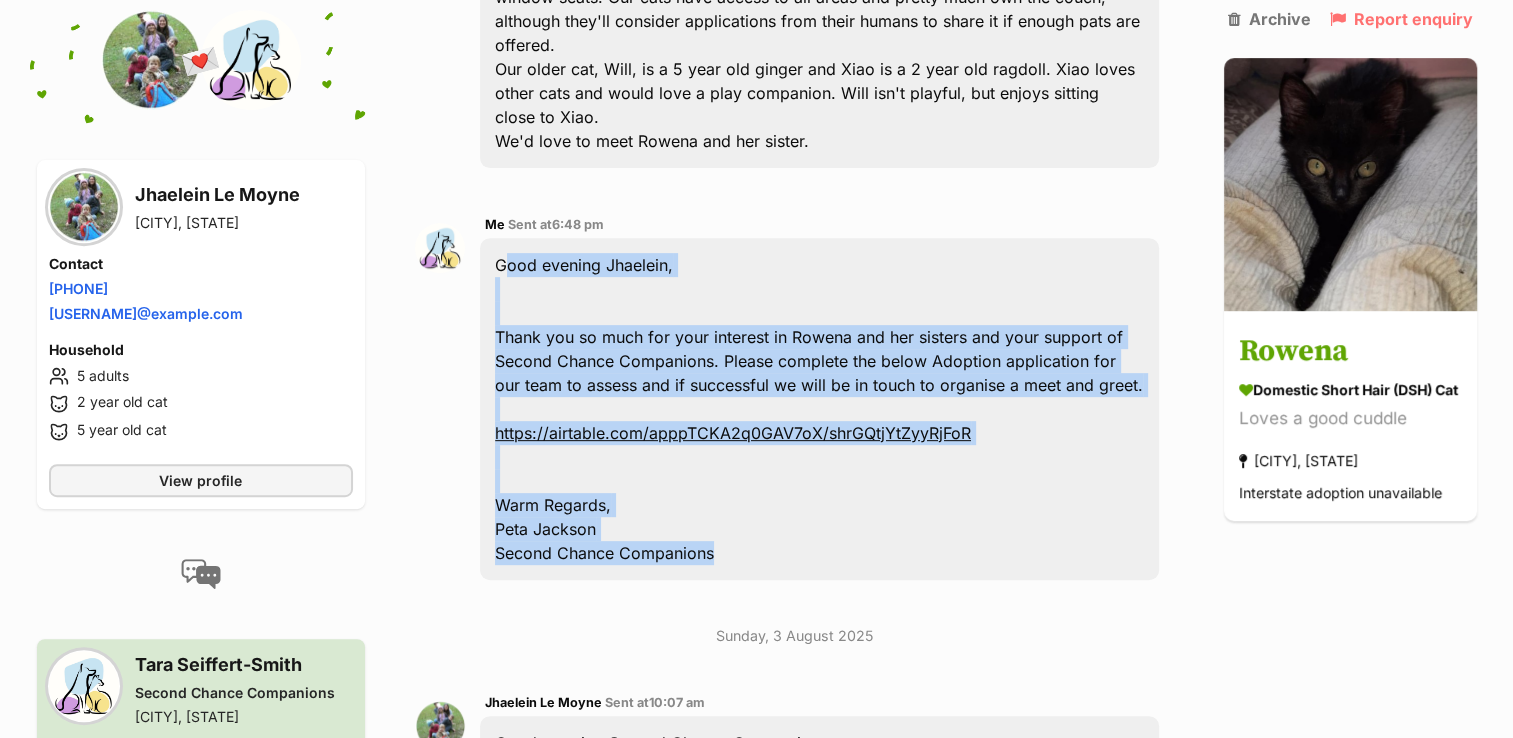 drag, startPoint x: 786, startPoint y: 585, endPoint x: 531, endPoint y: 262, distance: 411.52643 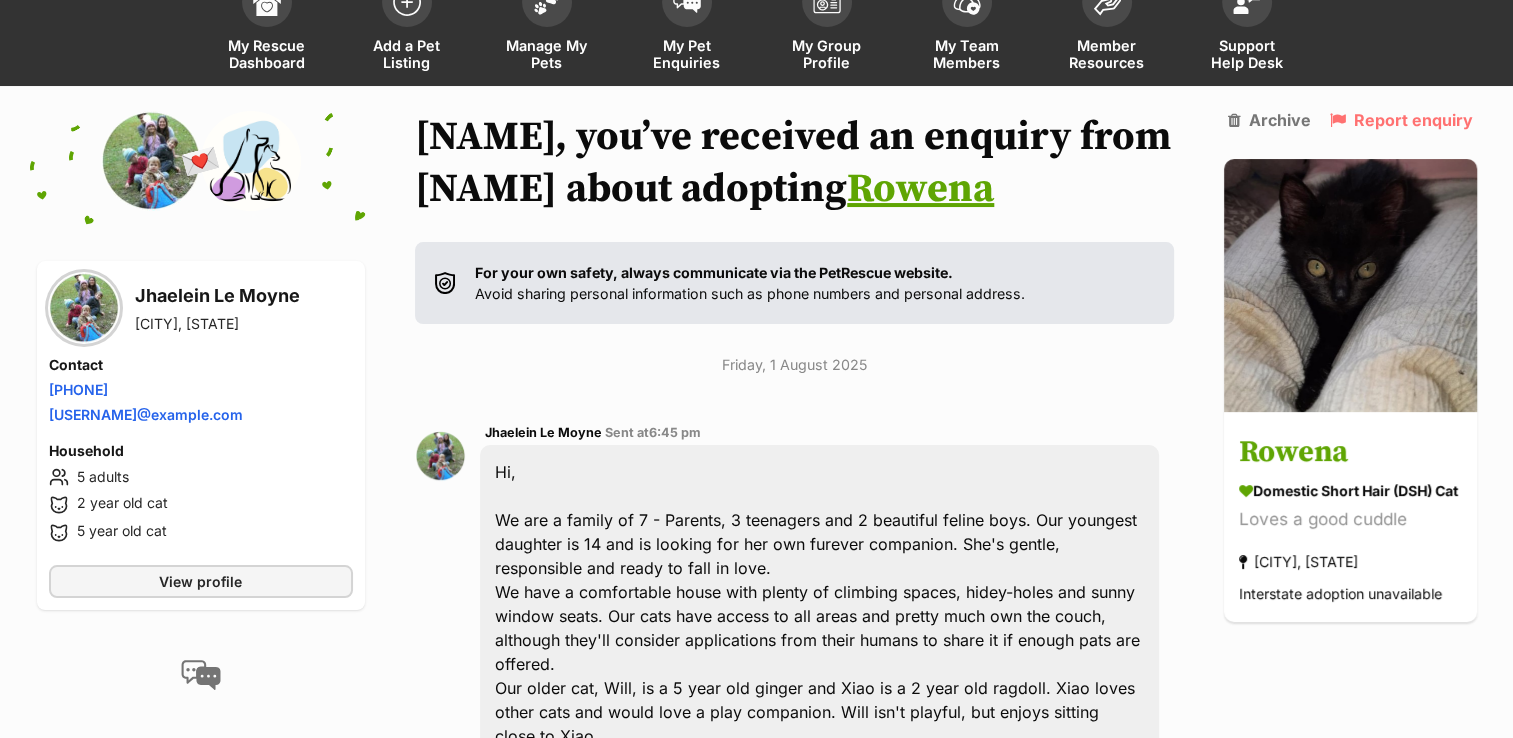 scroll, scrollTop: 0, scrollLeft: 0, axis: both 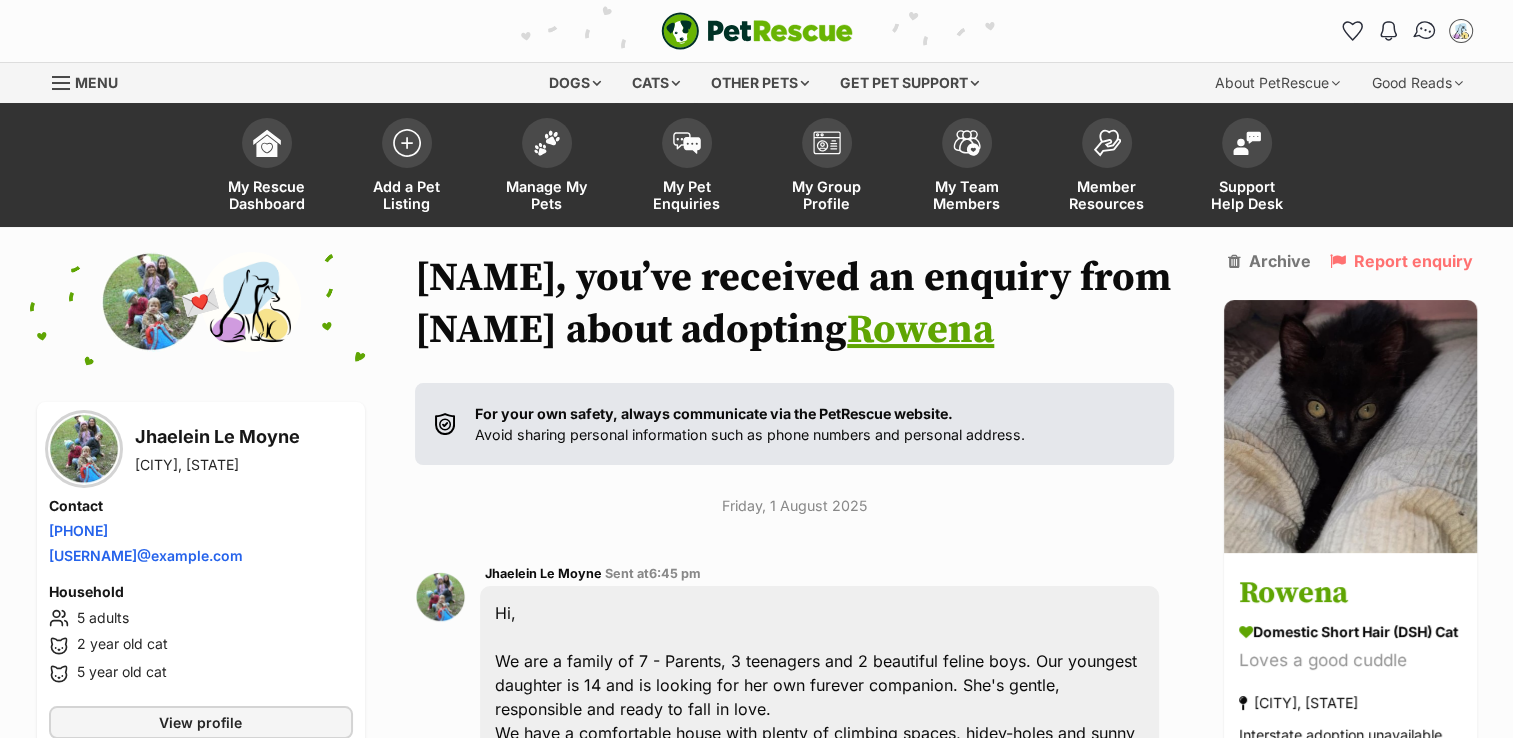click at bounding box center (1424, 31) 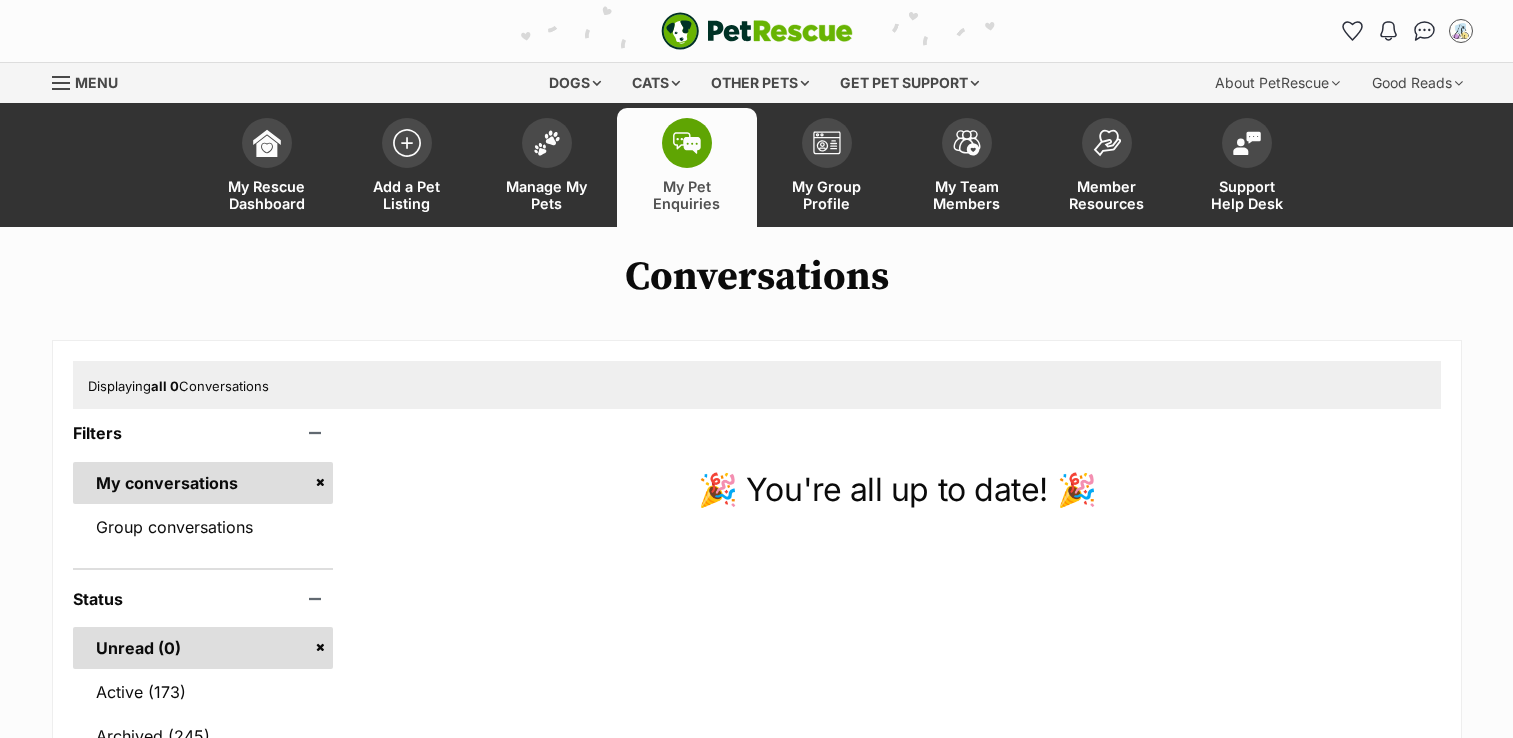 scroll, scrollTop: 0, scrollLeft: 0, axis: both 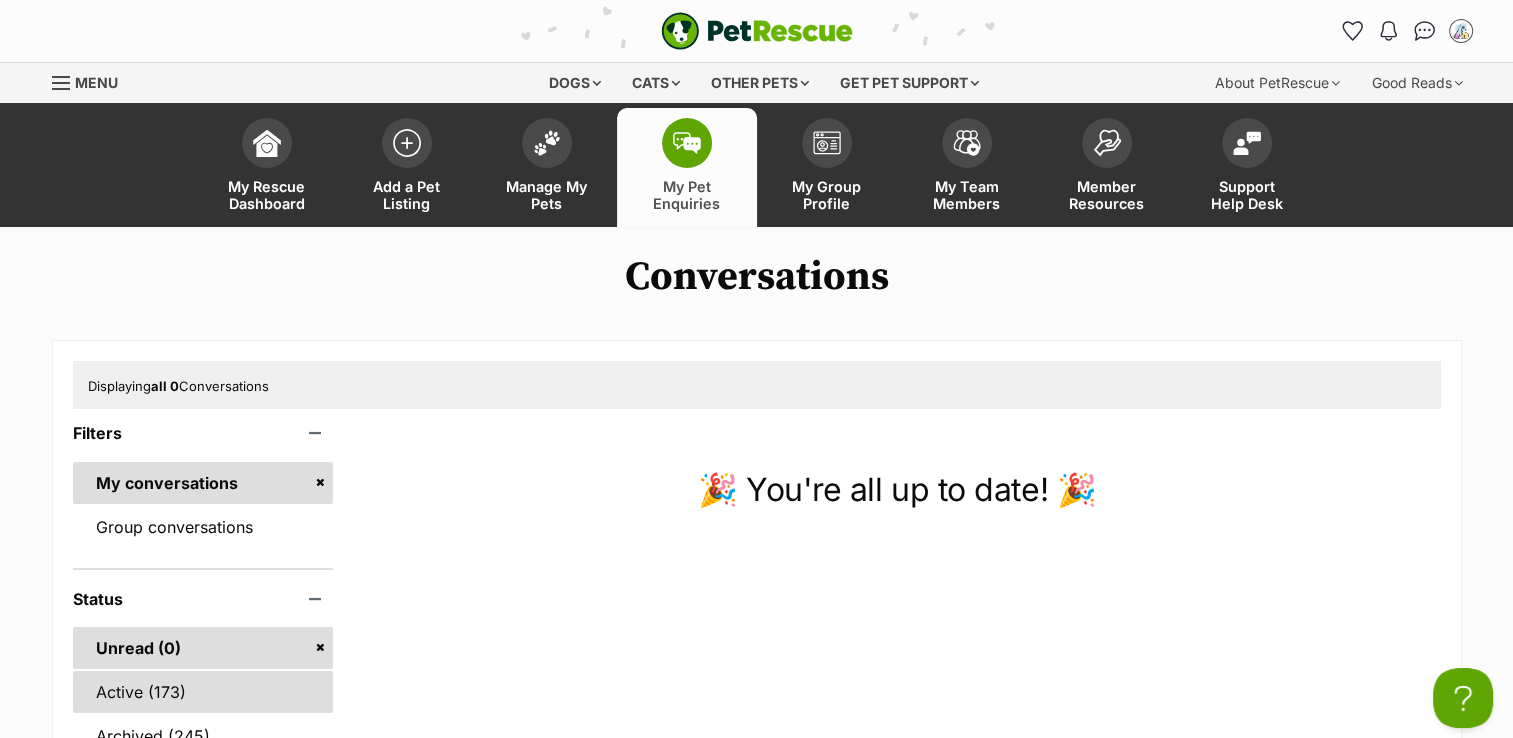 click on "Active (173)" at bounding box center [203, 692] 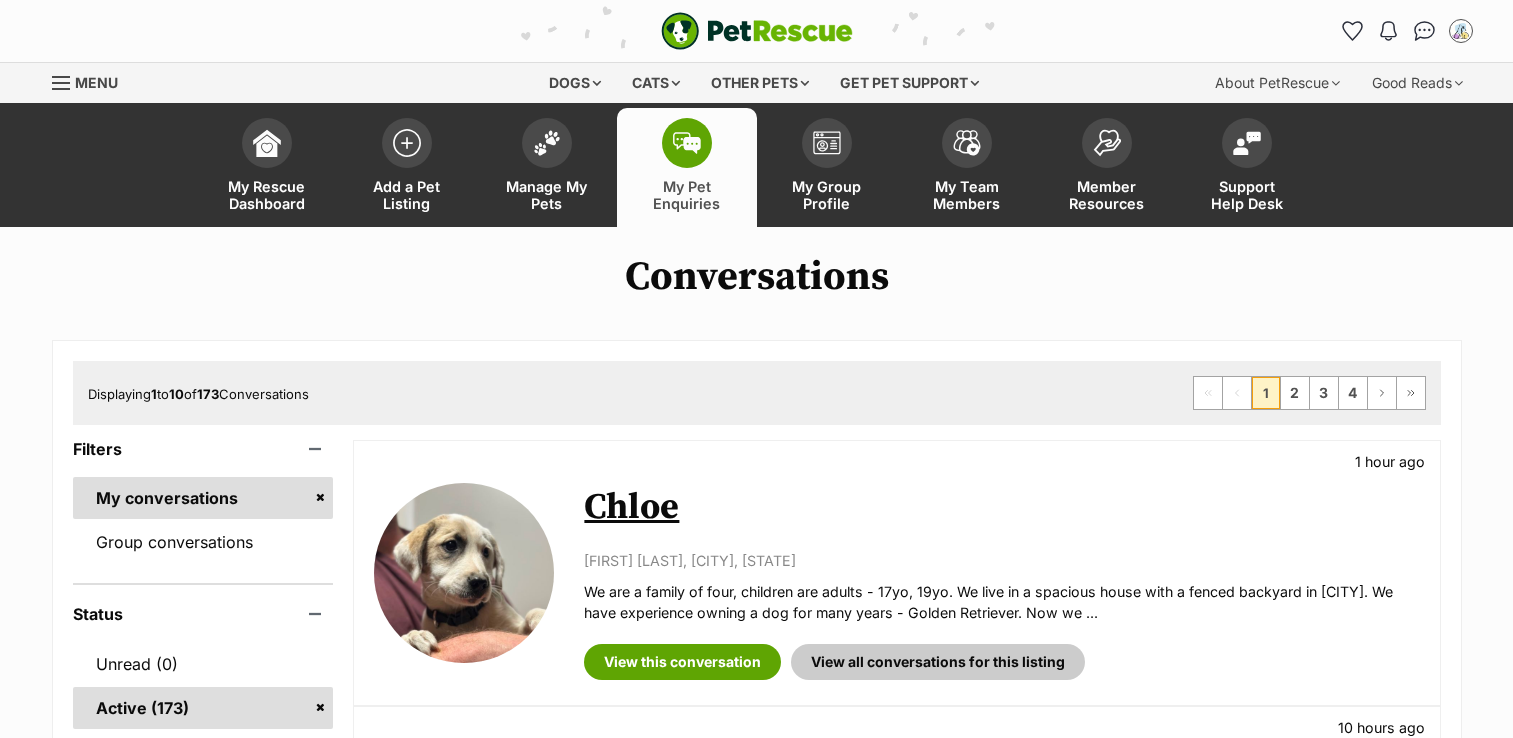 scroll, scrollTop: 0, scrollLeft: 0, axis: both 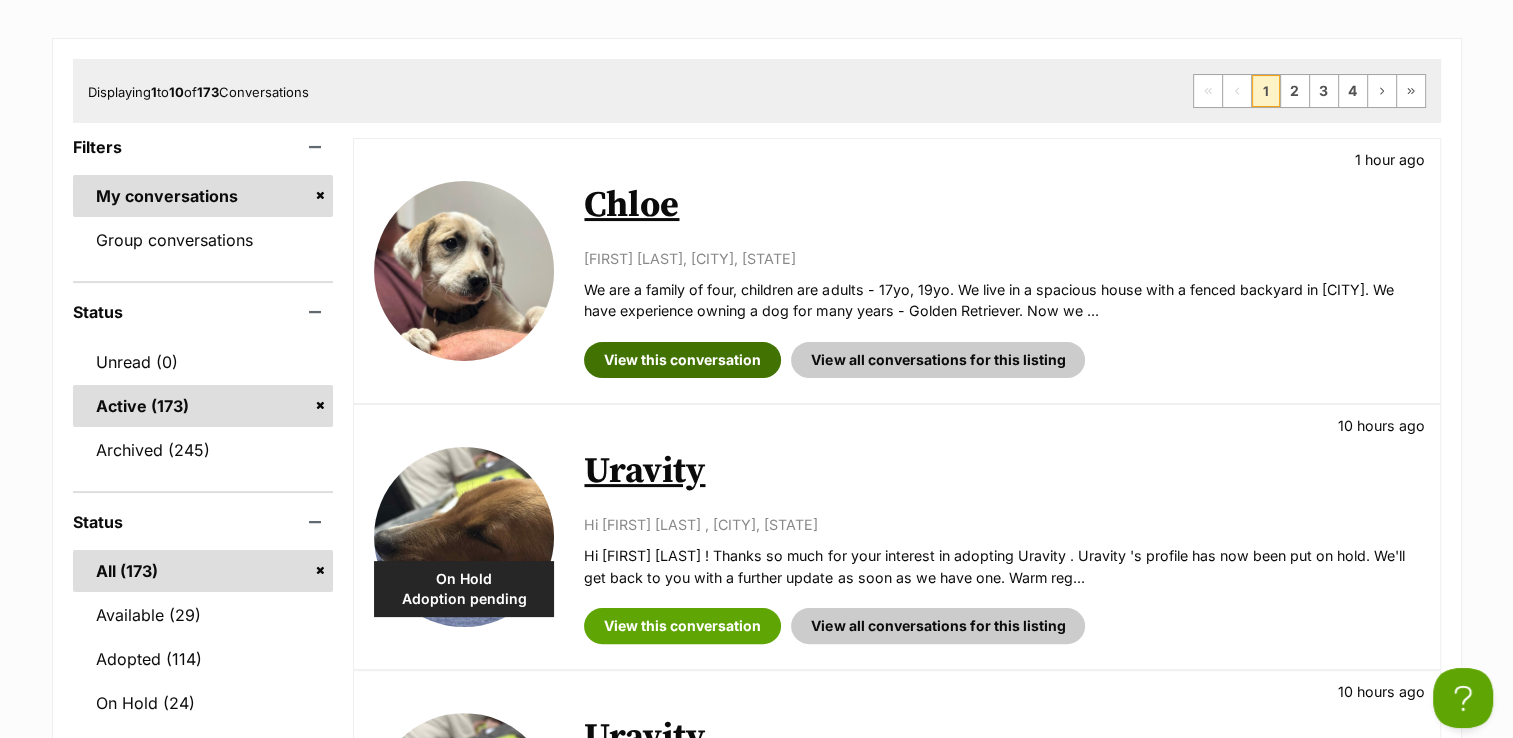 click on "View this conversation" at bounding box center (682, 360) 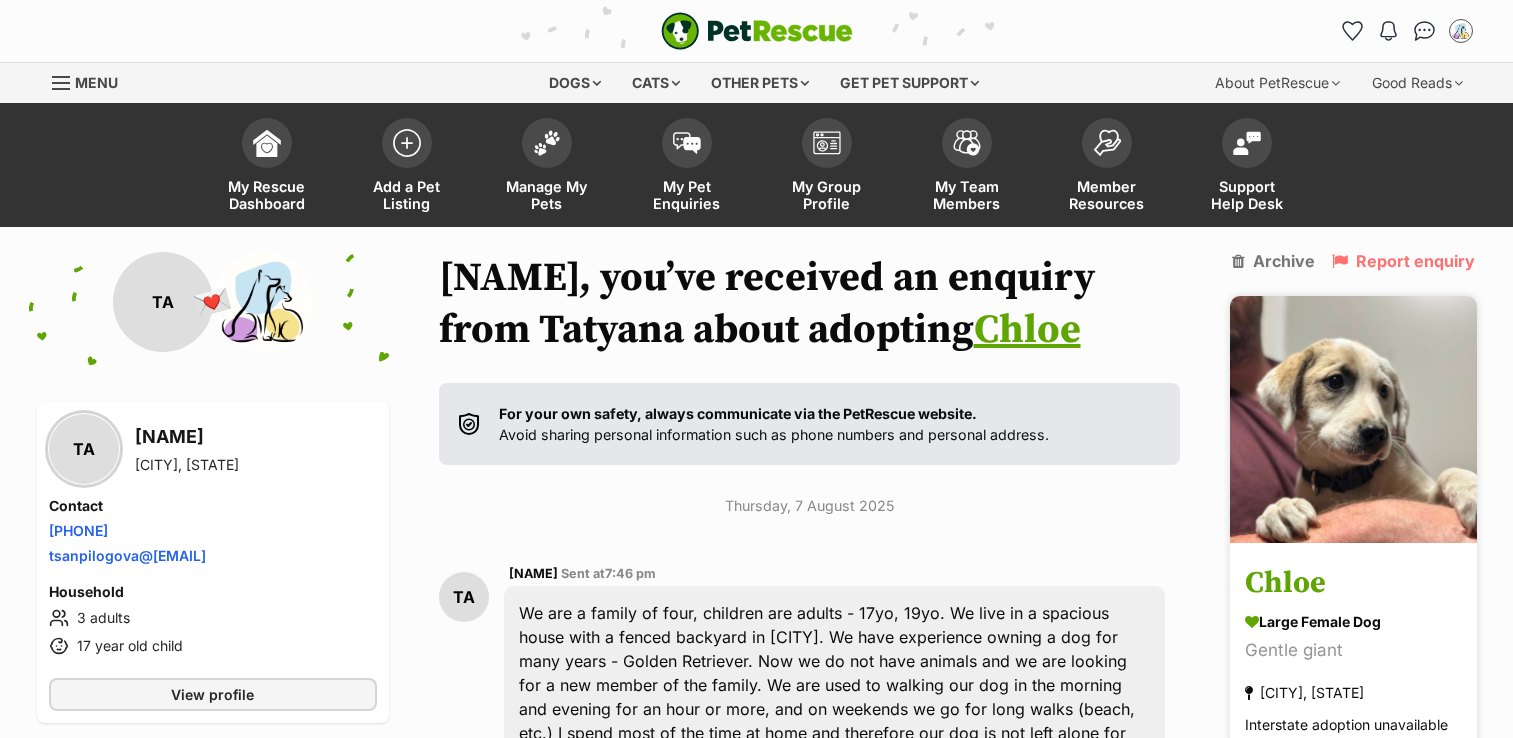 scroll, scrollTop: 0, scrollLeft: 0, axis: both 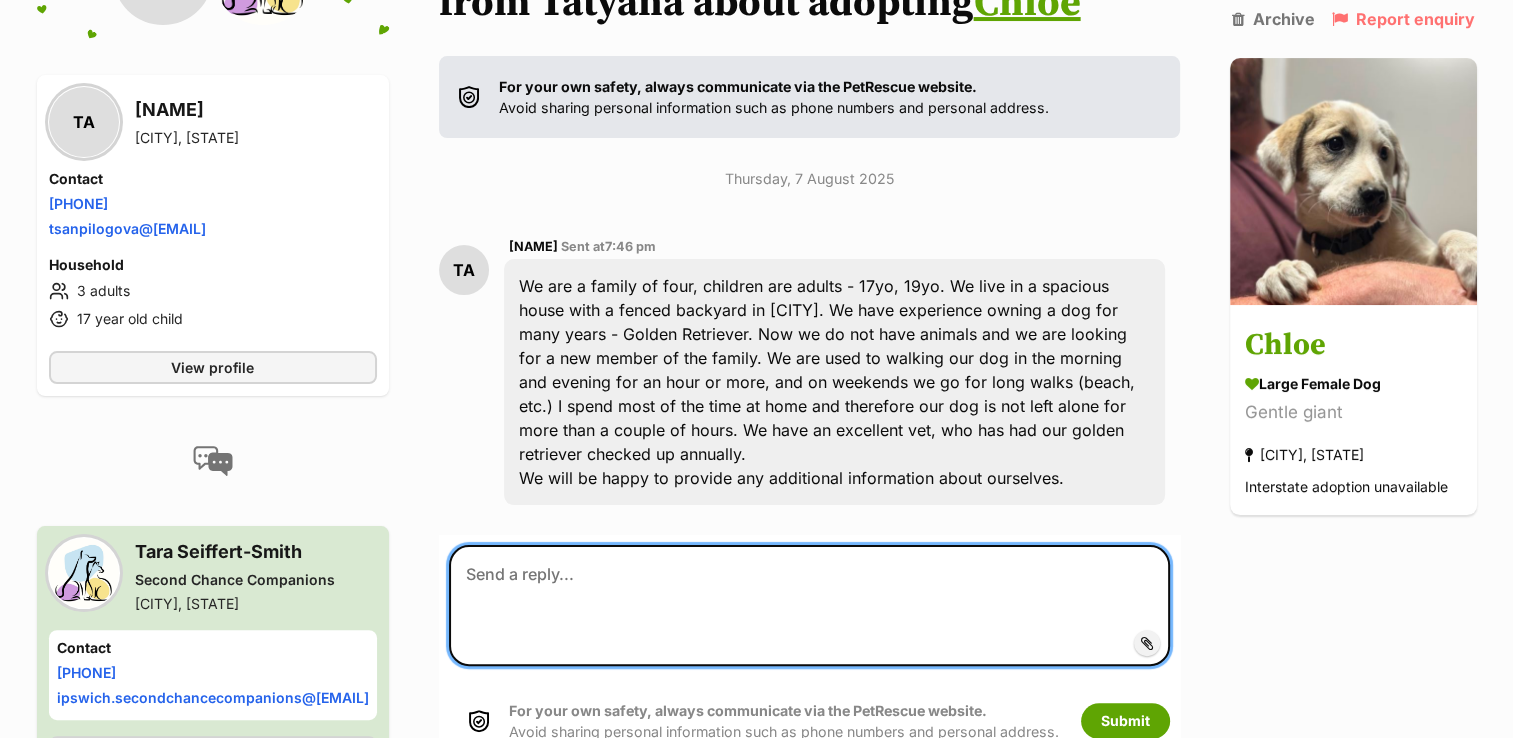 click at bounding box center (809, 605) 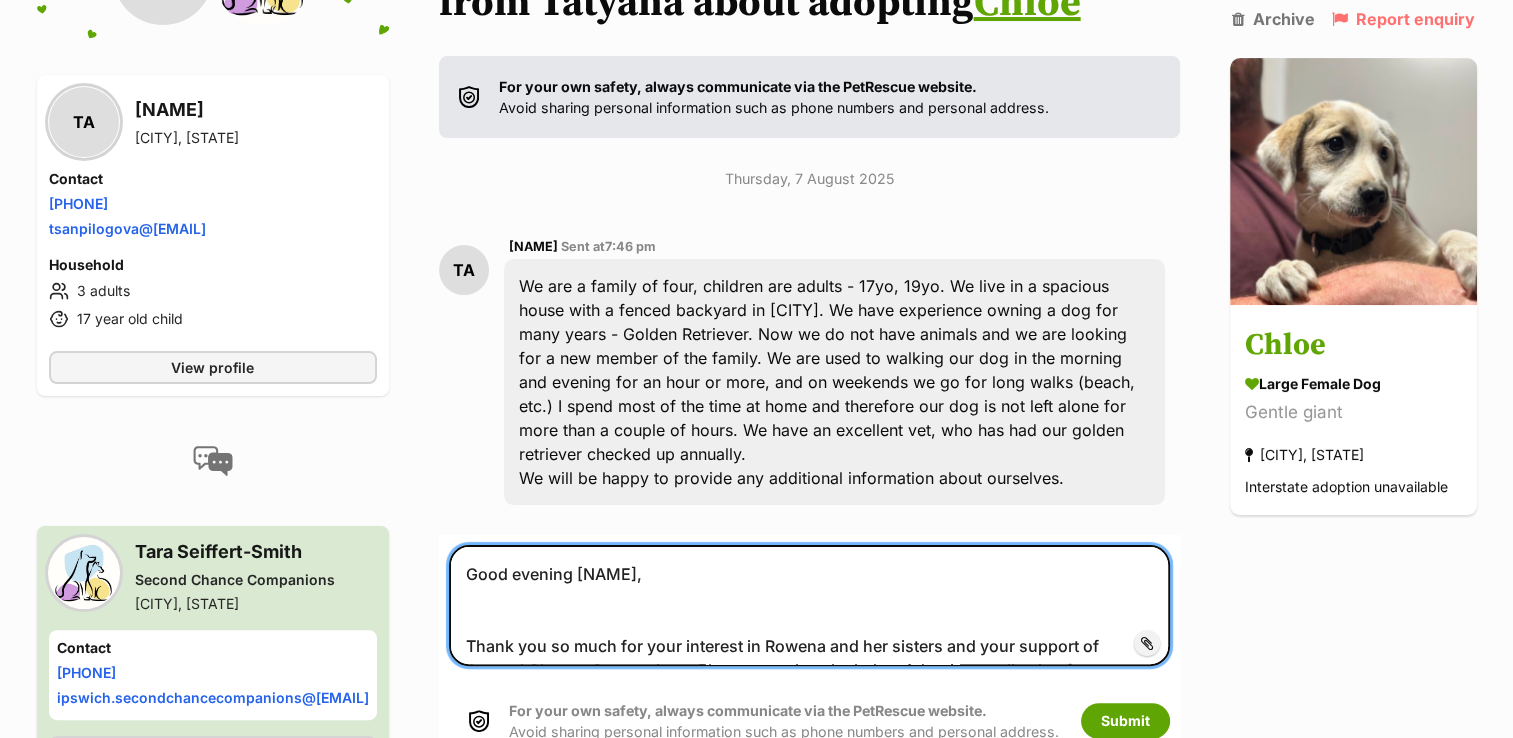 scroll, scrollTop: 32, scrollLeft: 0, axis: vertical 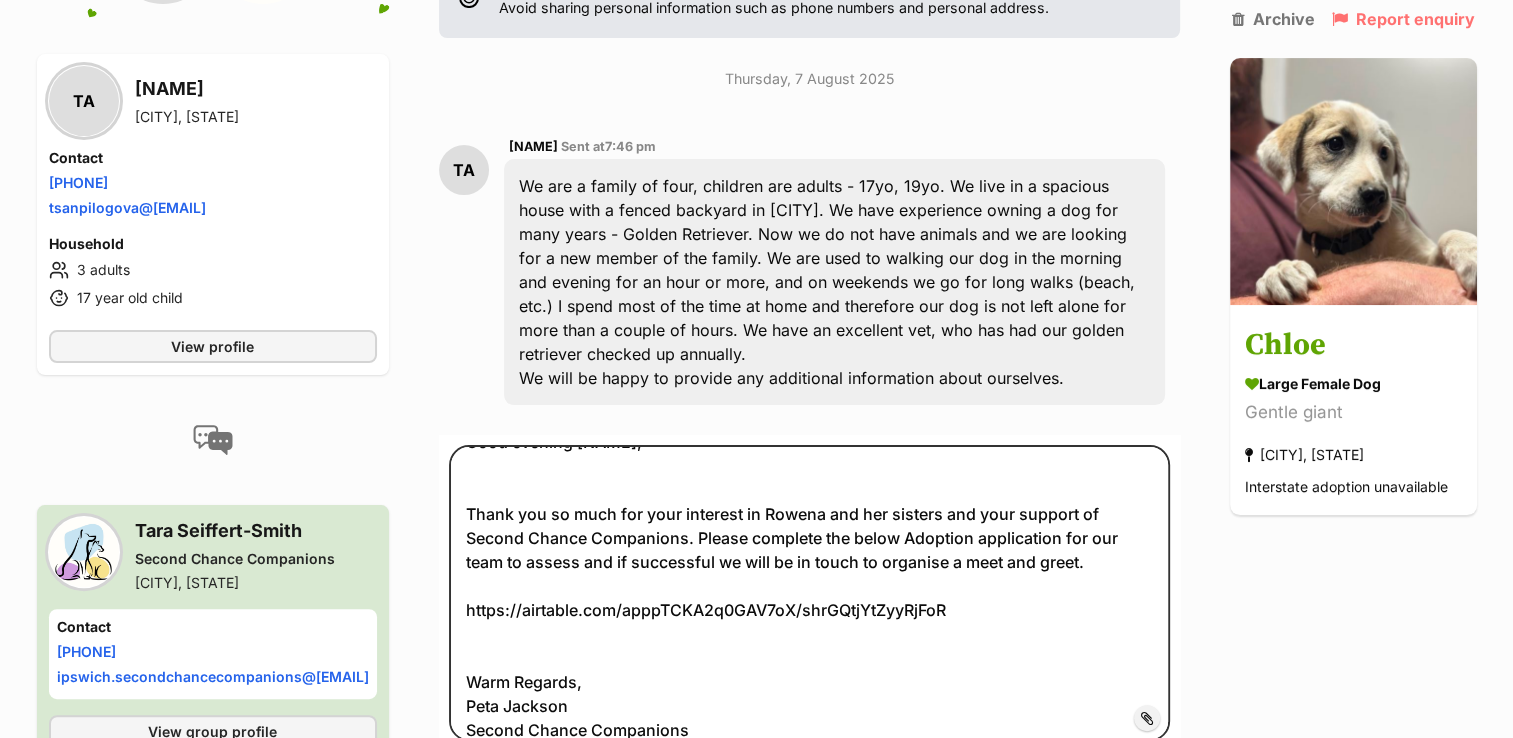drag, startPoint x: 569, startPoint y: 147, endPoint x: 507, endPoint y: 151, distance: 62.1289 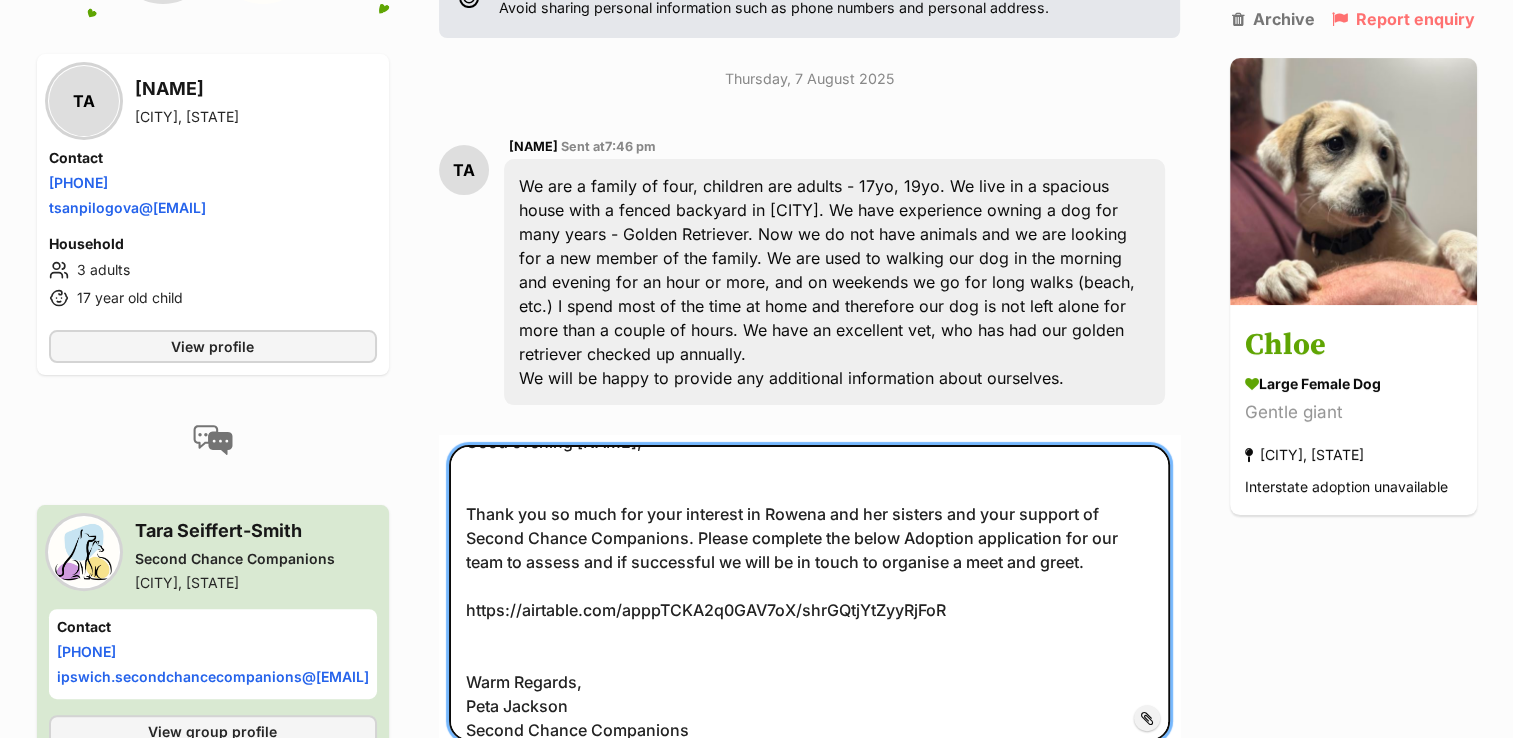 scroll, scrollTop: 0, scrollLeft: 0, axis: both 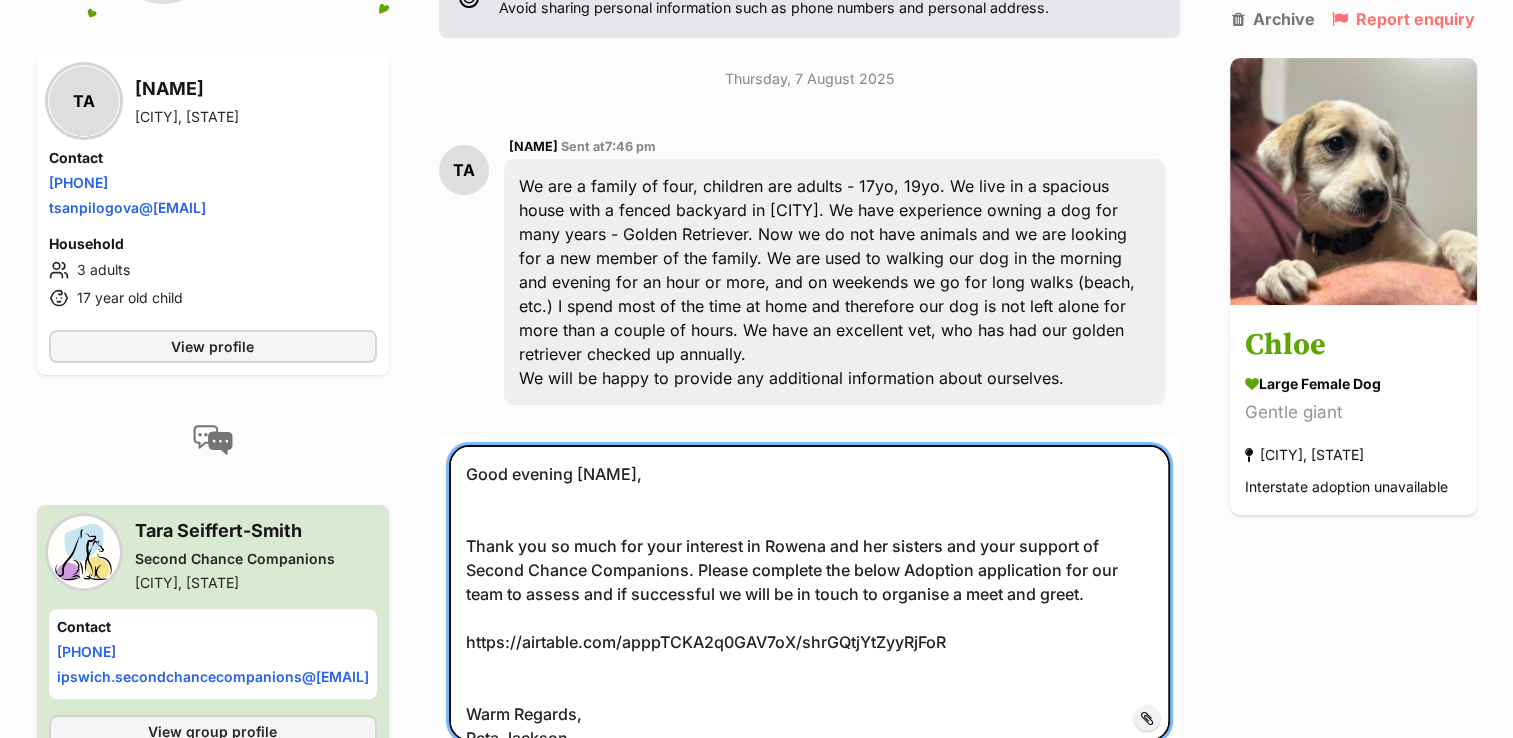 click on "Good evening Jhaelein,
Thank you so much for your interest in Rowena and her sisters and your support of Second Chance Companions. Please complete the below Adoption application for our team to assess and if successful we will be in touch to organise a meet and greet.
https://airtable.com/apppTCKA2q0GAV7oX/shrGQtjYtZyyRjFoR
Warm Regards,
Peta Jackson
Second Chance Companions" at bounding box center [809, 592] 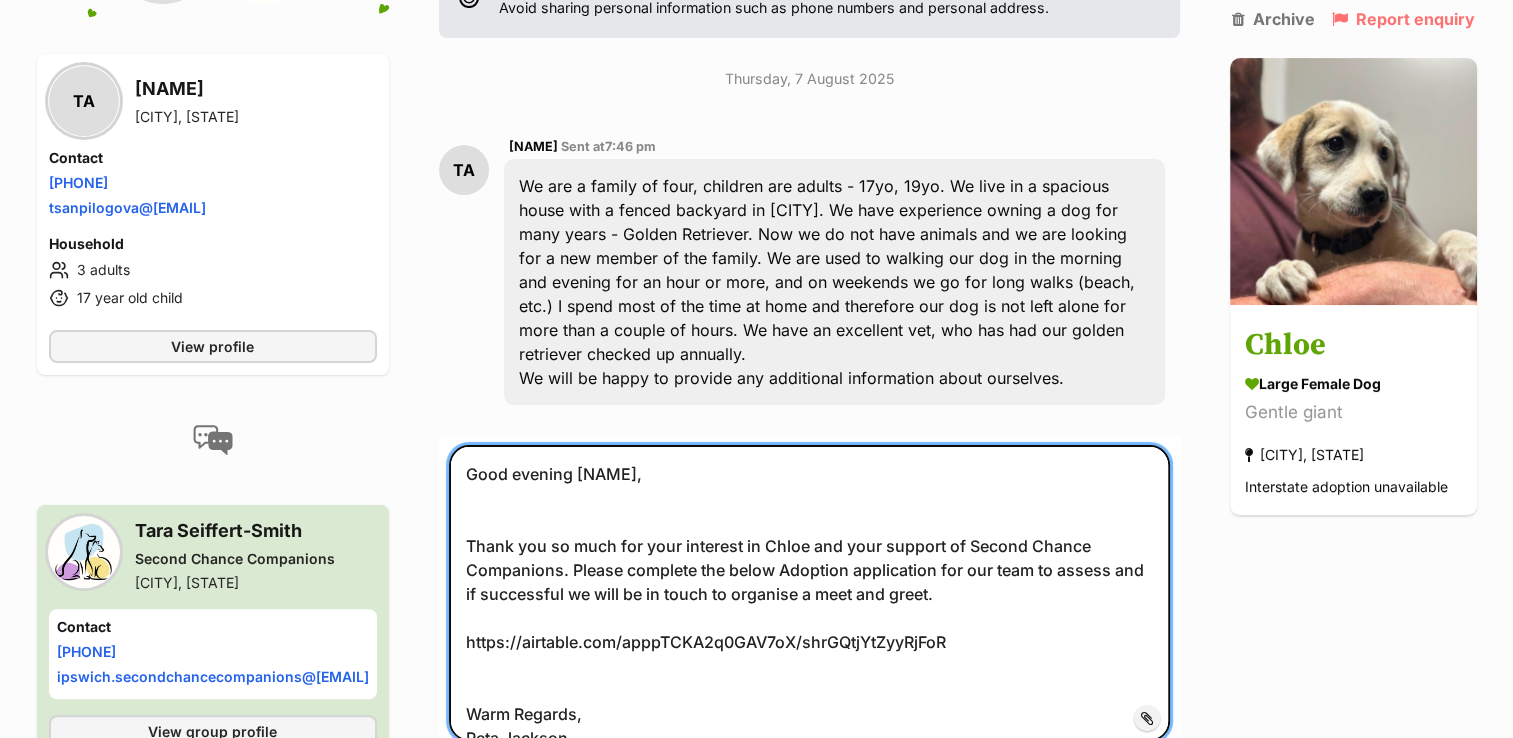 scroll, scrollTop: 49, scrollLeft: 0, axis: vertical 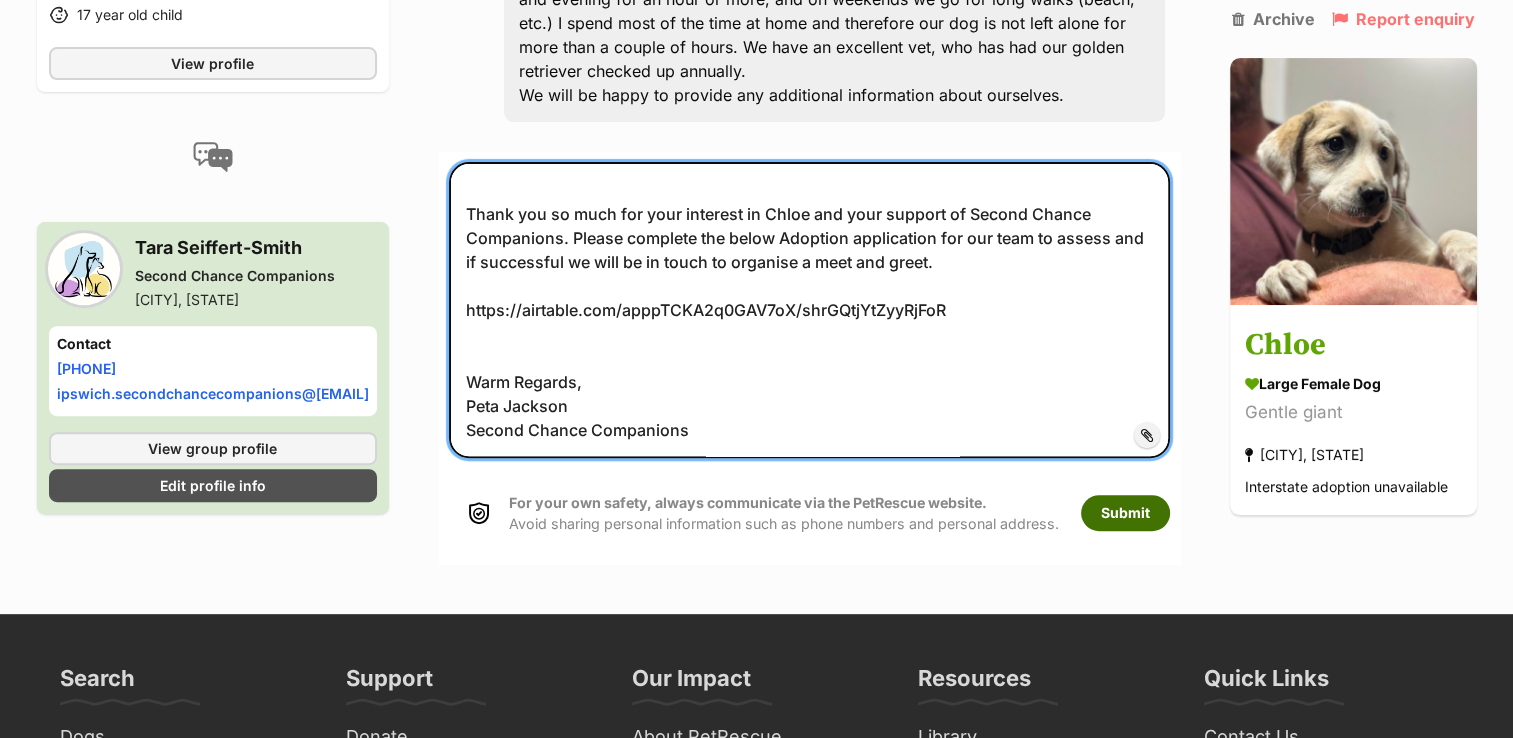 type on "Good evening Tatyana,
Thank you so much for your interest in Chloe and your support of Second Chance Companions. Please complete the below Adoption application for our team to assess and if successful we will be in touch to organise a meet and greet.
https://airtable.com/apppTCKA2q0GAV7oX/shrGQtjYtZyyRjFoR
Warm Regards,
Peta Jackson
Second Chance Companions" 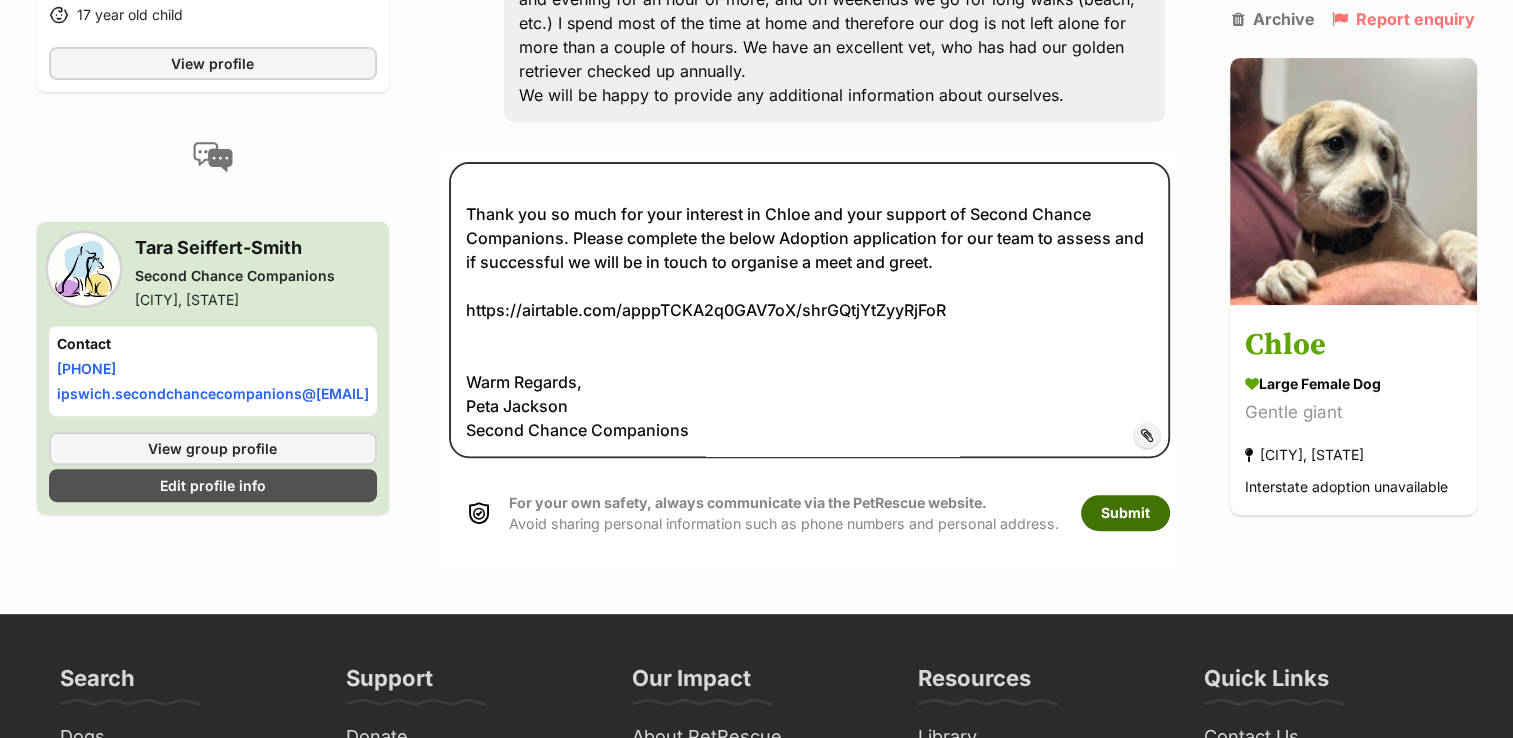 click on "Submit" at bounding box center (1125, 513) 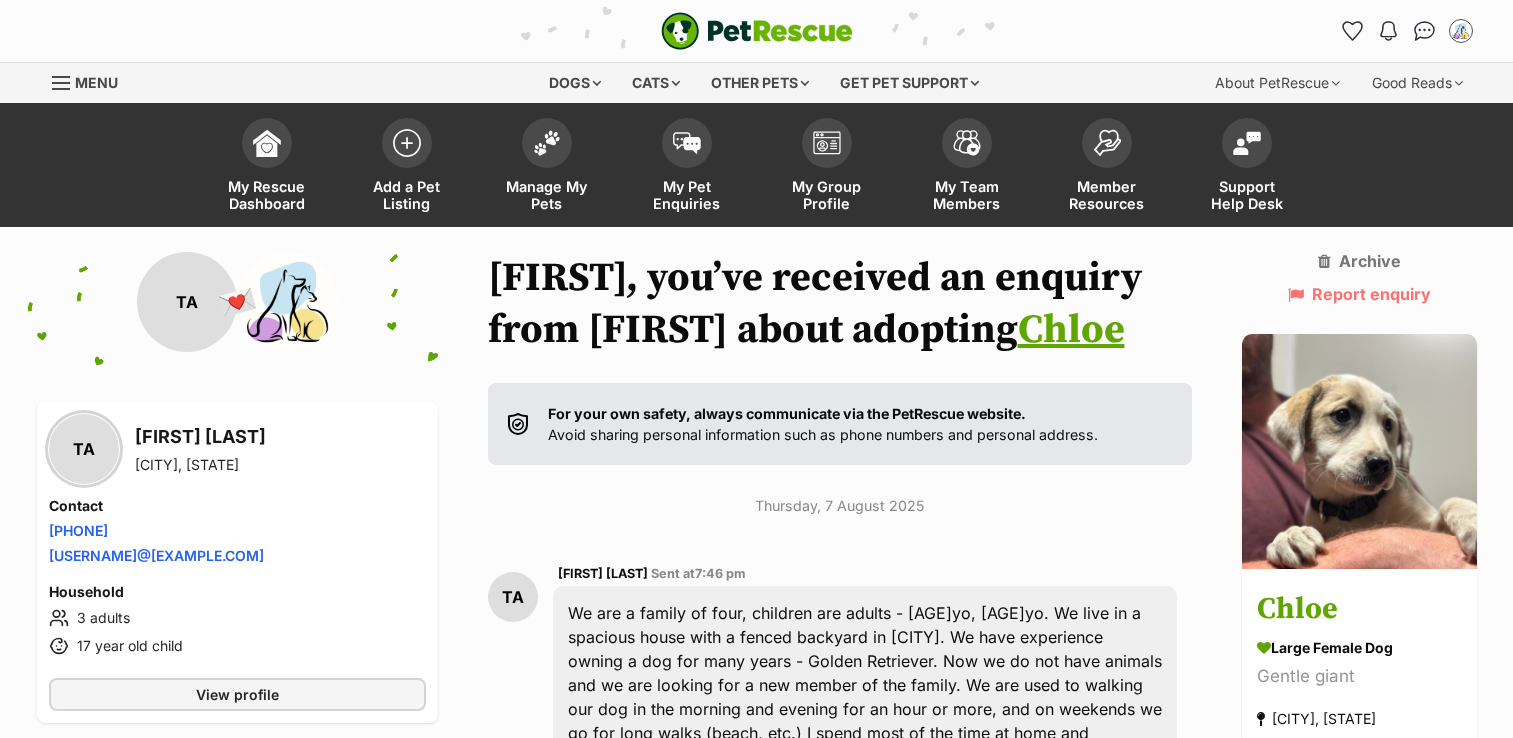 scroll, scrollTop: 692, scrollLeft: 0, axis: vertical 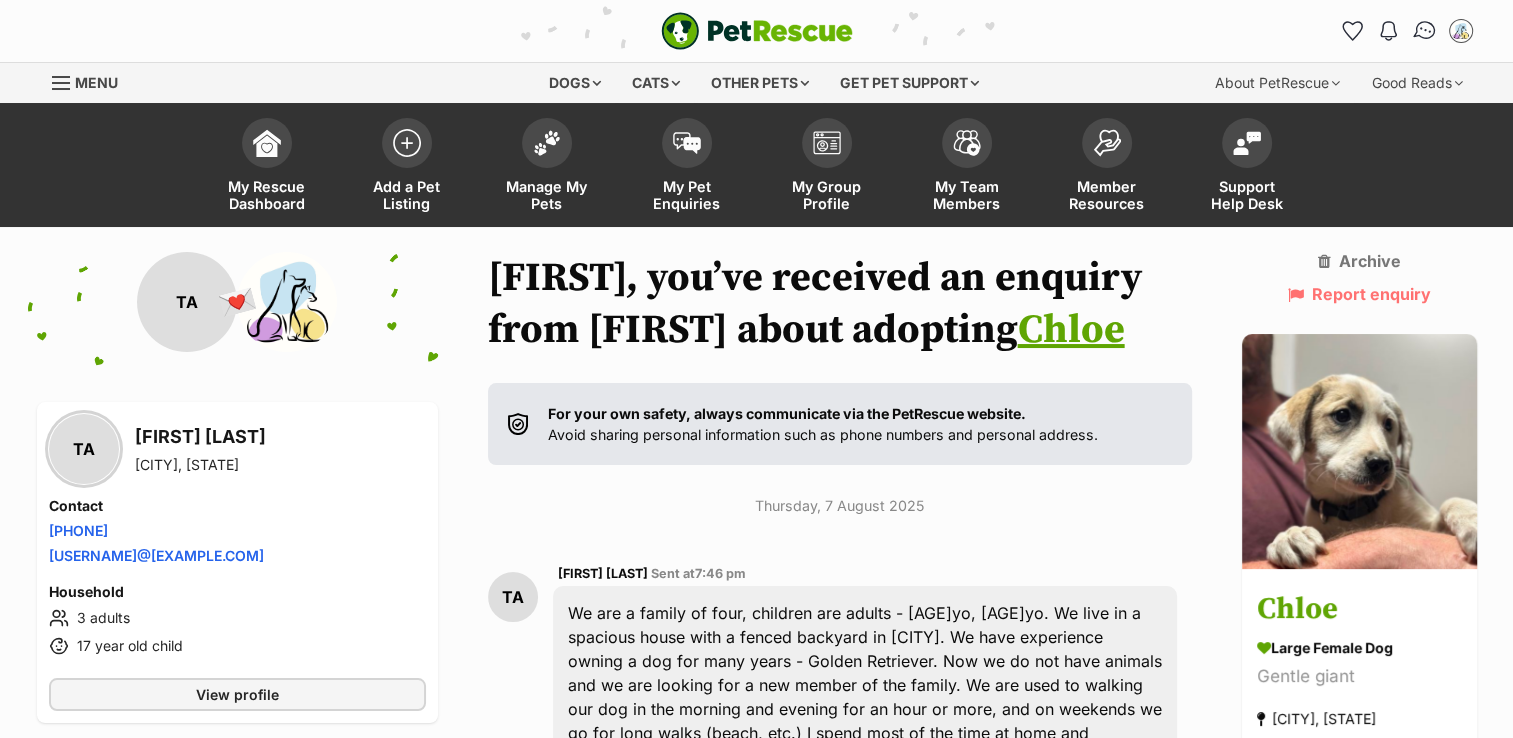 click at bounding box center [1424, 31] 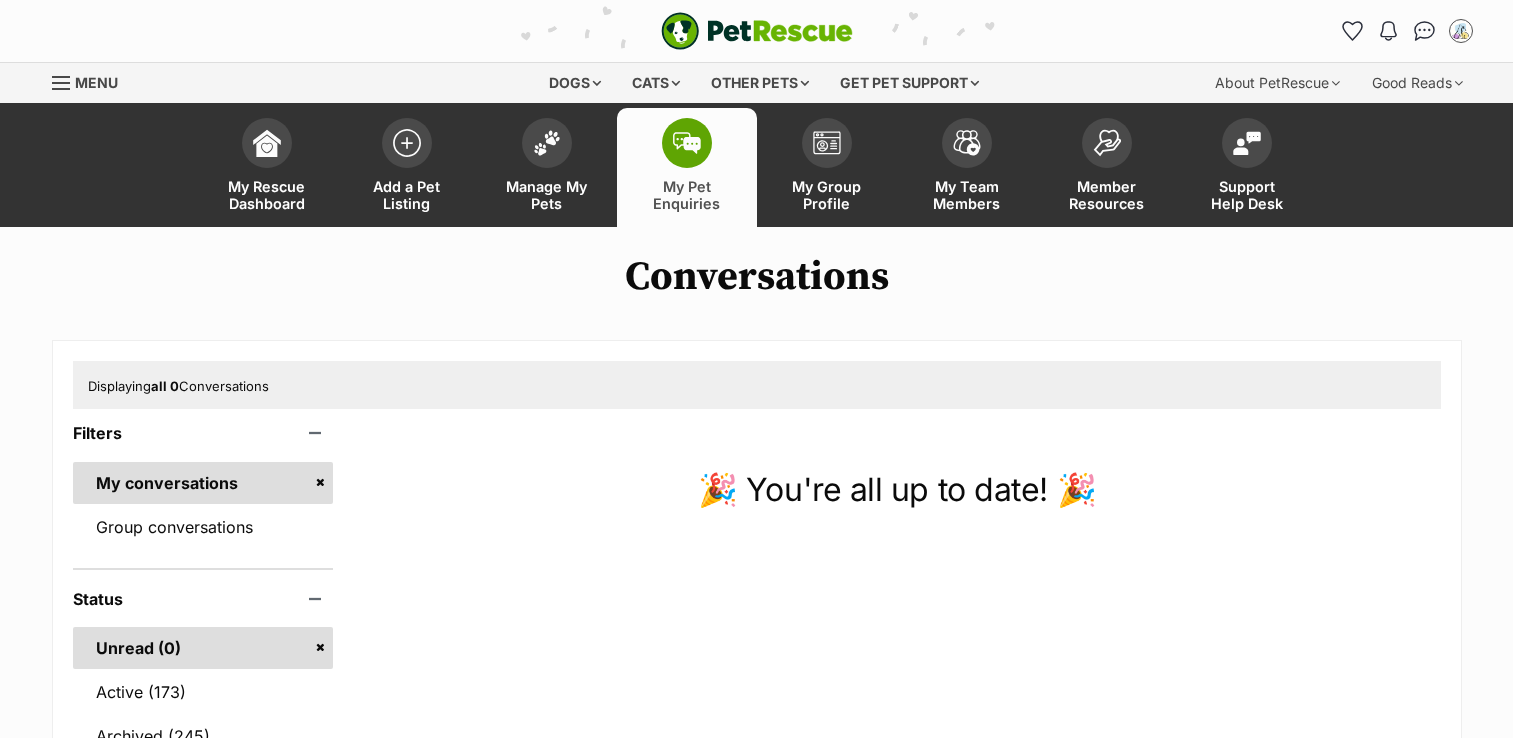 scroll, scrollTop: 0, scrollLeft: 0, axis: both 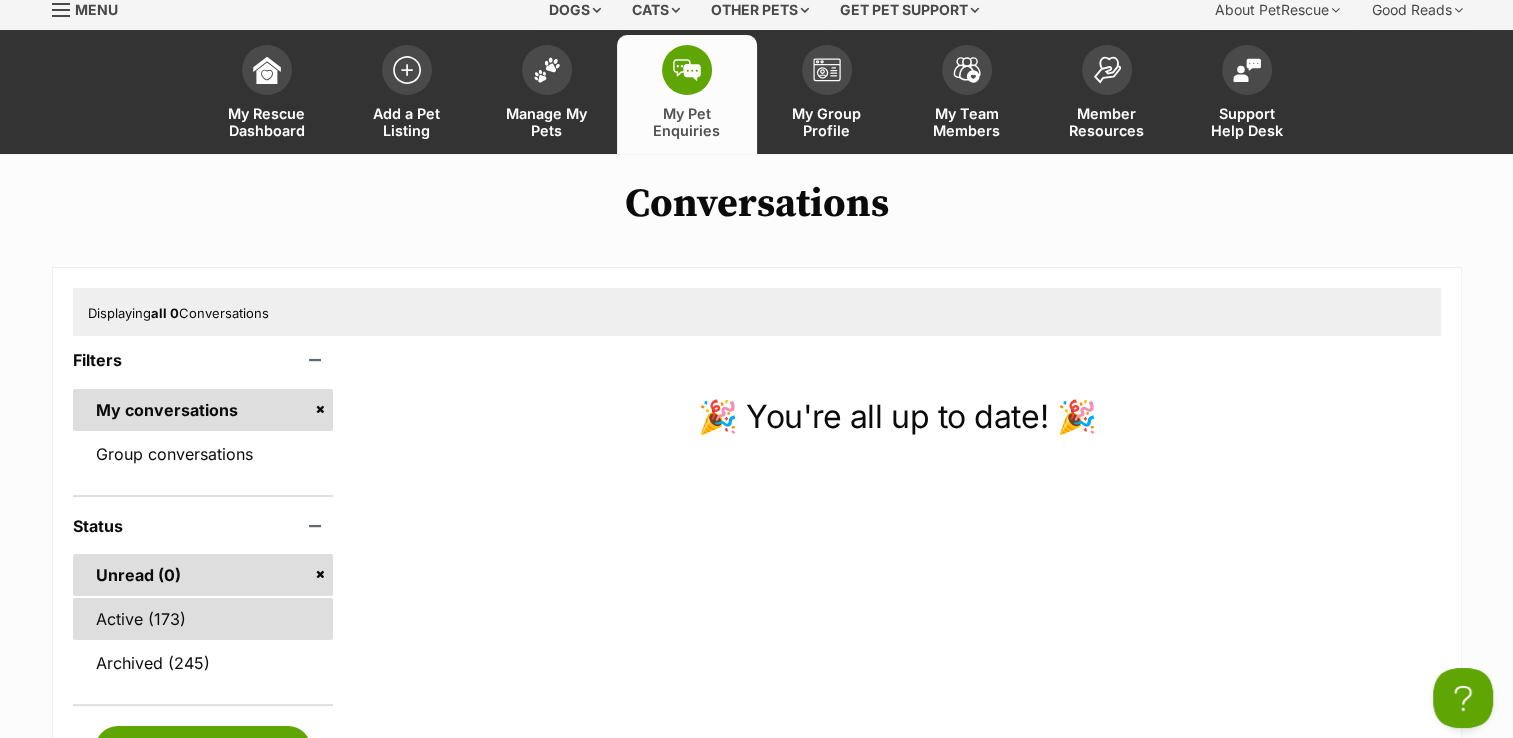 click on "Active (173)" at bounding box center (203, 619) 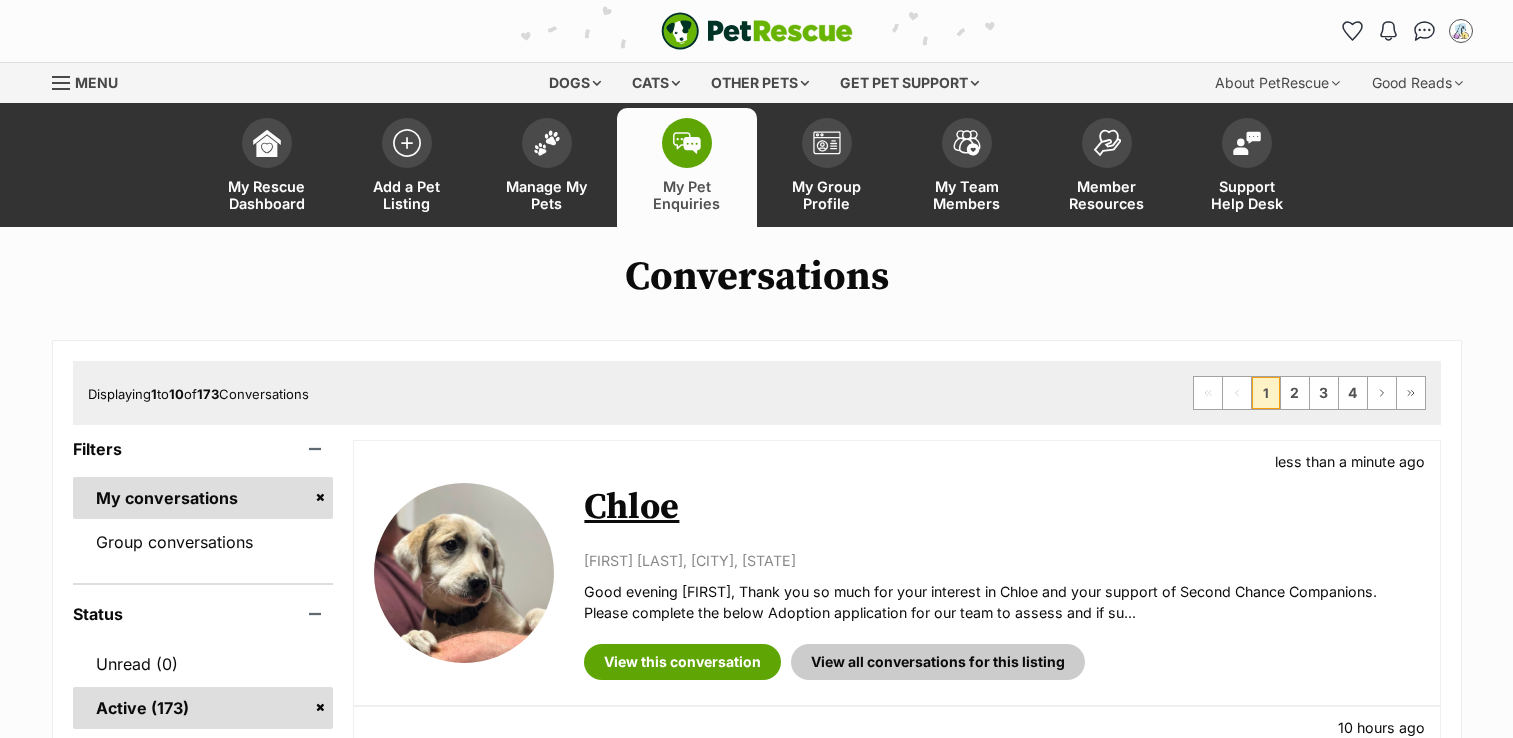 scroll, scrollTop: 0, scrollLeft: 0, axis: both 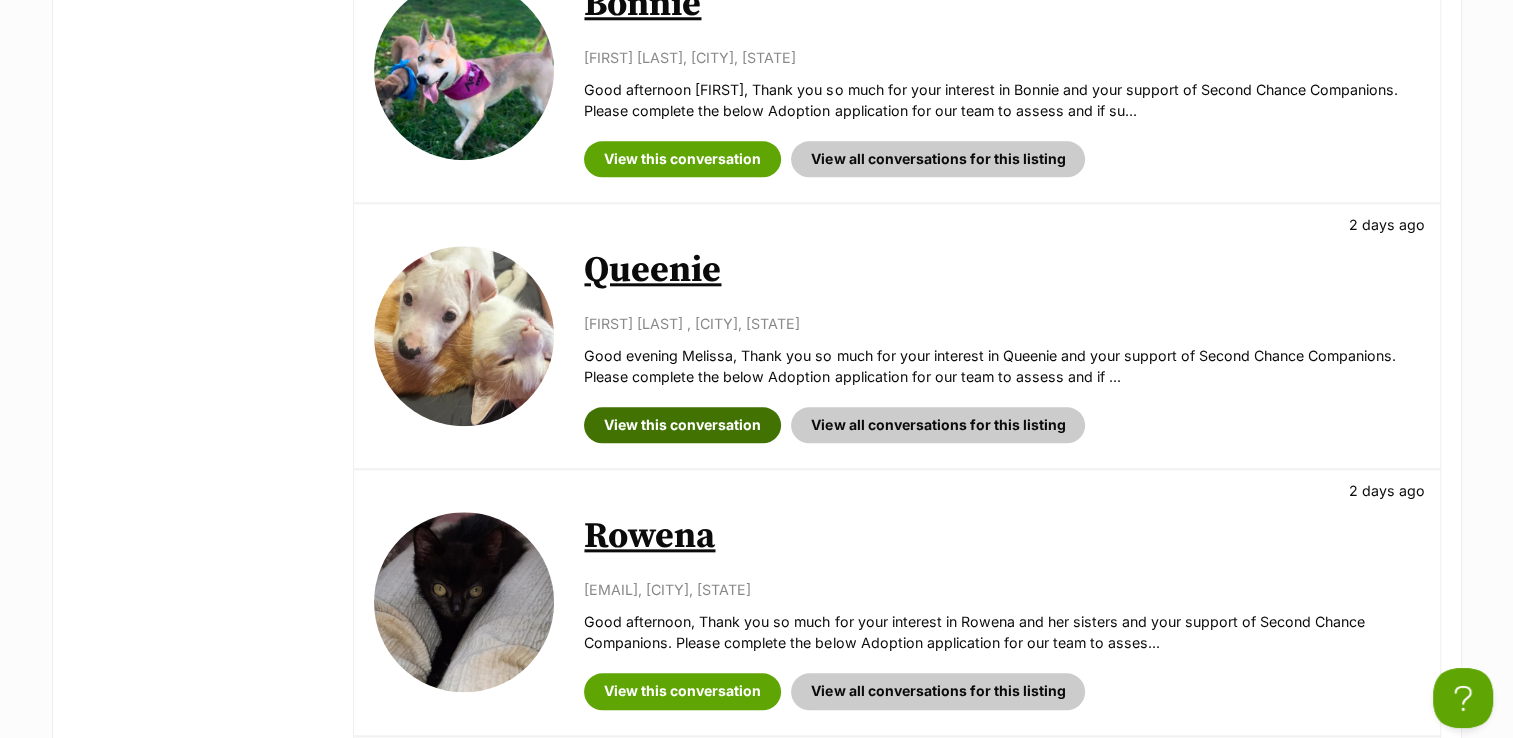 click on "View this conversation" at bounding box center (682, 425) 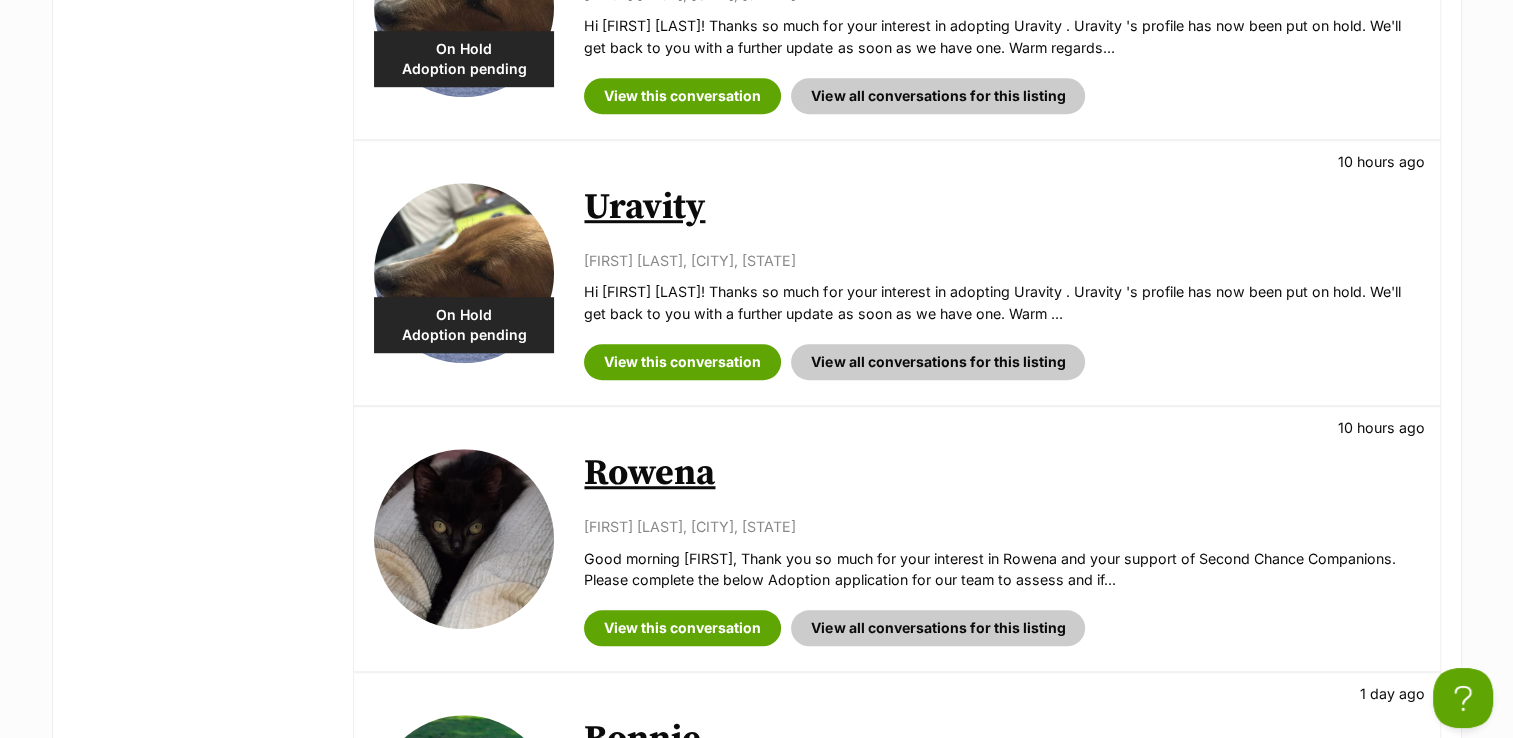 scroll, scrollTop: 1360, scrollLeft: 0, axis: vertical 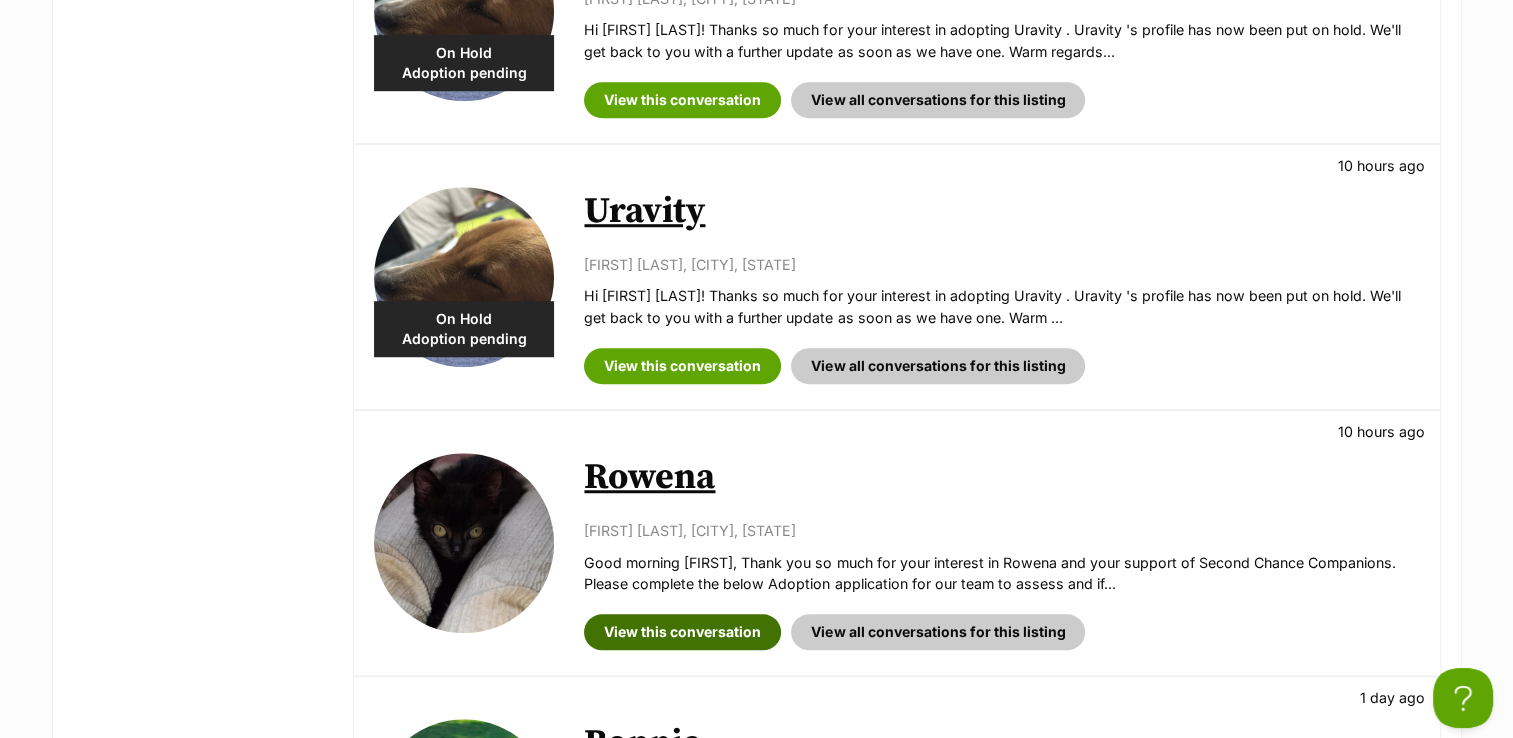 click on "View this conversation" at bounding box center [682, 632] 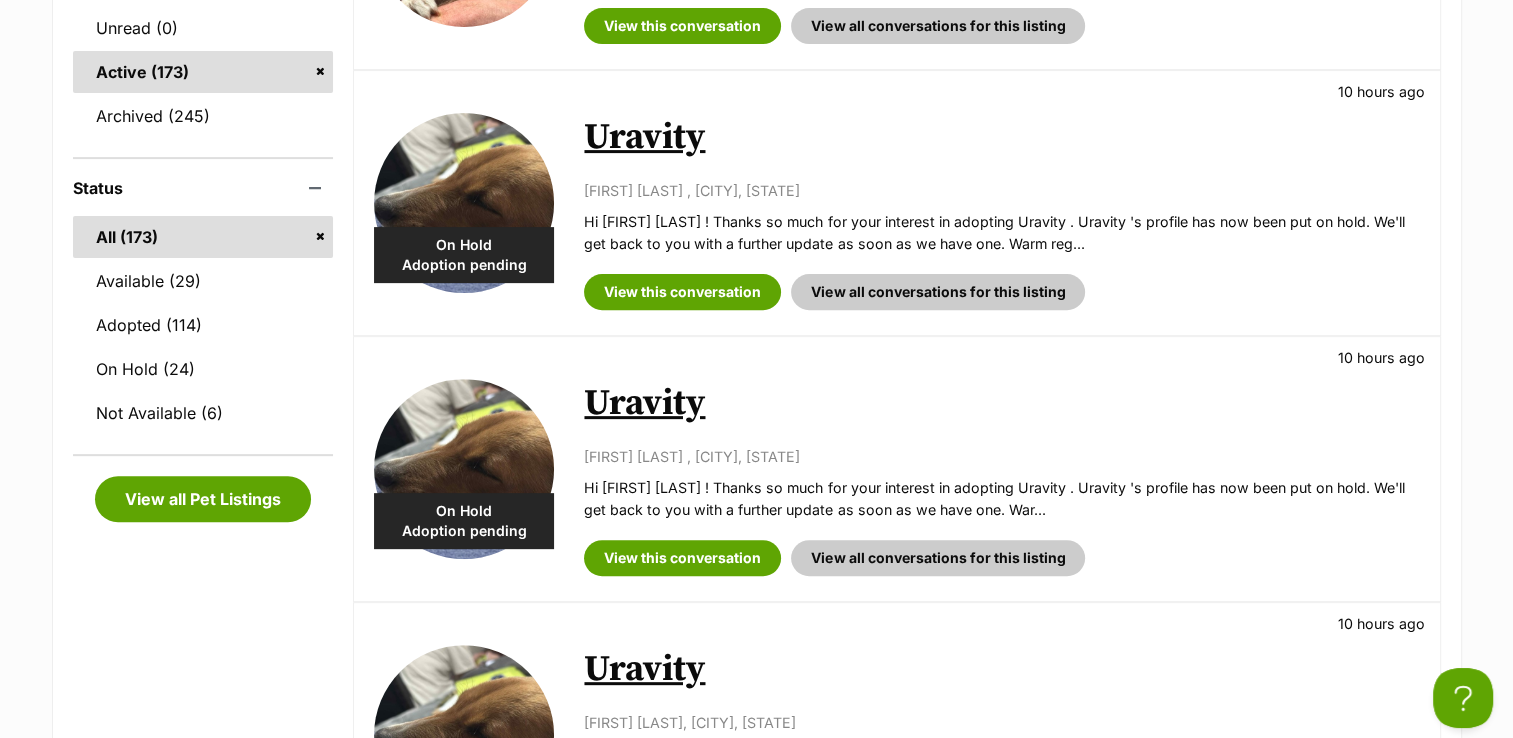 scroll, scrollTop: 0, scrollLeft: 0, axis: both 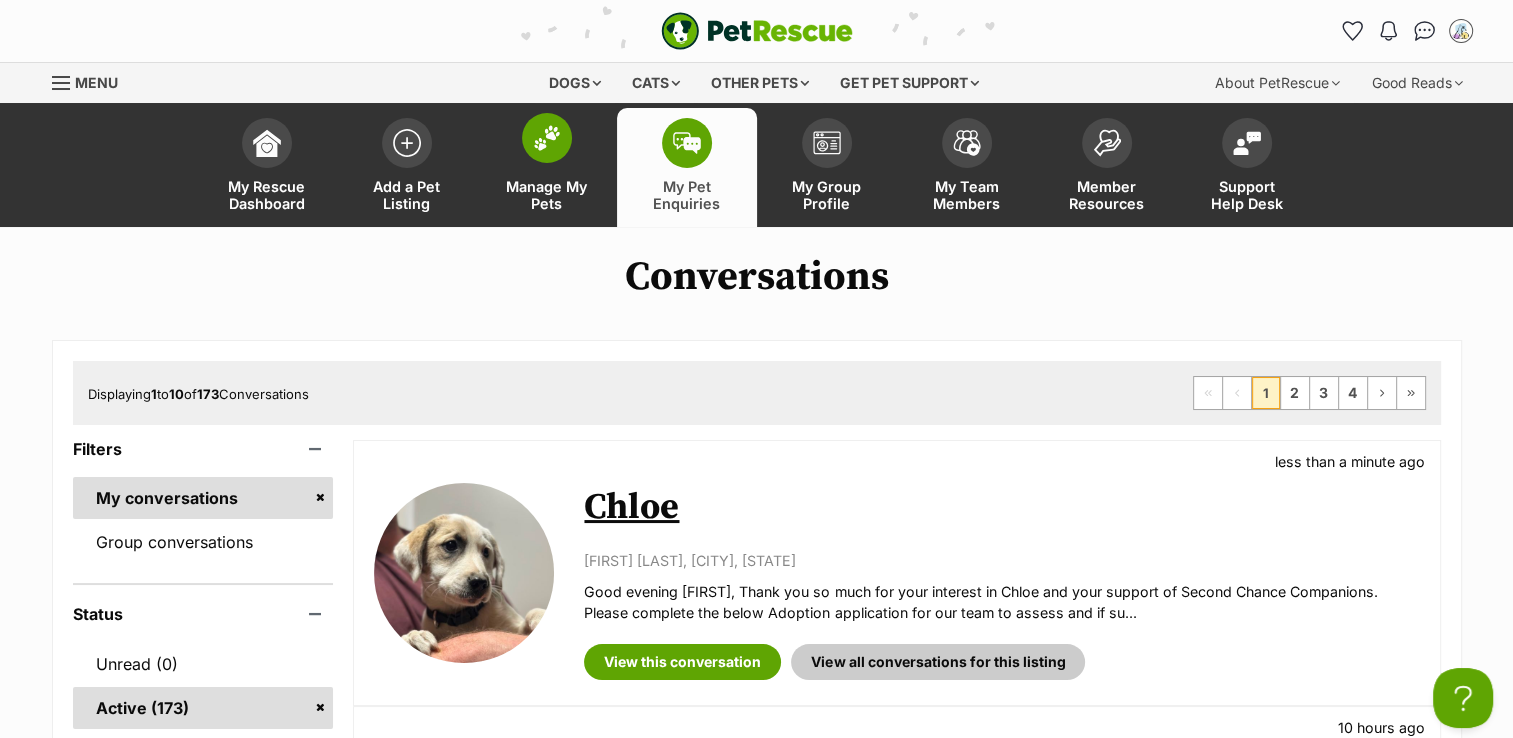 click on "Manage My Pets" at bounding box center (547, 195) 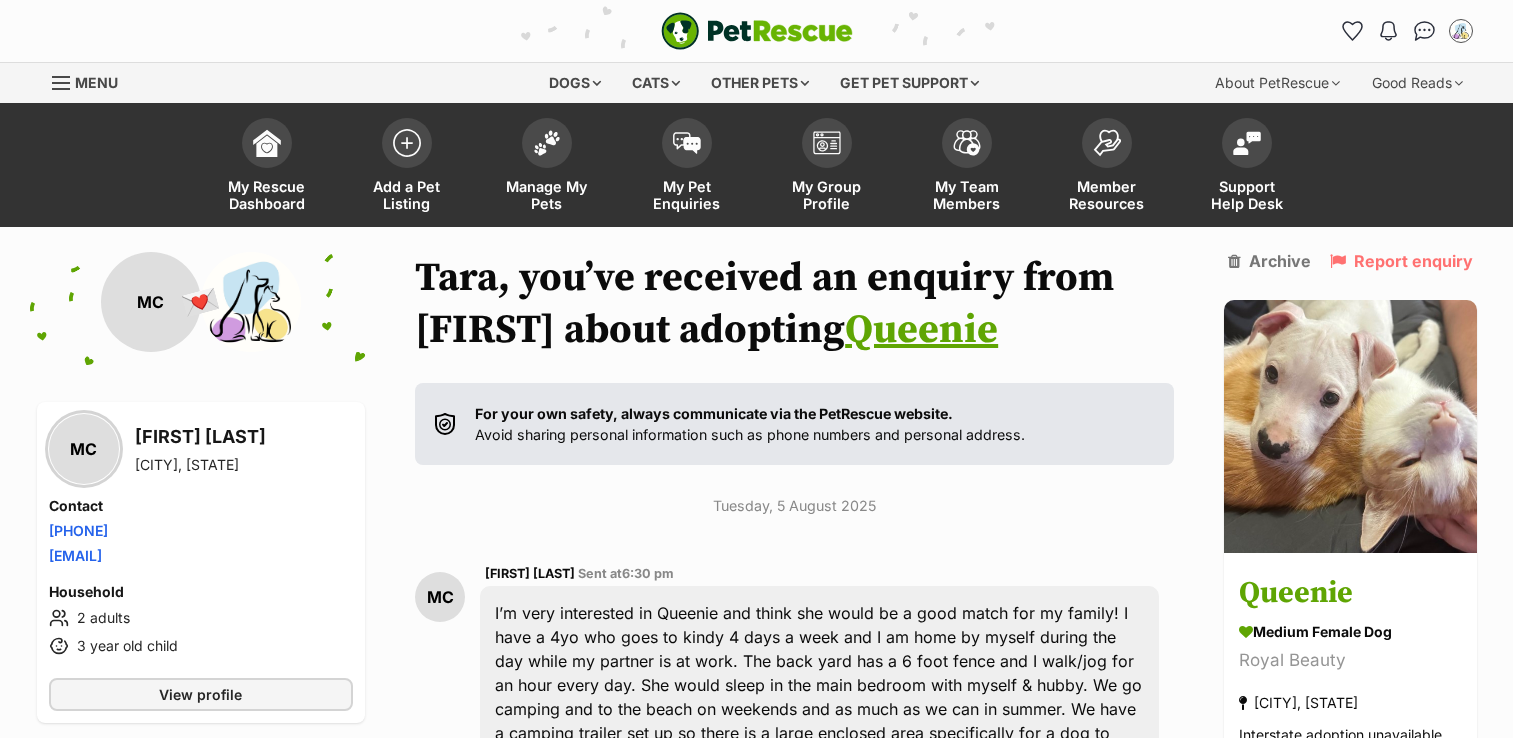 scroll, scrollTop: 0, scrollLeft: 0, axis: both 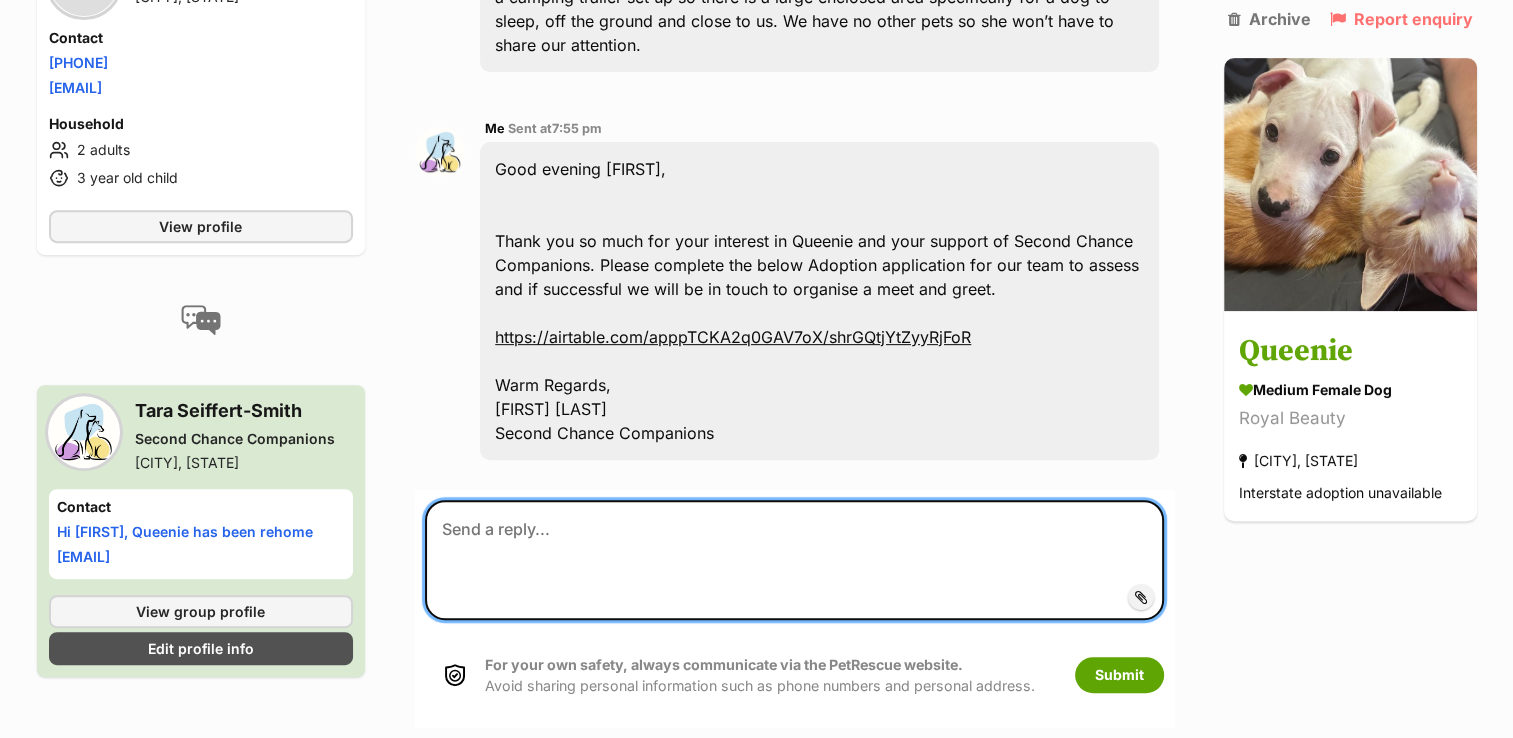 click at bounding box center (794, 560) 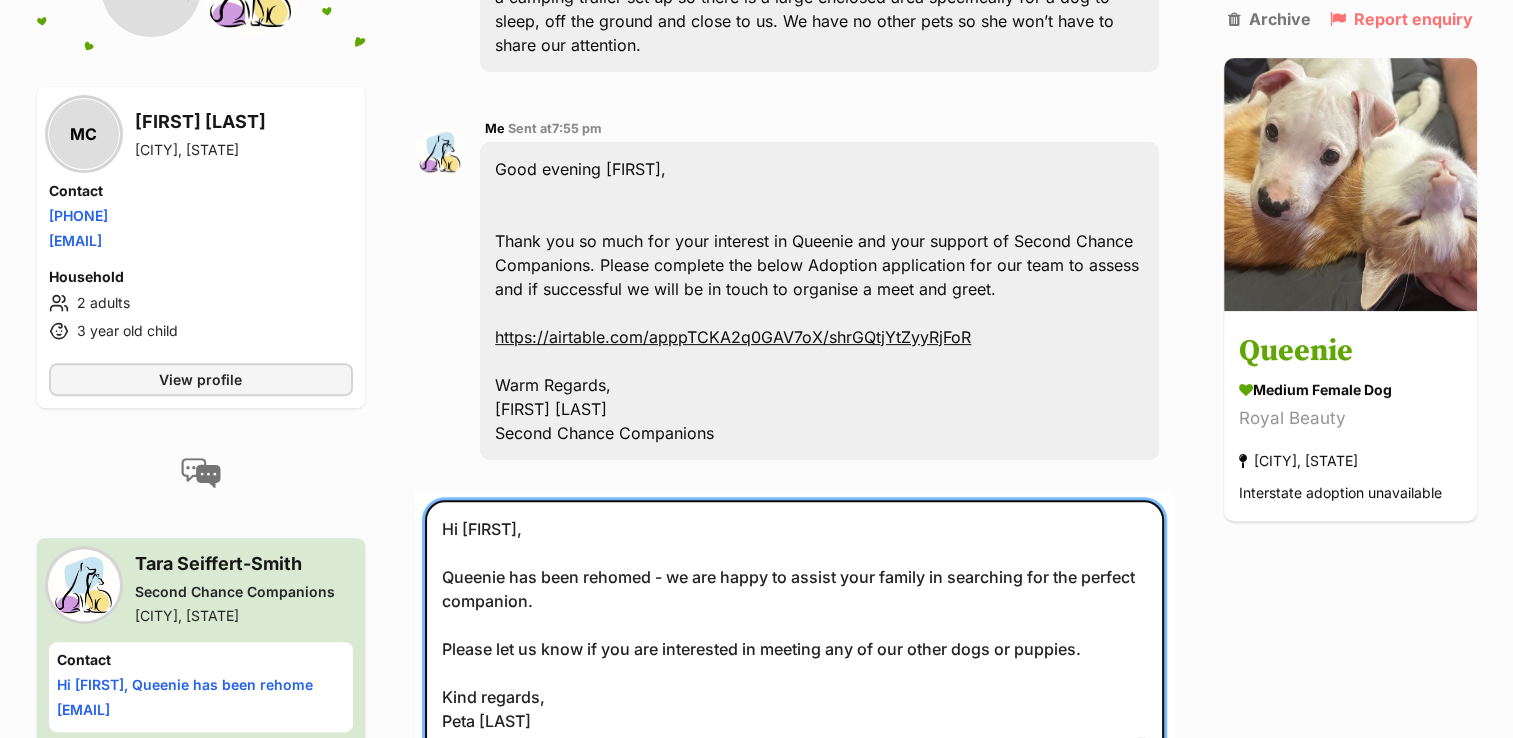 scroll, scrollTop: 751, scrollLeft: 0, axis: vertical 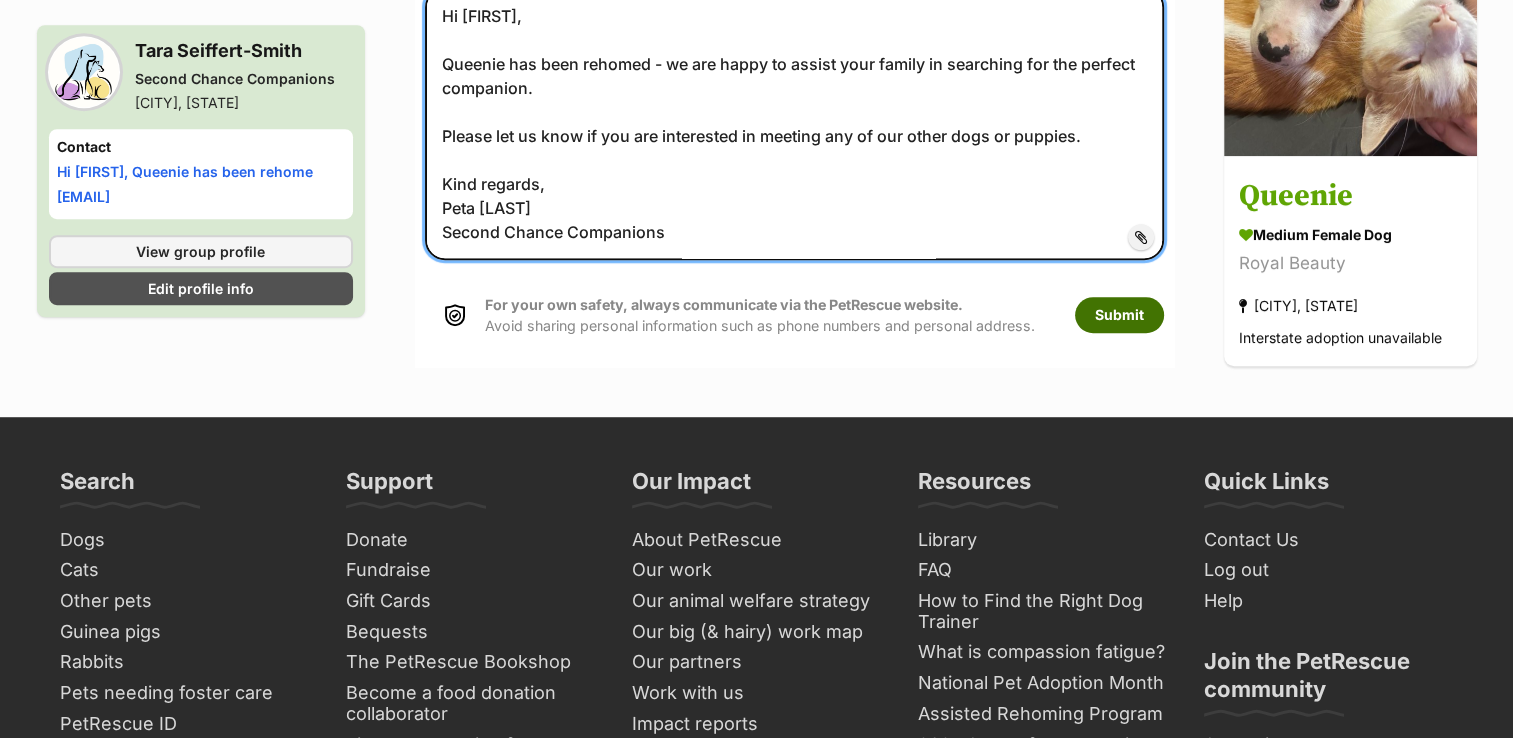 type on "Hi Melissa,
Queenie has been rehomed - we are happy to assist your family in searching for the perfect companion.
Please let us know if you are interested in meeting any of our other dogs or puppies.
Kind regards,
Peta Jackson
Second Chance Companions" 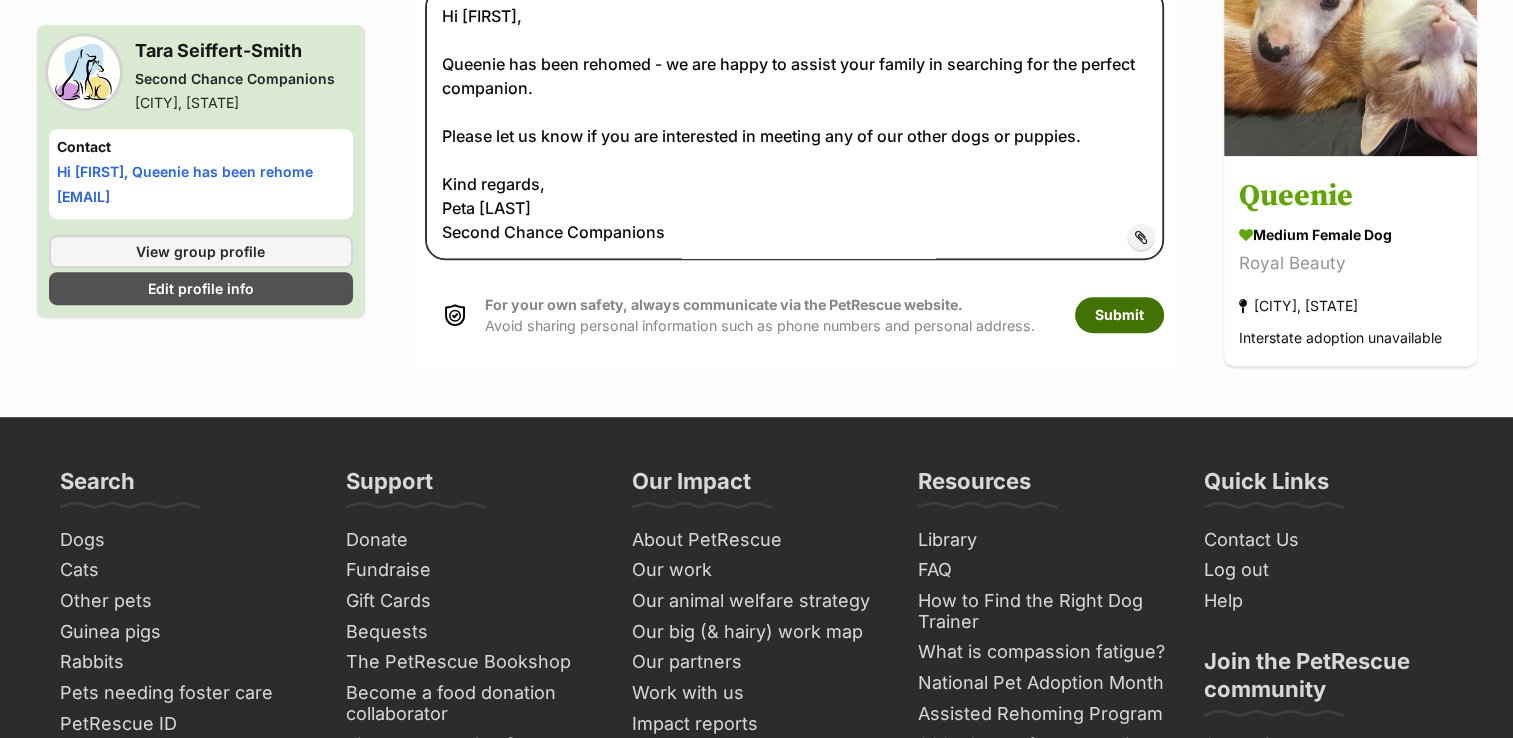 click on "Submit" at bounding box center [1119, 315] 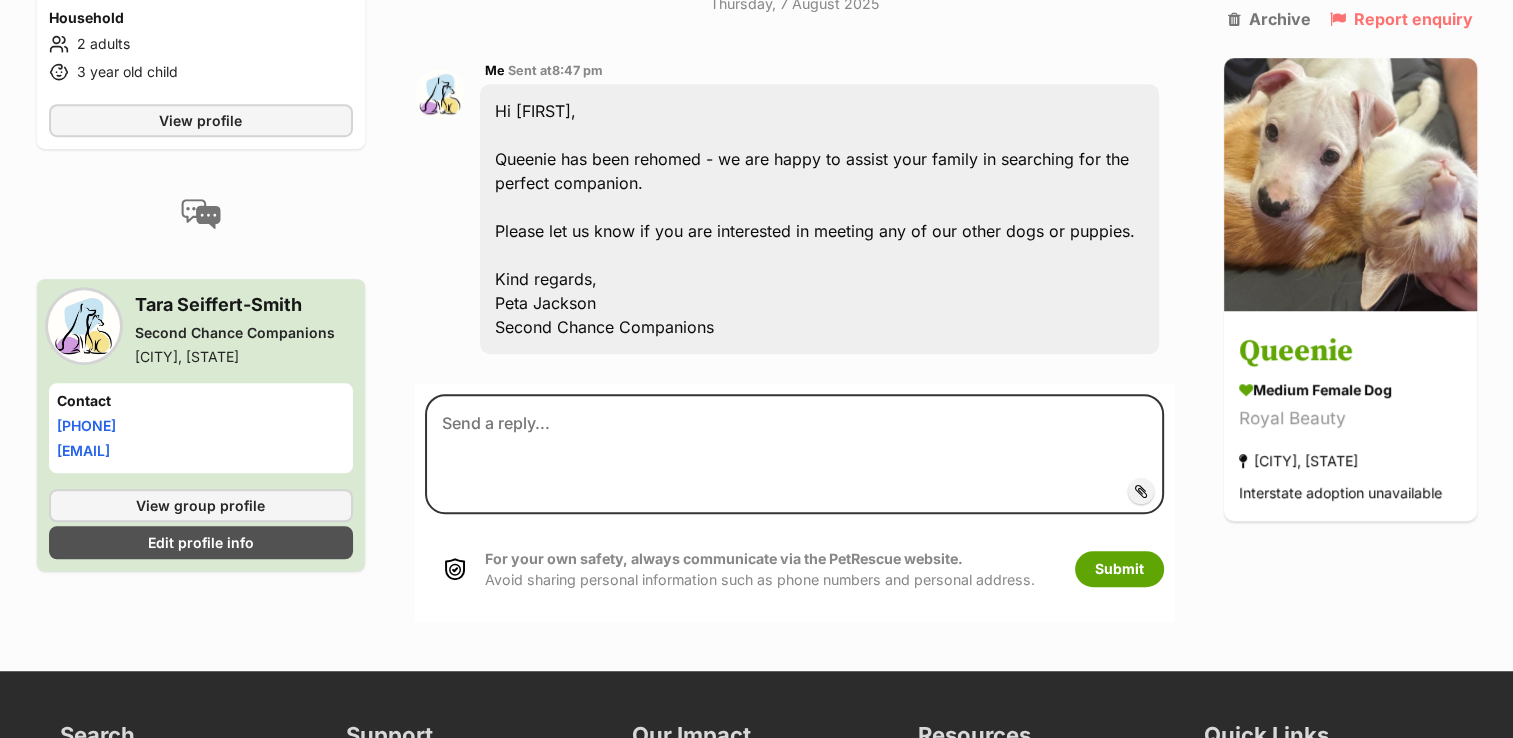 scroll, scrollTop: 0, scrollLeft: 0, axis: both 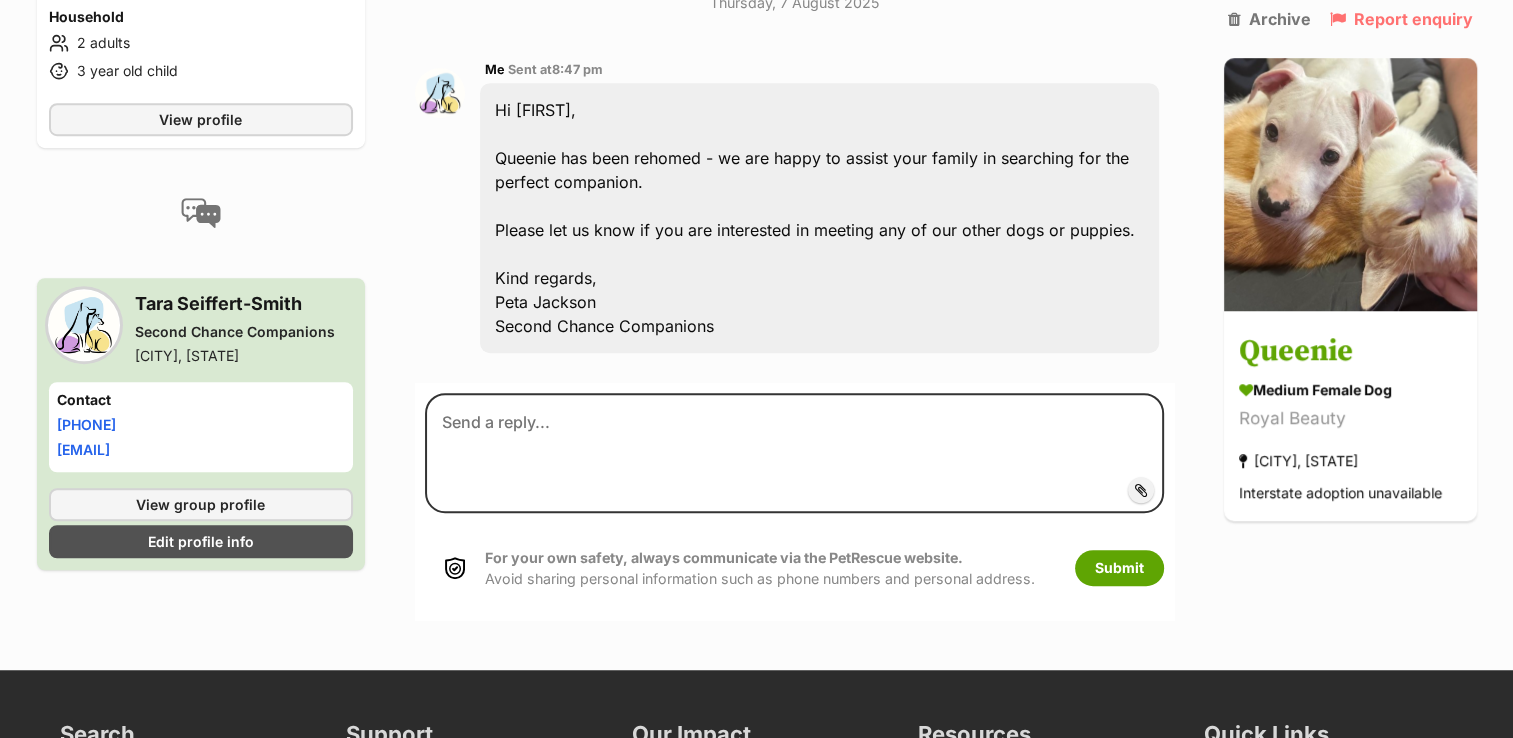 click on "Back to all conversations
💌
Conversation participant details
MC
MC
[FIRST] [LAST]
[CITY], [STATE]
Contact
Phone number
Phone number
[PHONE]
Email address
[EMAIL]
Household
2 adults
3 year old child
View profile
[FIRST] [LAST]
[COMPANY NAME]
[CITY], [STATE]
Contact
Phone number
Phone number
[PHONE]
Email address
[EMAIL]
View group profile
Edit profile info
[FIRST], you’ve received an enquiry from [FIRST] about adopting  Queenie
For your own safety, always communicate via the PetRescue website.  Avoid sharing personal information such as phone numbers and personal address.
Tuesday,  5 August 2025
MC
[FIRST] [LAST]
Sent at" at bounding box center (756, -189) 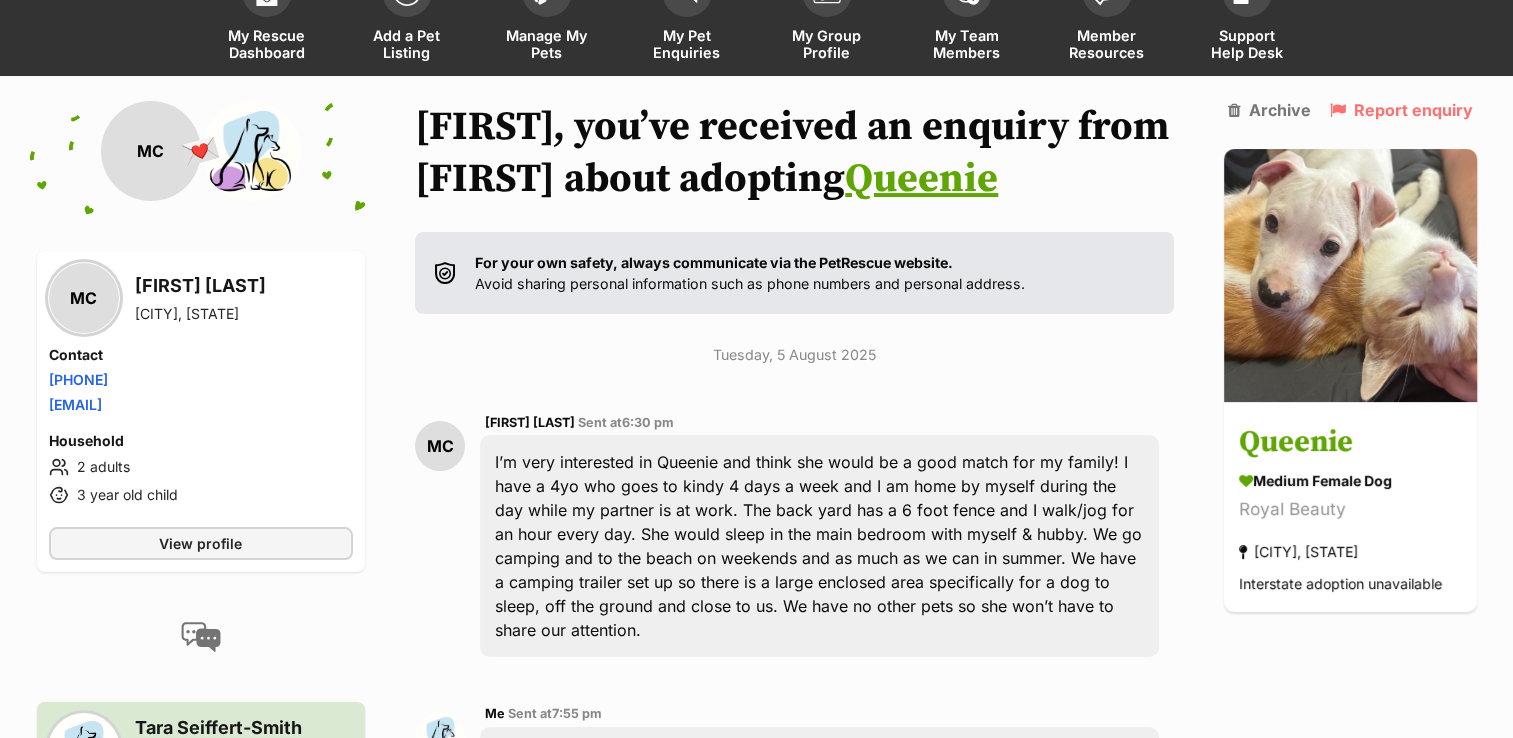scroll, scrollTop: 0, scrollLeft: 0, axis: both 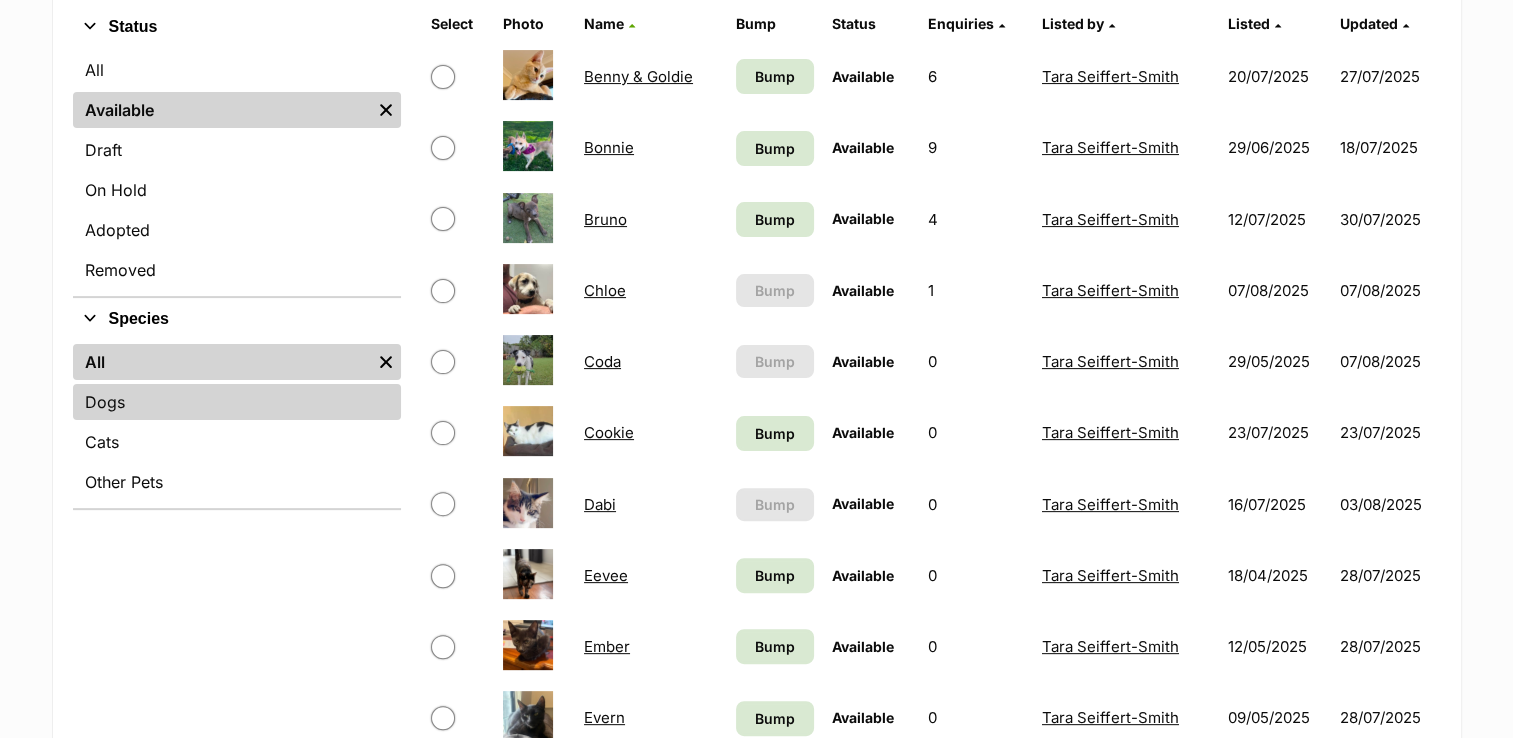 drag, startPoint x: 149, startPoint y: 89, endPoint x: 152, endPoint y: 402, distance: 313.01437 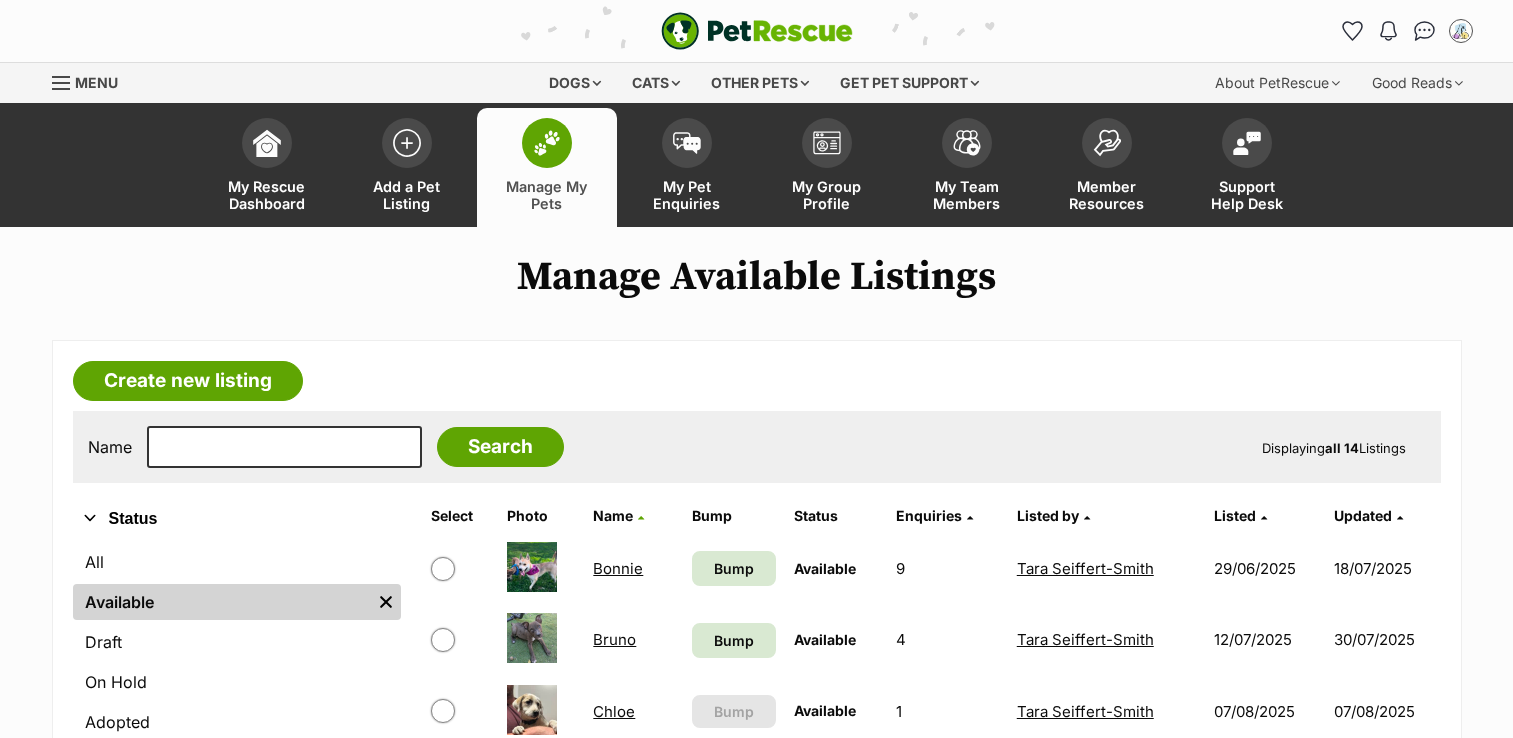 scroll, scrollTop: 0, scrollLeft: 0, axis: both 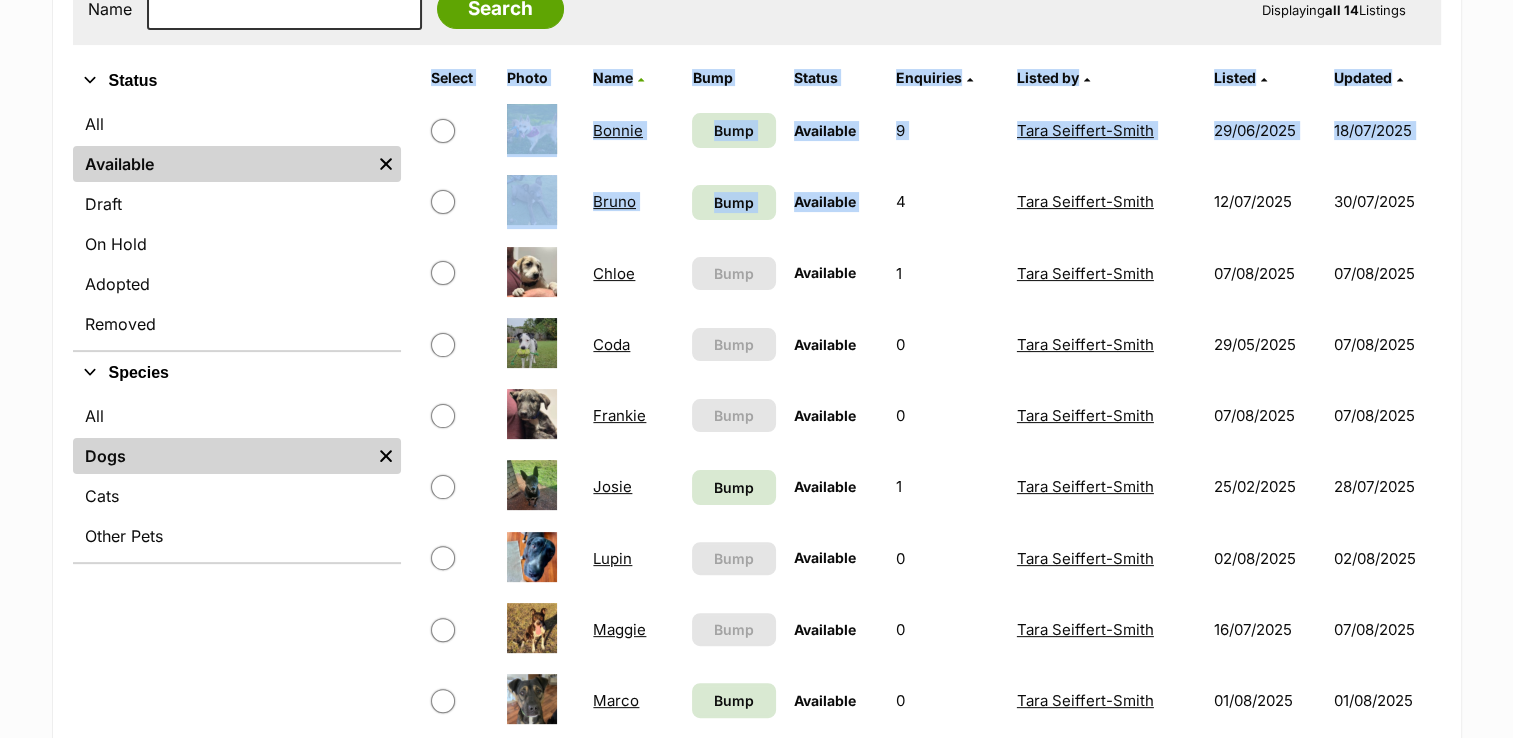 drag, startPoint x: 1504, startPoint y: 177, endPoint x: 881, endPoint y: 198, distance: 623.3538 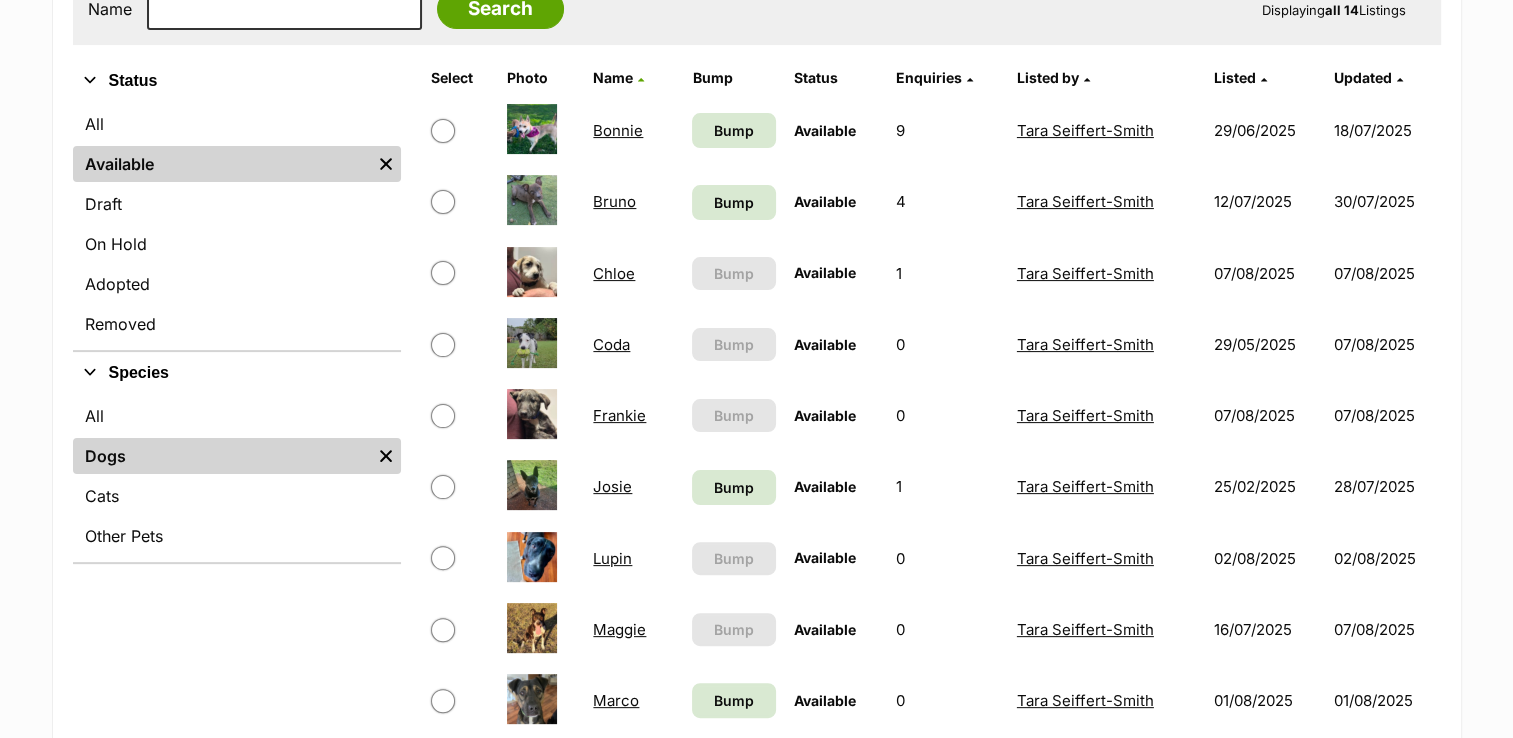 click on "Refine your search
Status
All
Available
Remove filter
Draft
On Hold
Adopted
Removed
Species
All
Dogs
Remove filter
Cats
Other Pets" at bounding box center (237, 671) 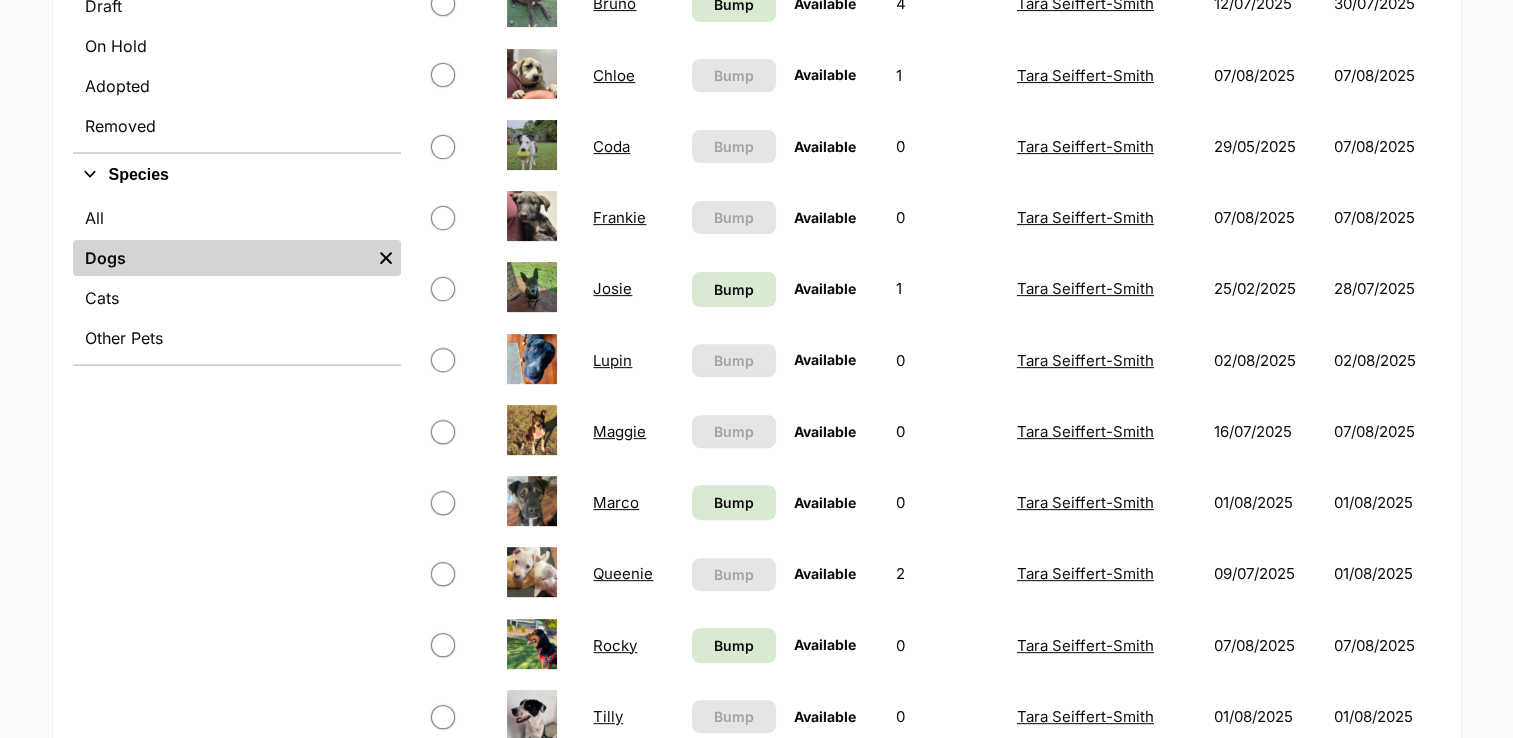scroll, scrollTop: 692, scrollLeft: 0, axis: vertical 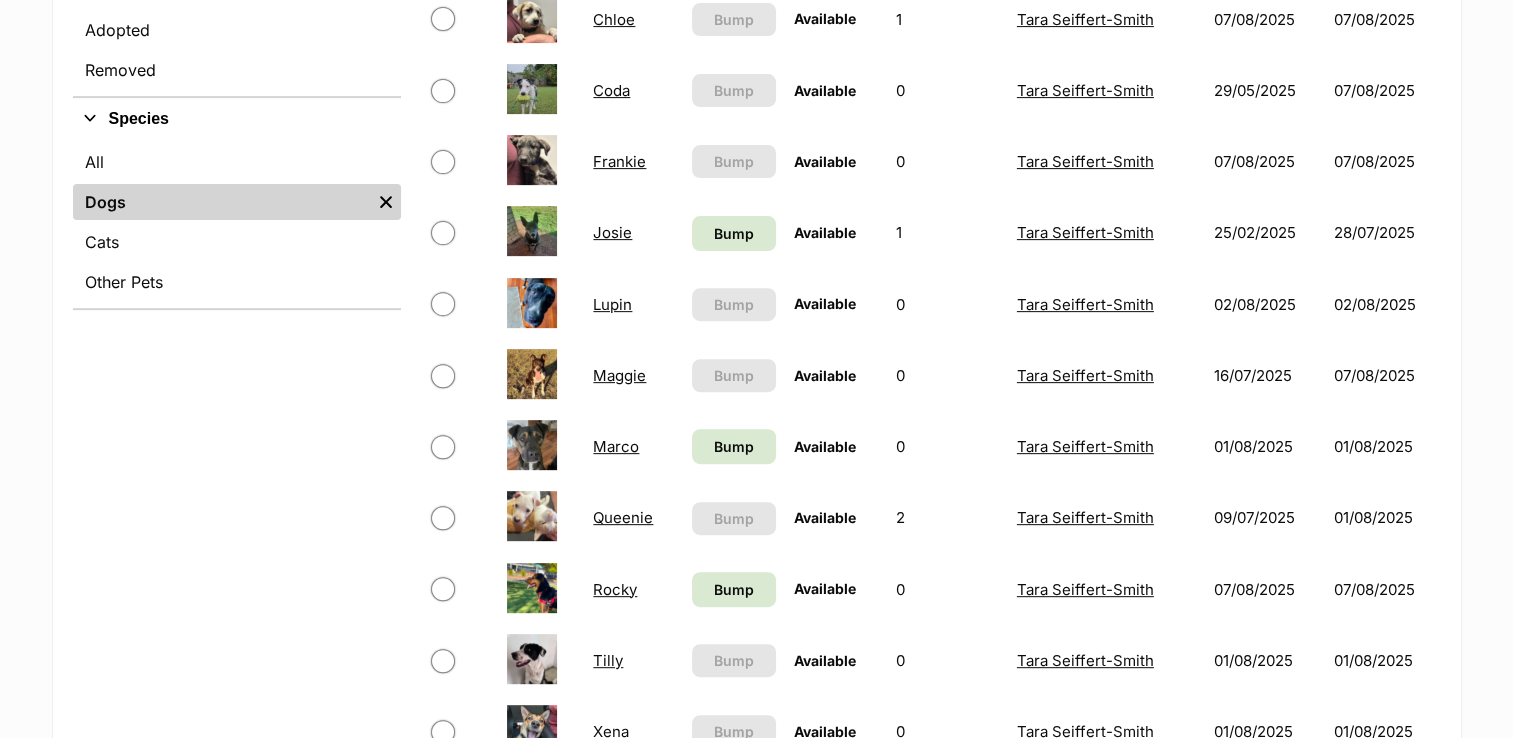 click on "Marco" at bounding box center [616, 446] 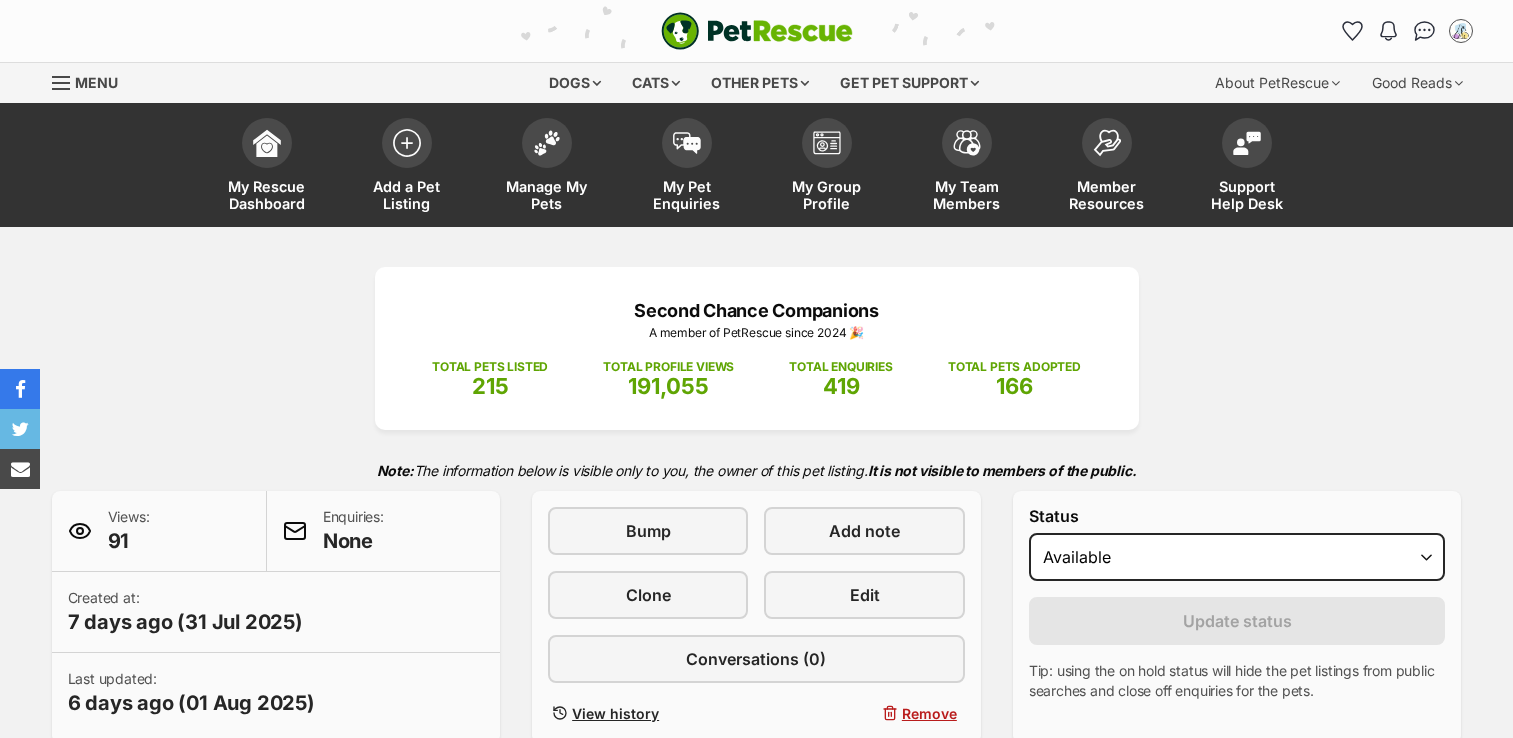 scroll, scrollTop: 0, scrollLeft: 0, axis: both 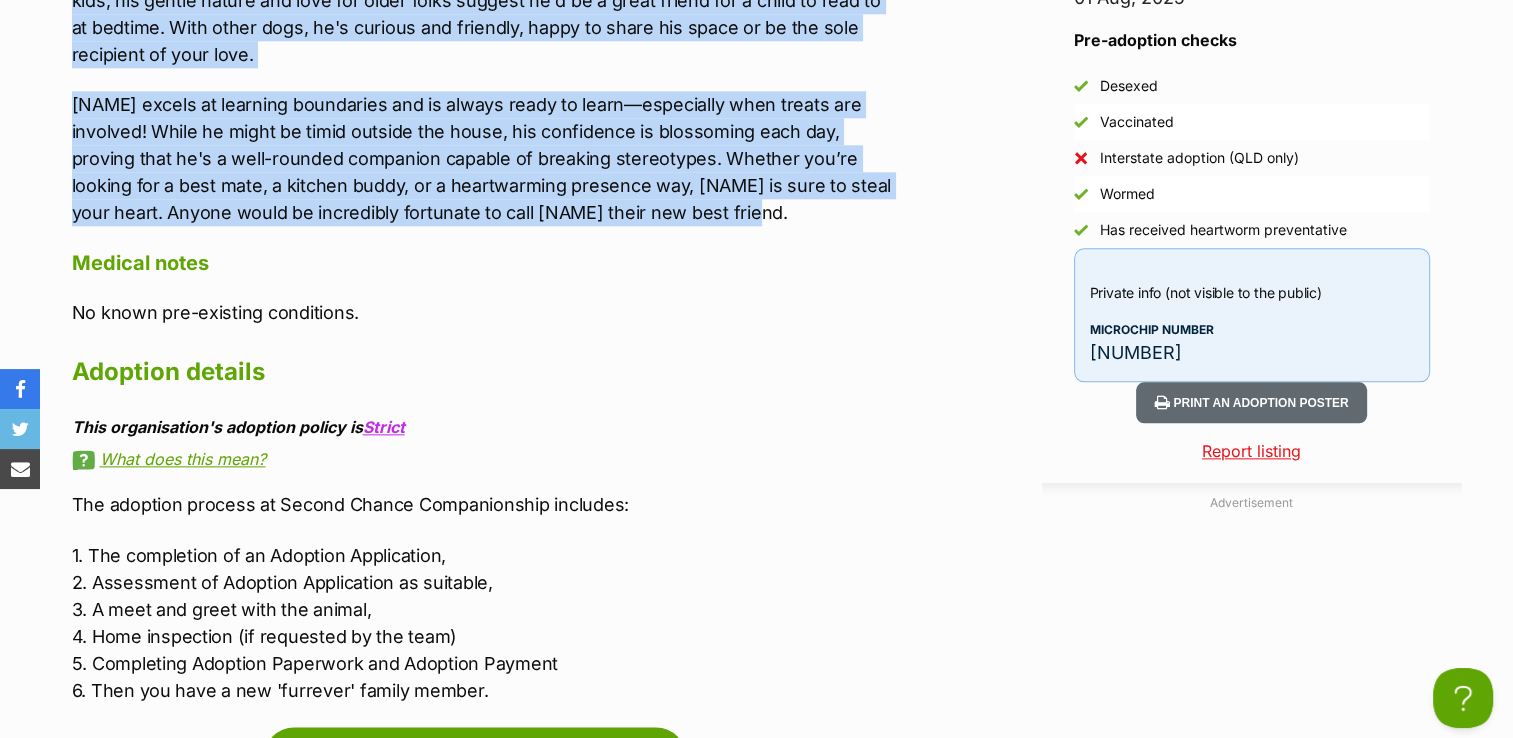 drag, startPoint x: 73, startPoint y: 292, endPoint x: 768, endPoint y: 186, distance: 703.037 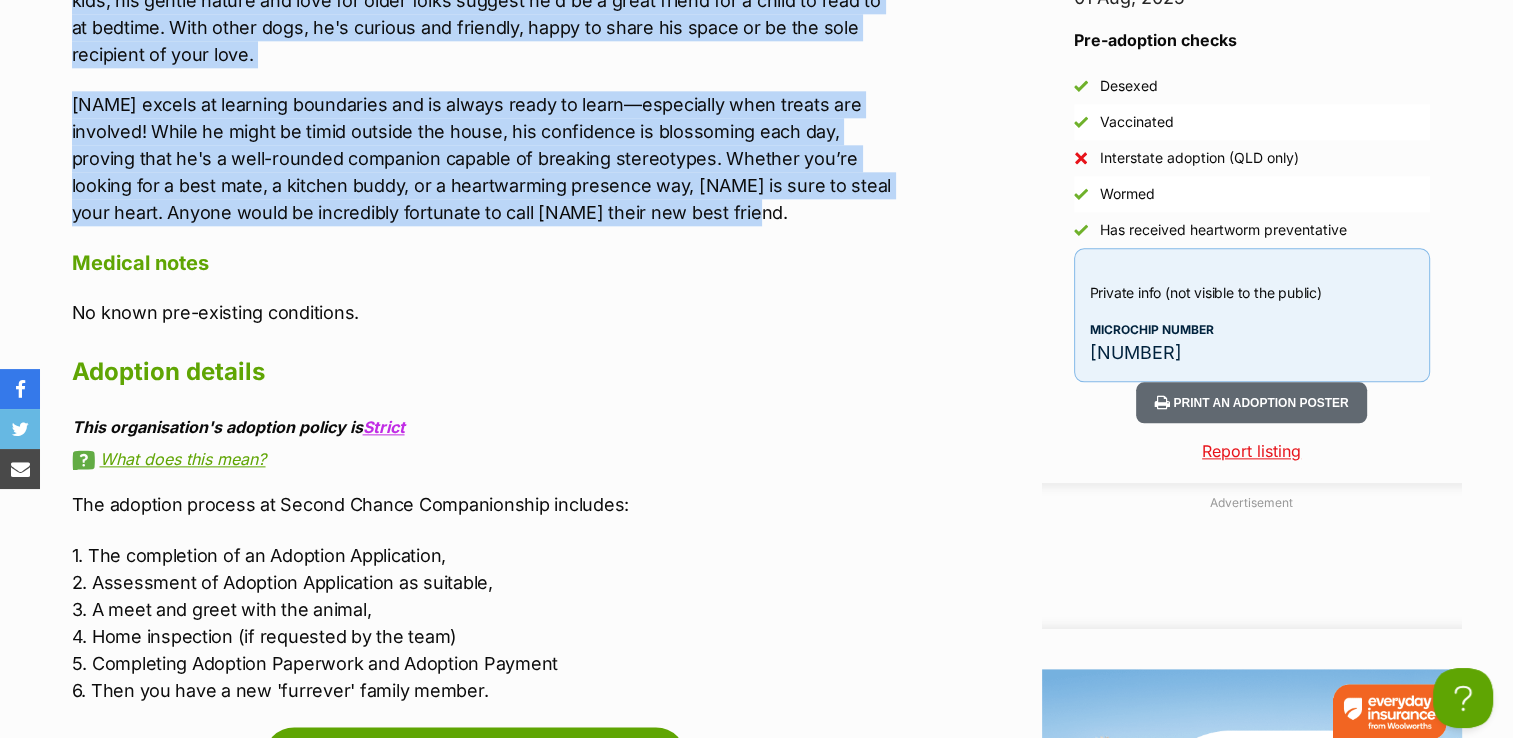 drag, startPoint x: 1266, startPoint y: 347, endPoint x: 1082, endPoint y: 348, distance: 184.00272 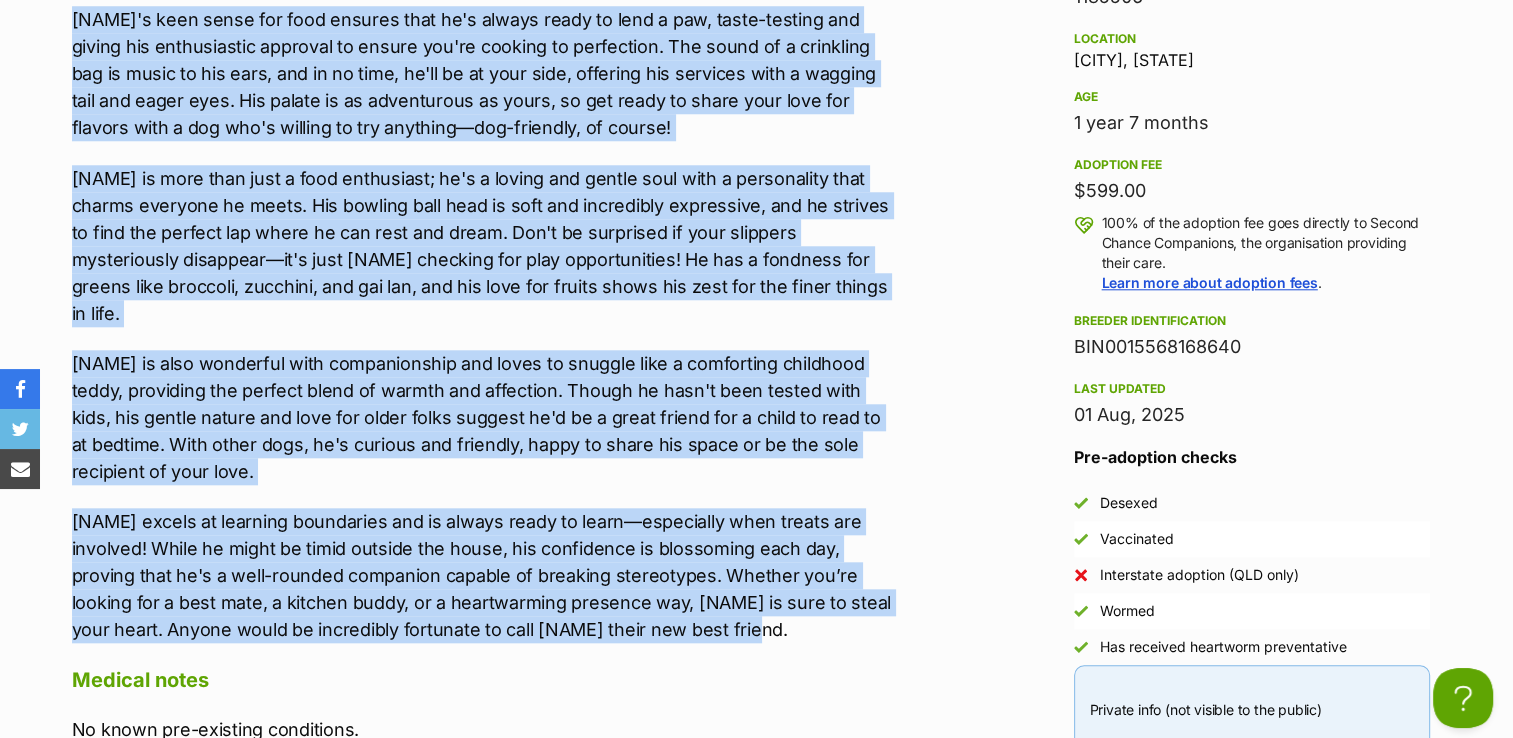 scroll, scrollTop: 0, scrollLeft: 0, axis: both 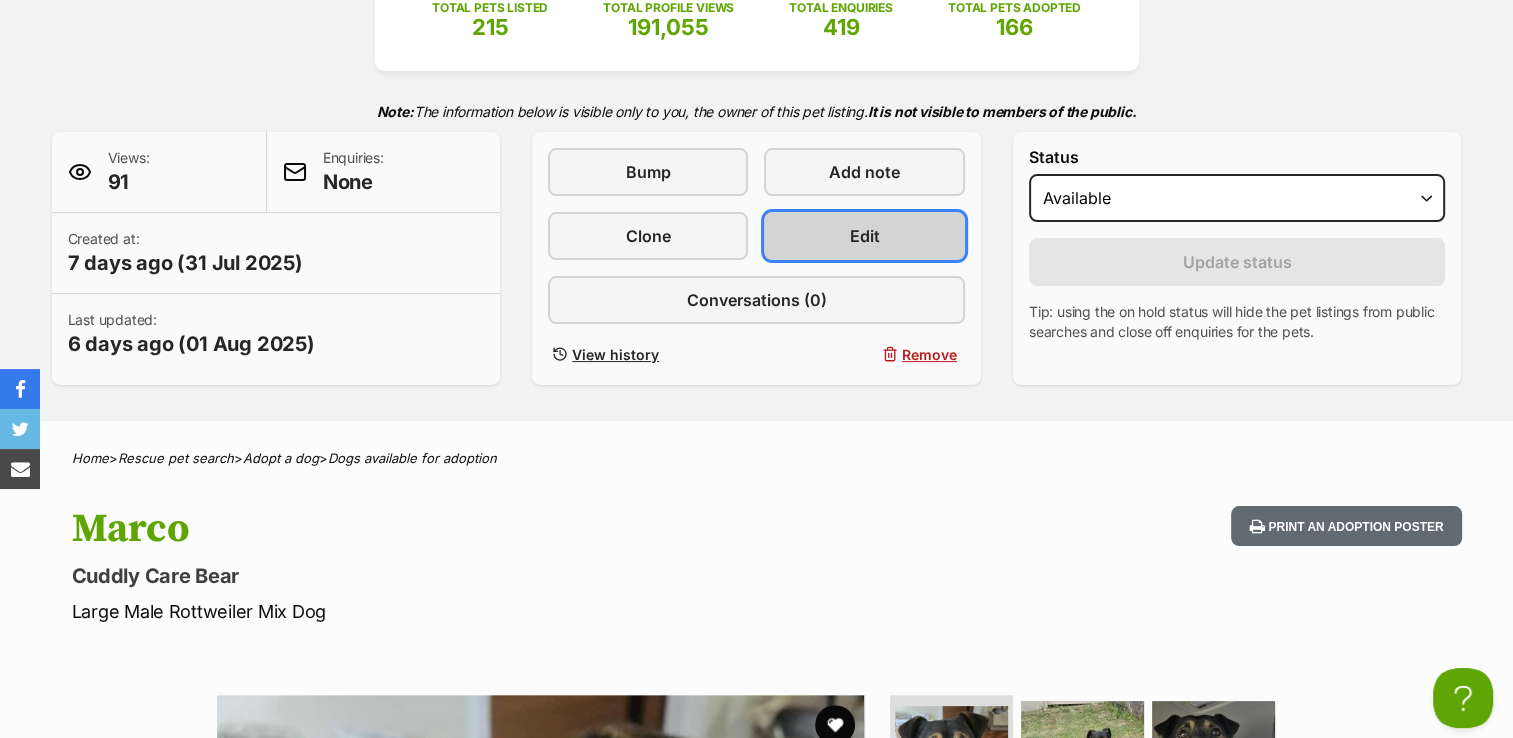 click on "Edit" at bounding box center (864, 236) 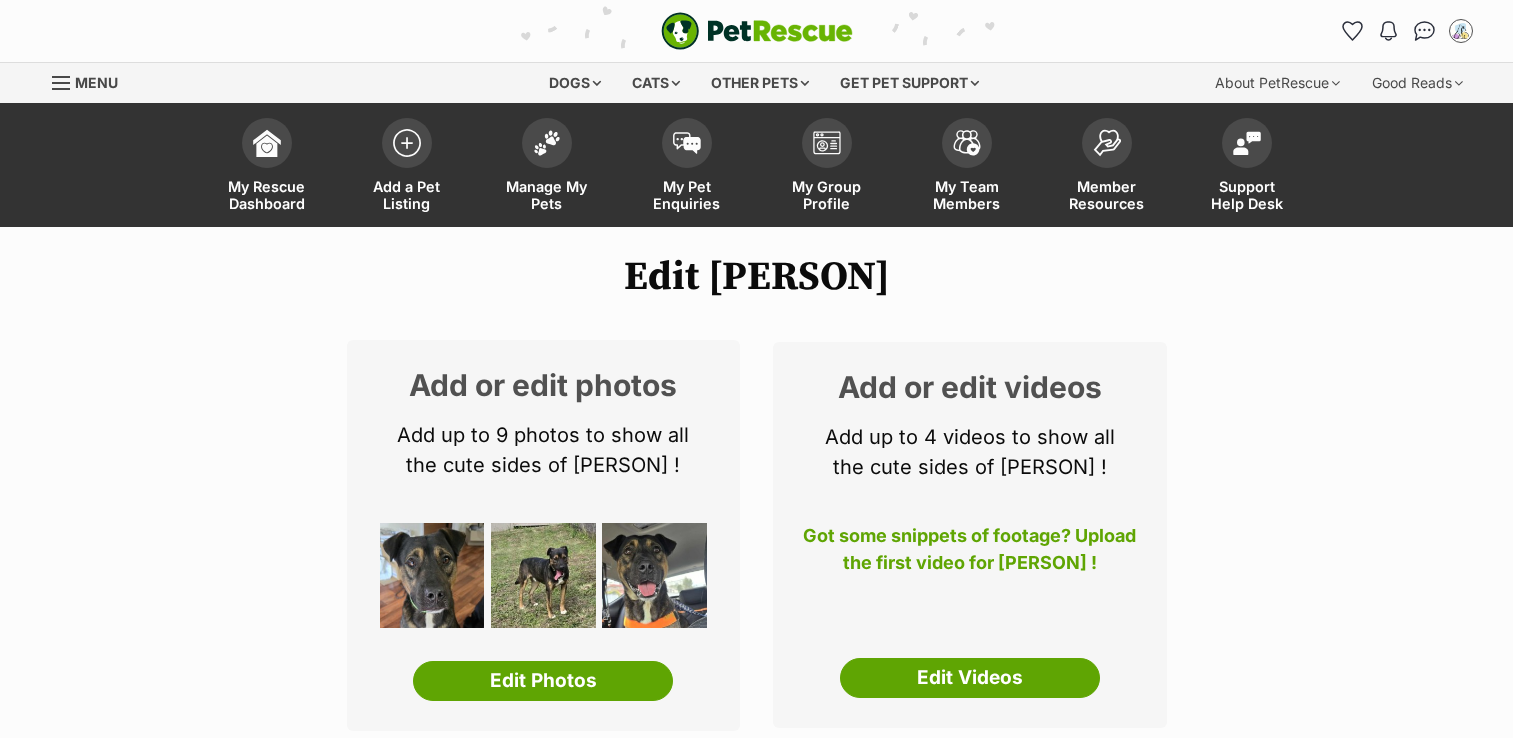 scroll, scrollTop: 0, scrollLeft: 0, axis: both 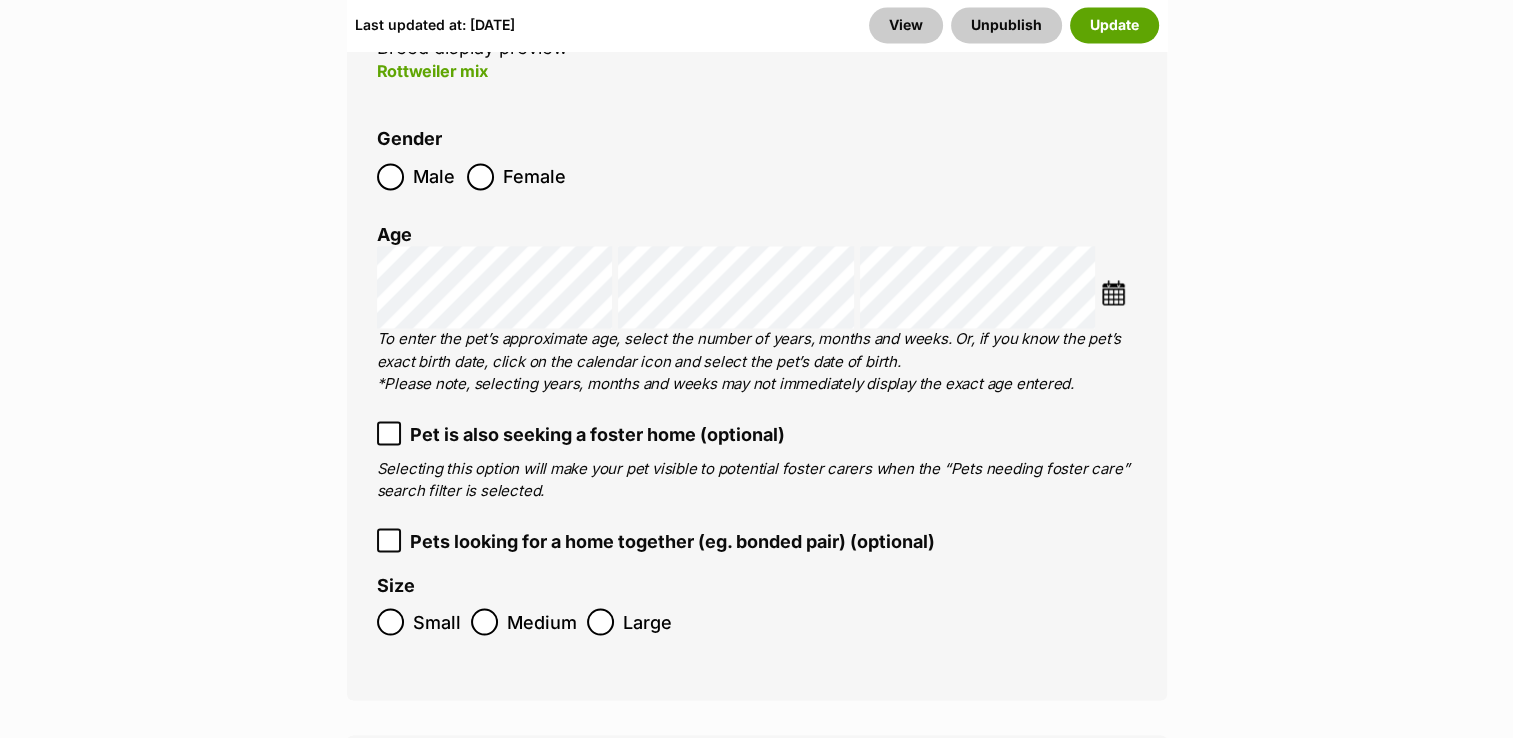 click at bounding box center [1113, 292] 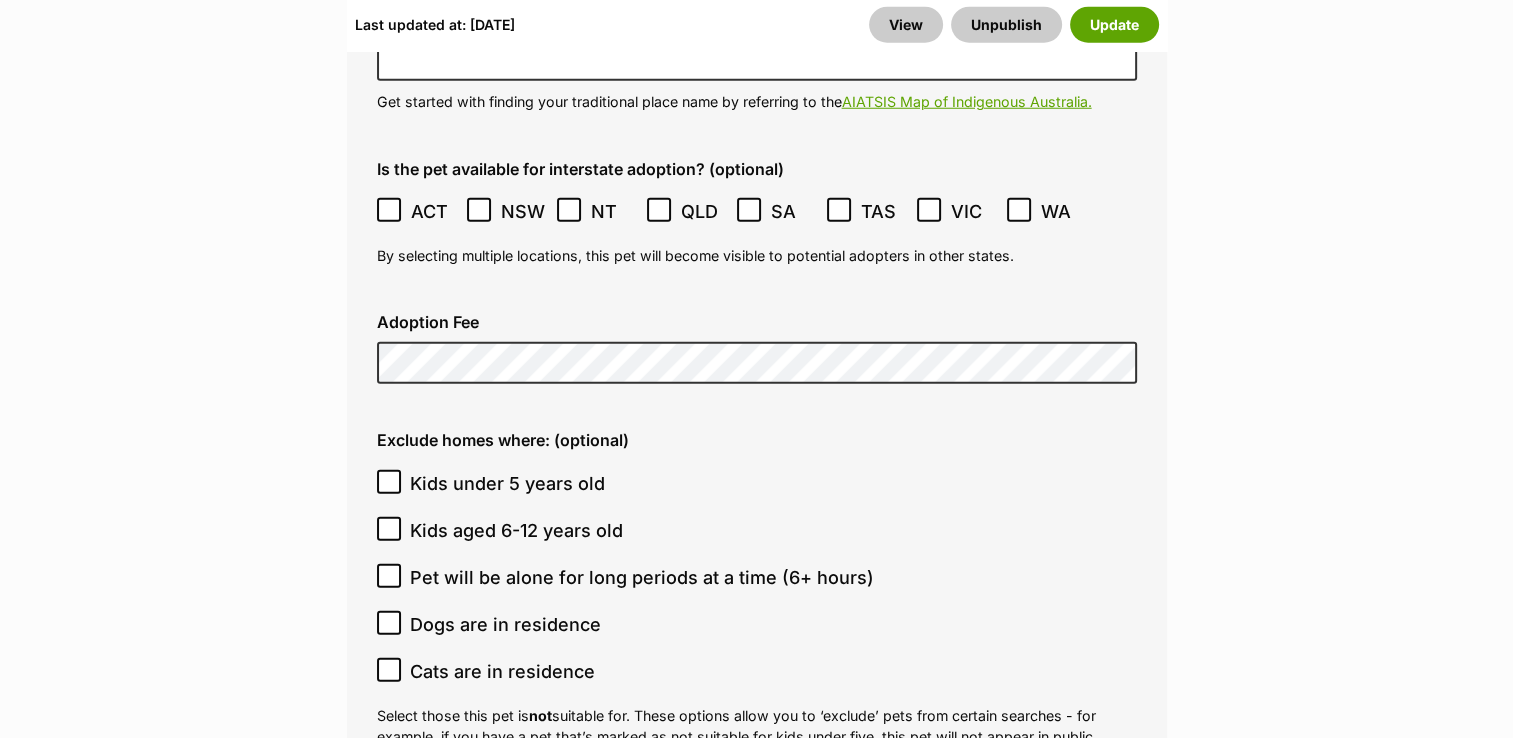 scroll, scrollTop: 5396, scrollLeft: 0, axis: vertical 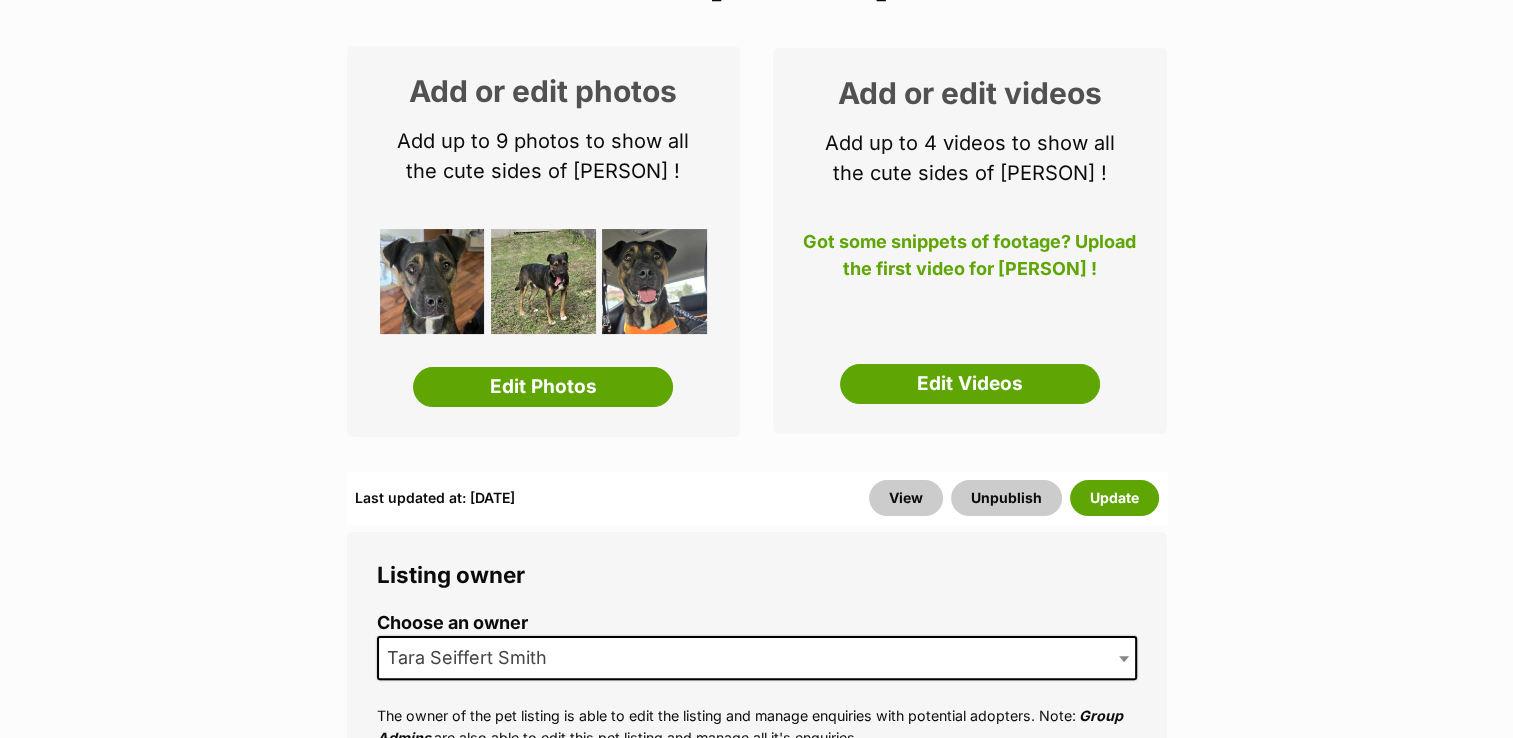 click at bounding box center [654, 281] 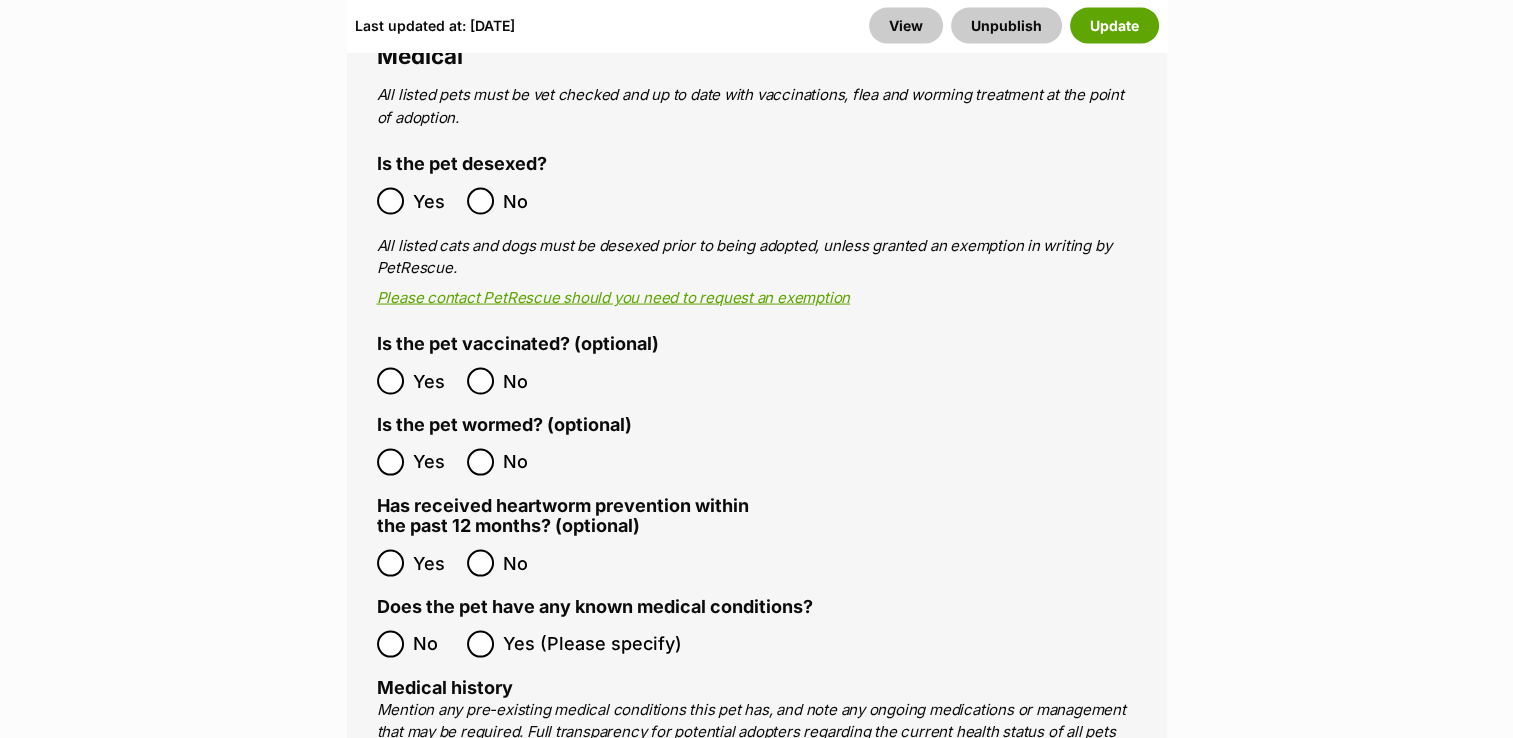 scroll, scrollTop: 0, scrollLeft: 0, axis: both 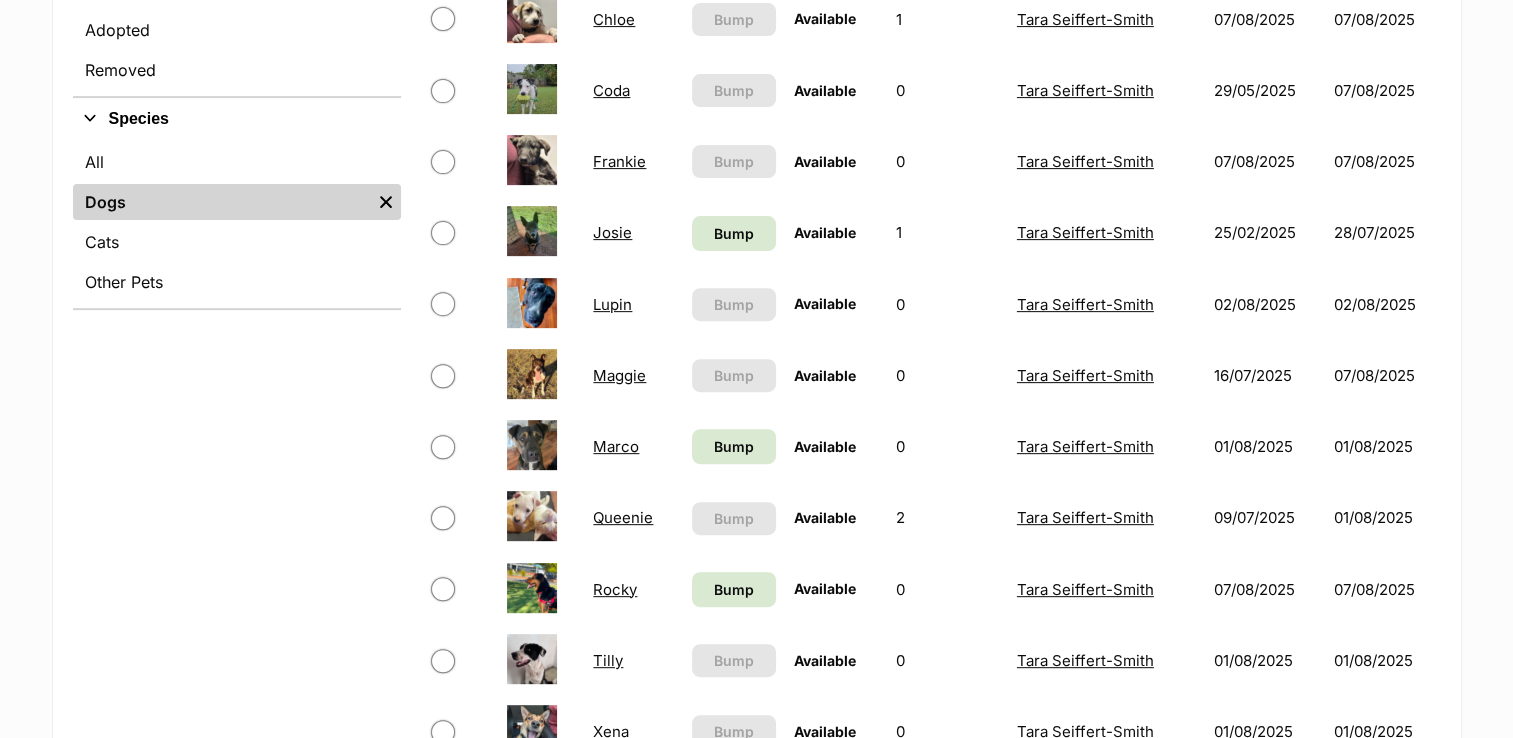 click on "Rocky" at bounding box center [615, 589] 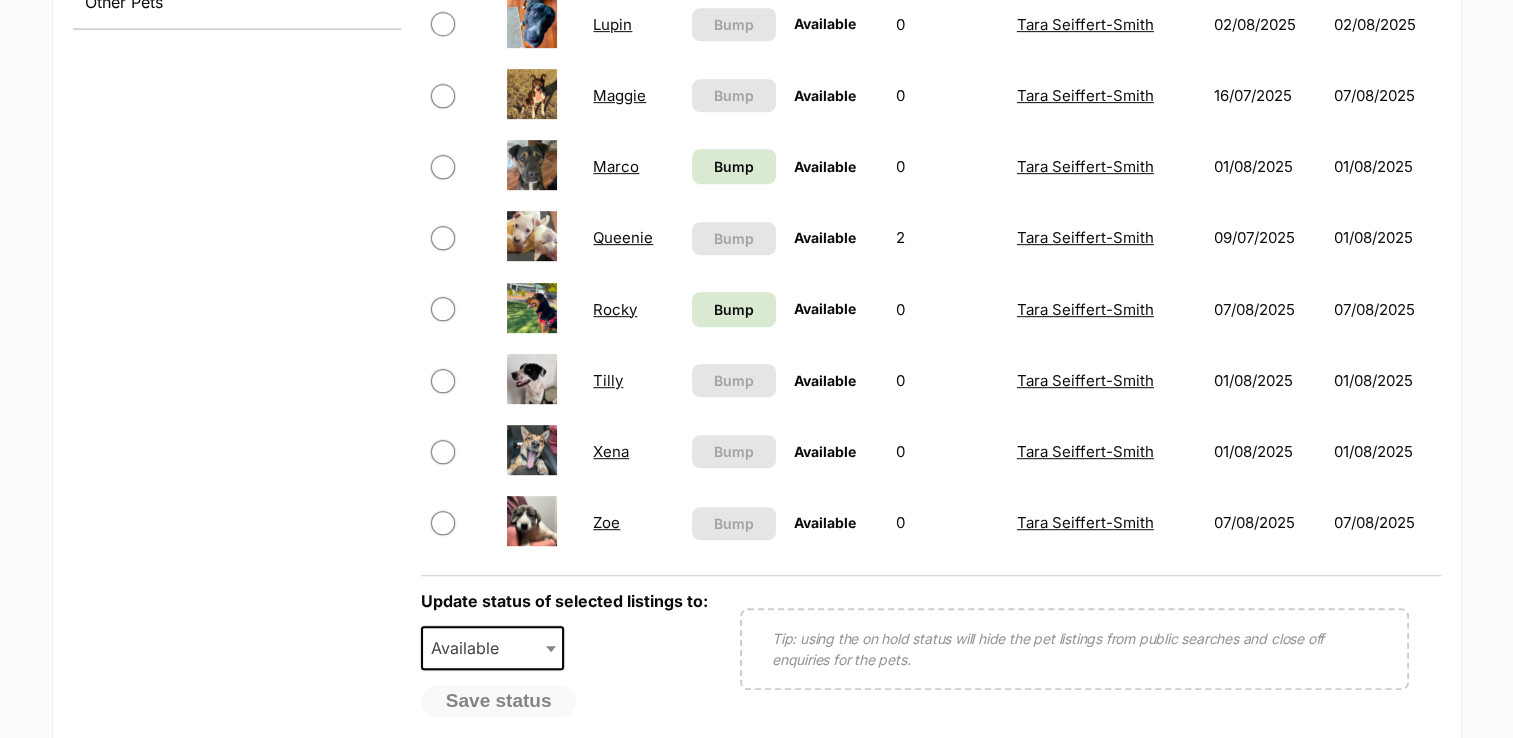 scroll, scrollTop: 979, scrollLeft: 0, axis: vertical 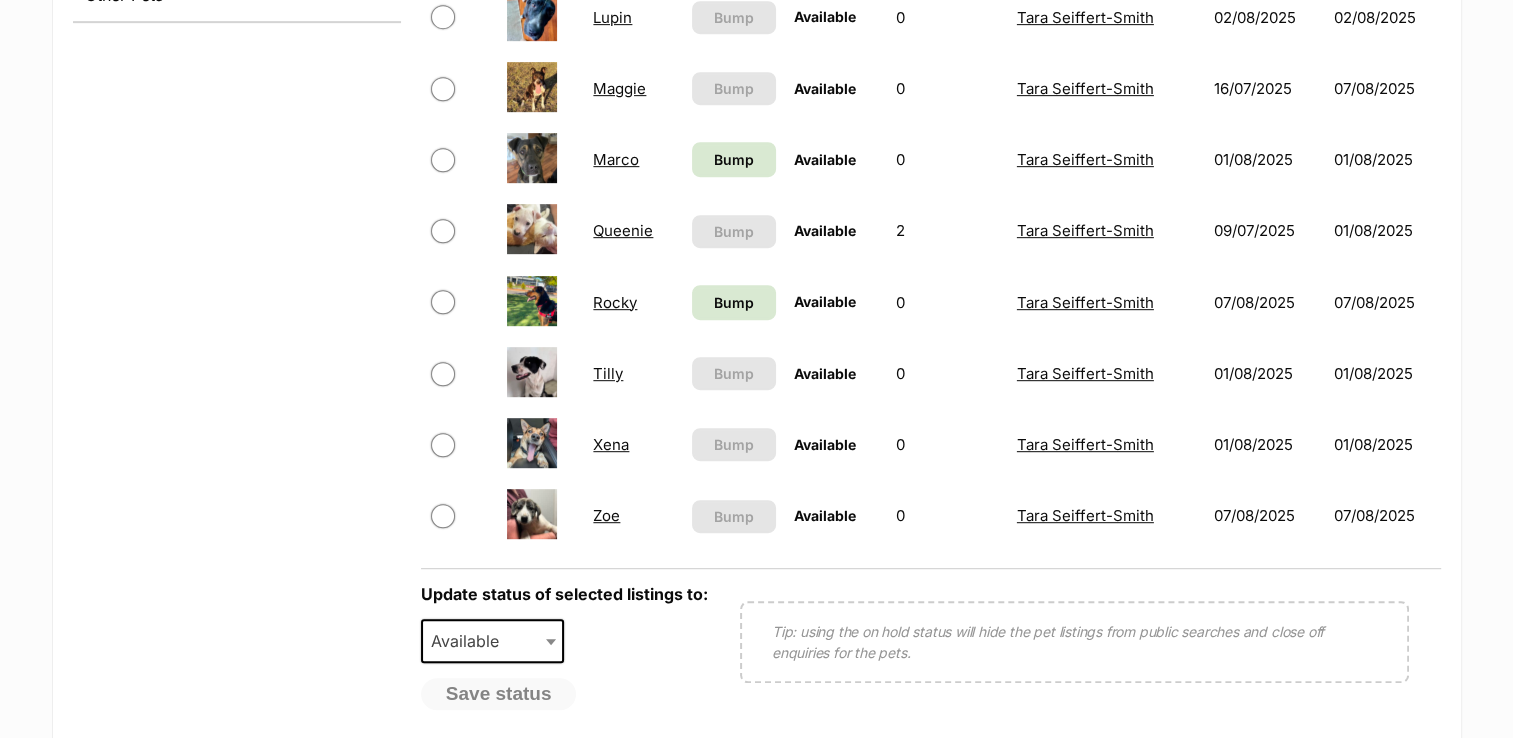 click on "Tilly" at bounding box center [608, 373] 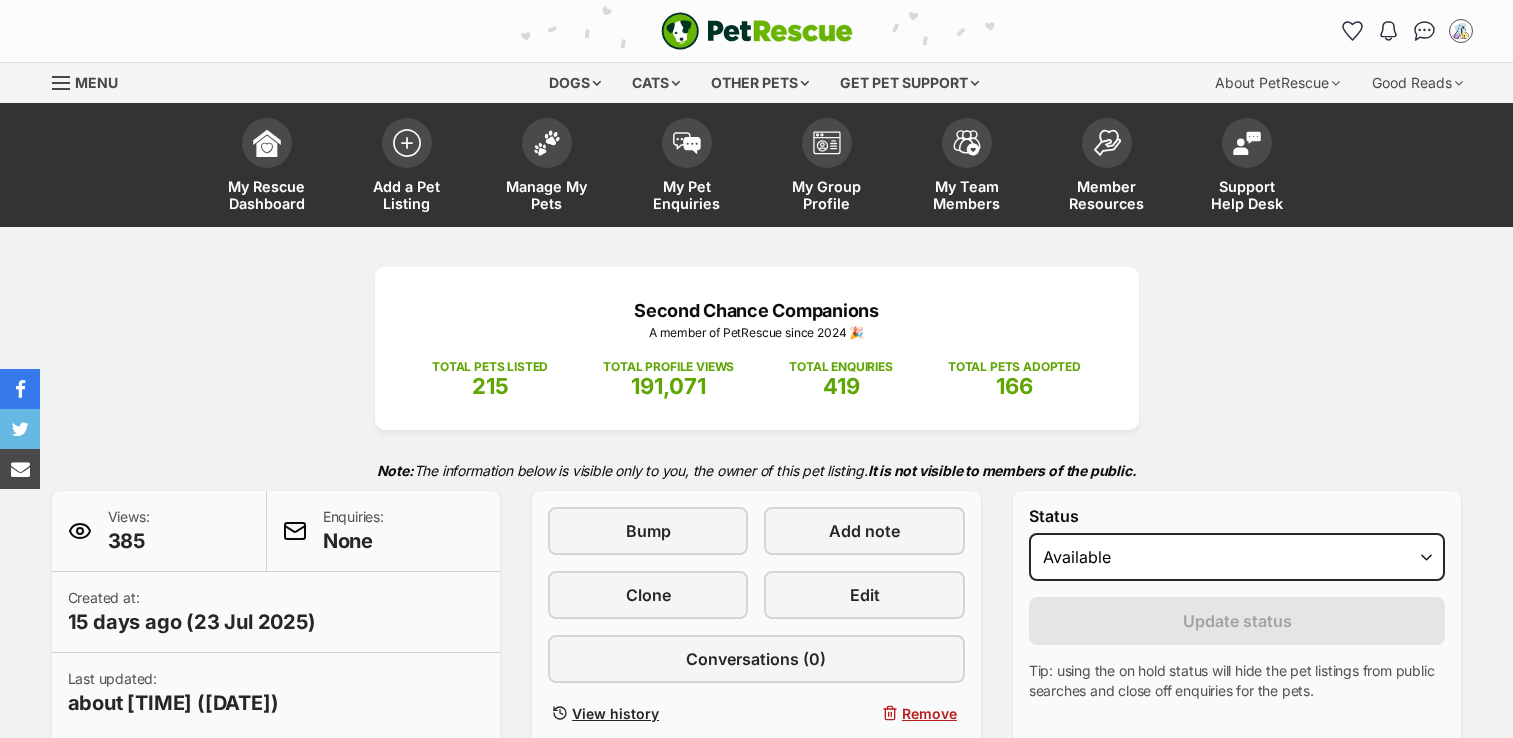 scroll, scrollTop: 0, scrollLeft: 0, axis: both 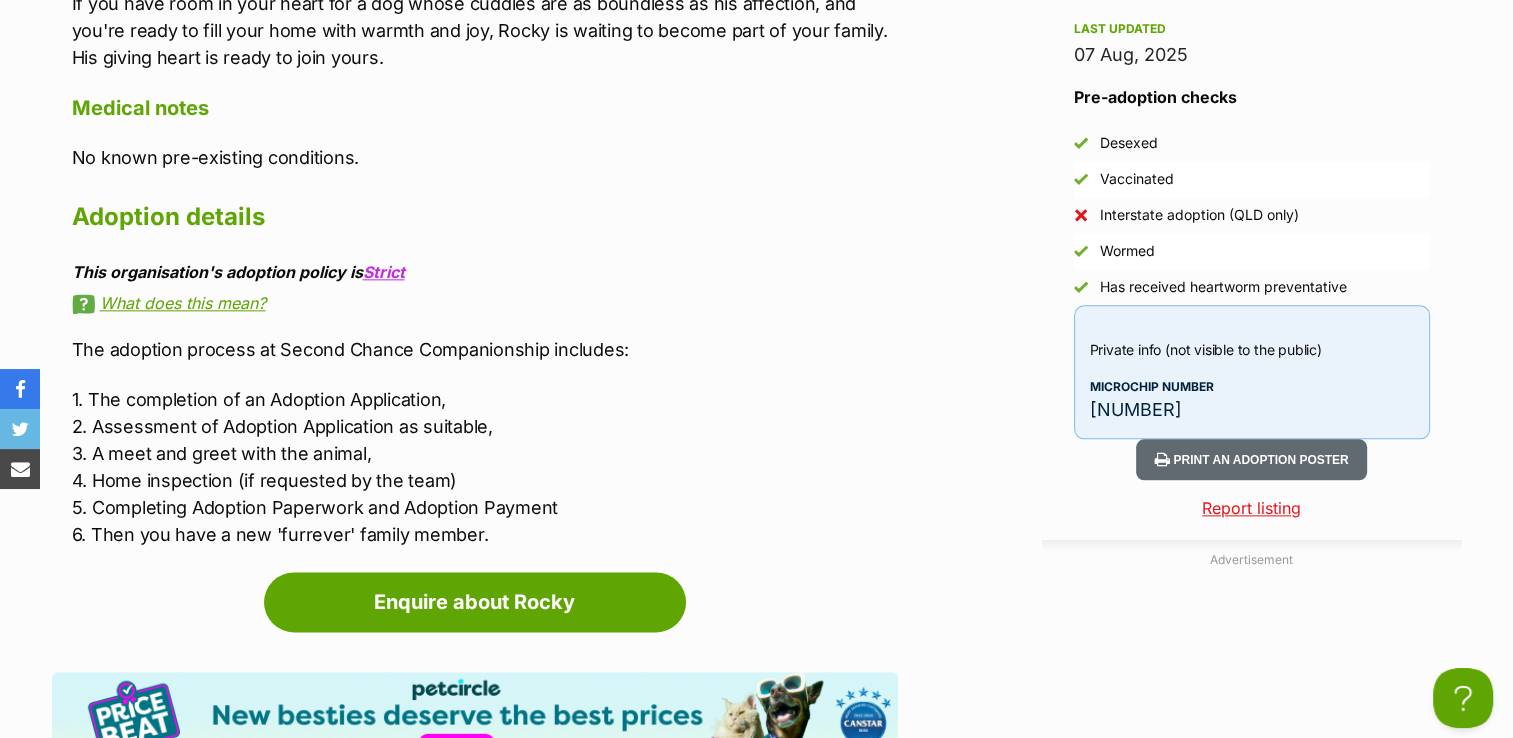 drag, startPoint x: 1284, startPoint y: 402, endPoint x: 1075, endPoint y: 408, distance: 209.0861 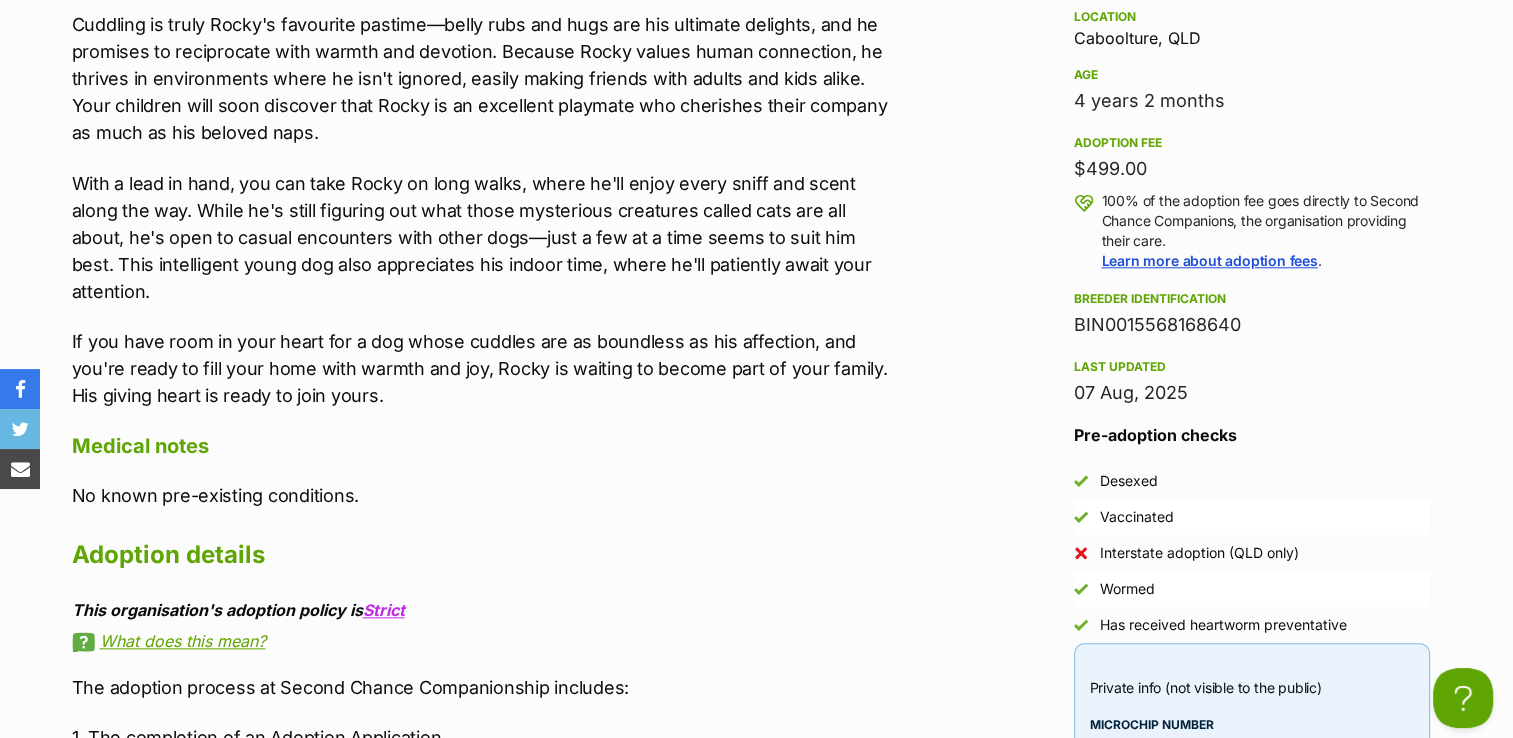 scroll, scrollTop: 1878, scrollLeft: 0, axis: vertical 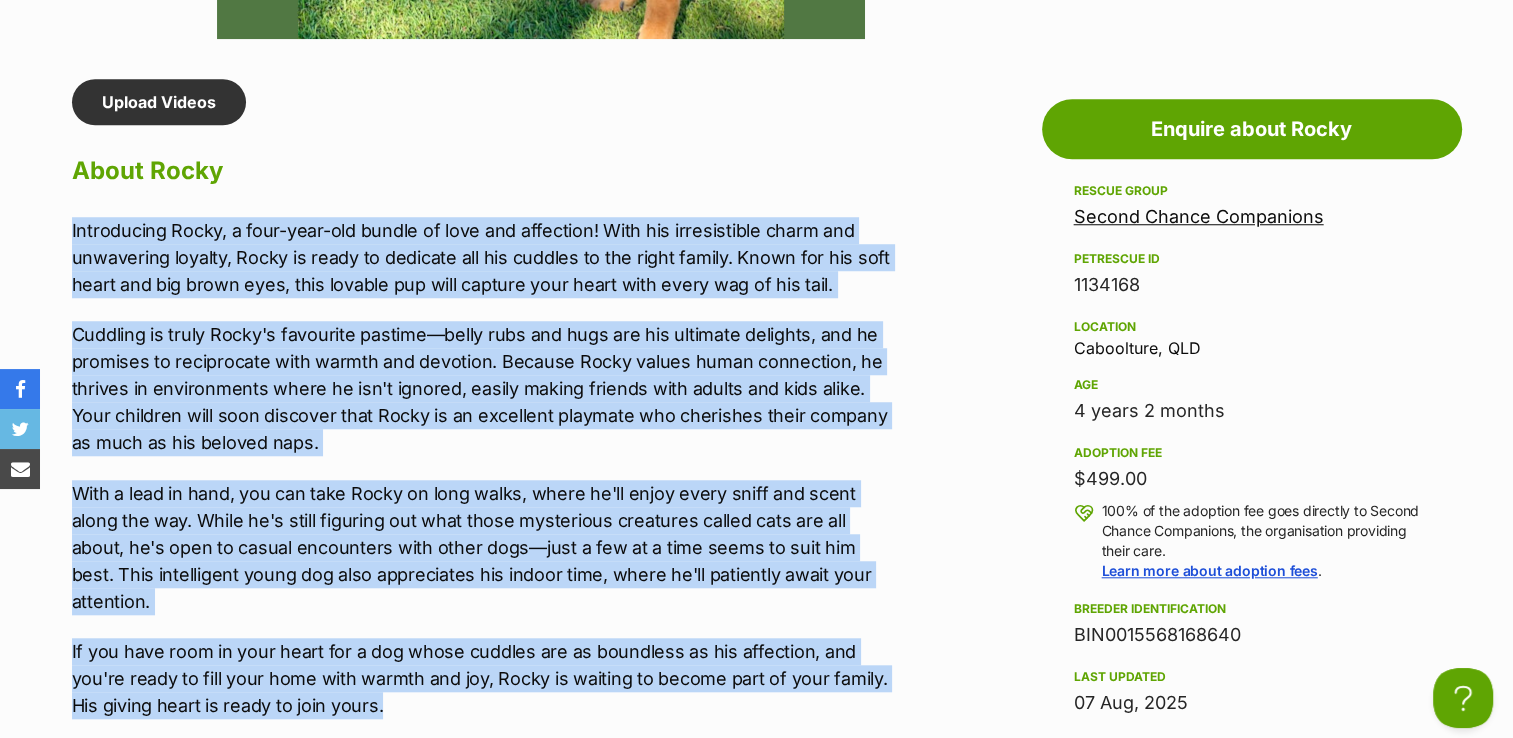 drag, startPoint x: 389, startPoint y: 459, endPoint x: 72, endPoint y: 227, distance: 392.82693 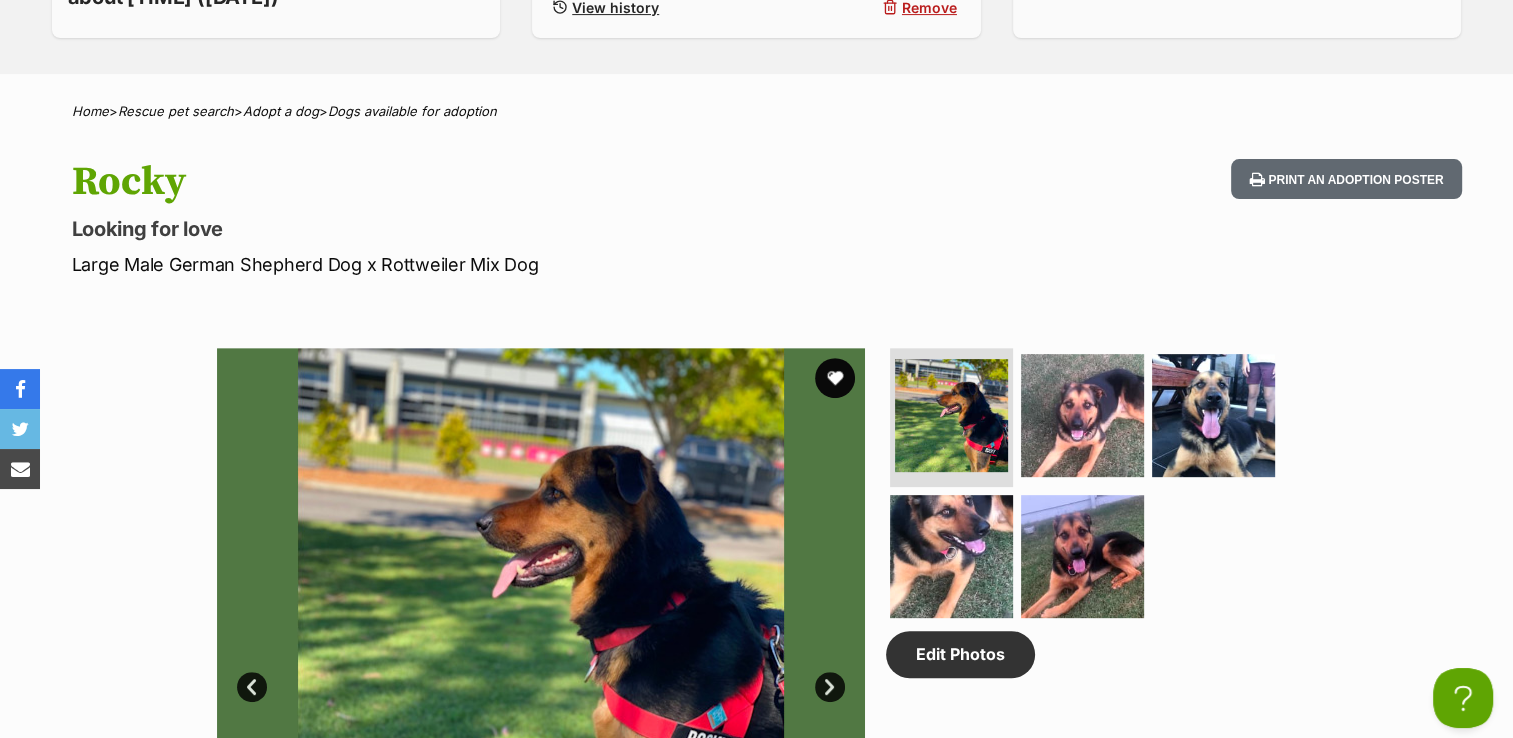 scroll, scrollTop: 695, scrollLeft: 0, axis: vertical 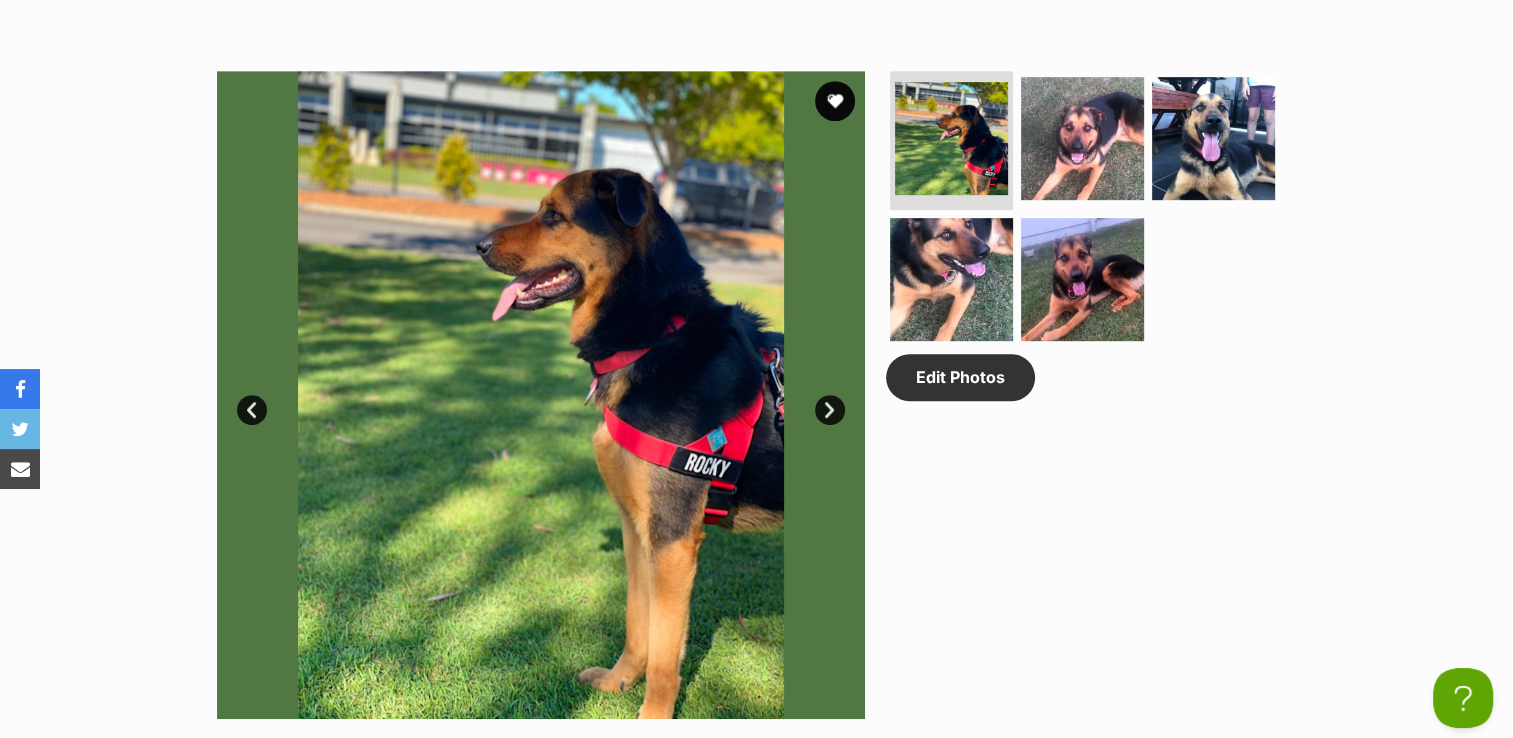 click on "Available
1
of 5 images
1
of 5 images
1
of 5 images
1
of 5 images
1
of 5 images
Next Prev 1 2 3 4 5
Edit Photos" at bounding box center (756, 380) 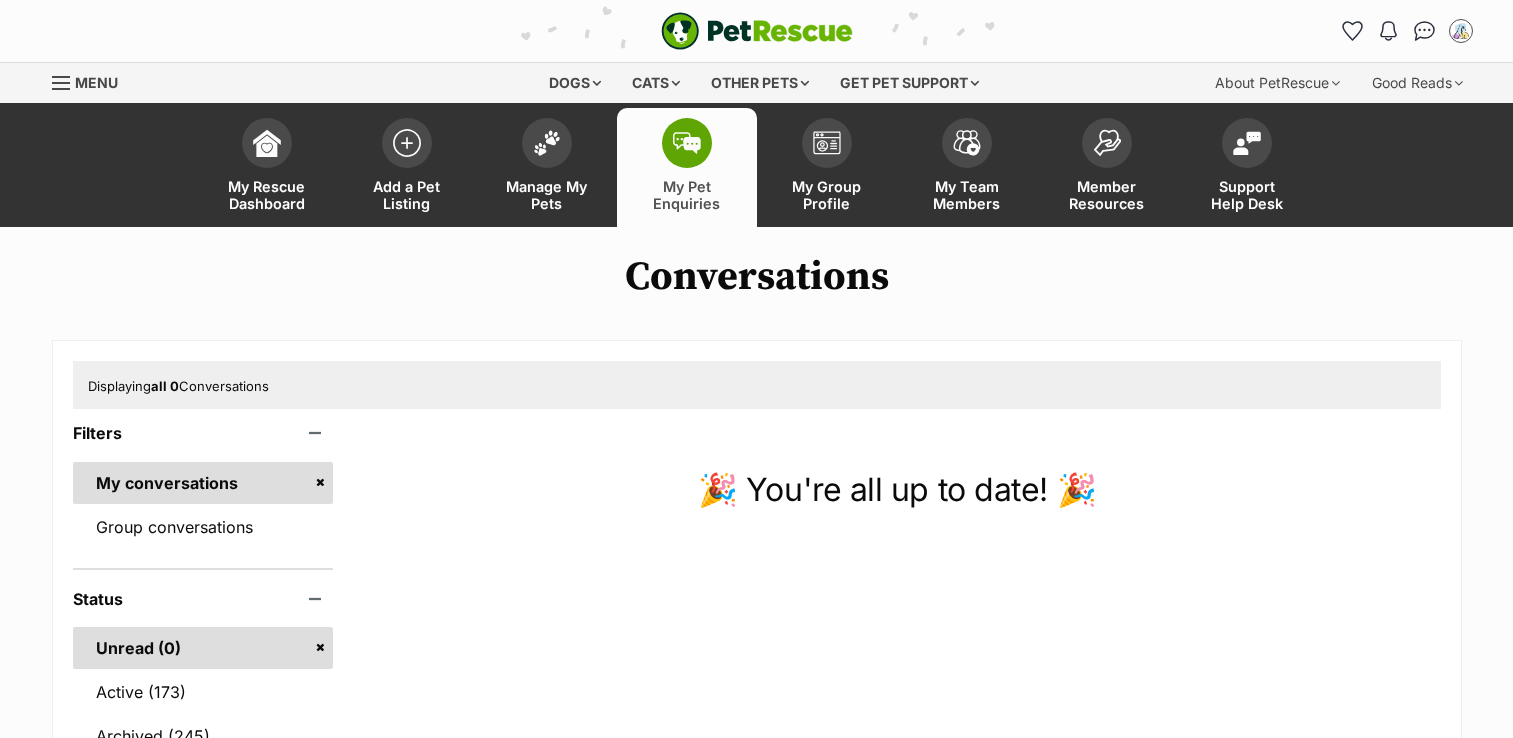 scroll, scrollTop: 0, scrollLeft: 0, axis: both 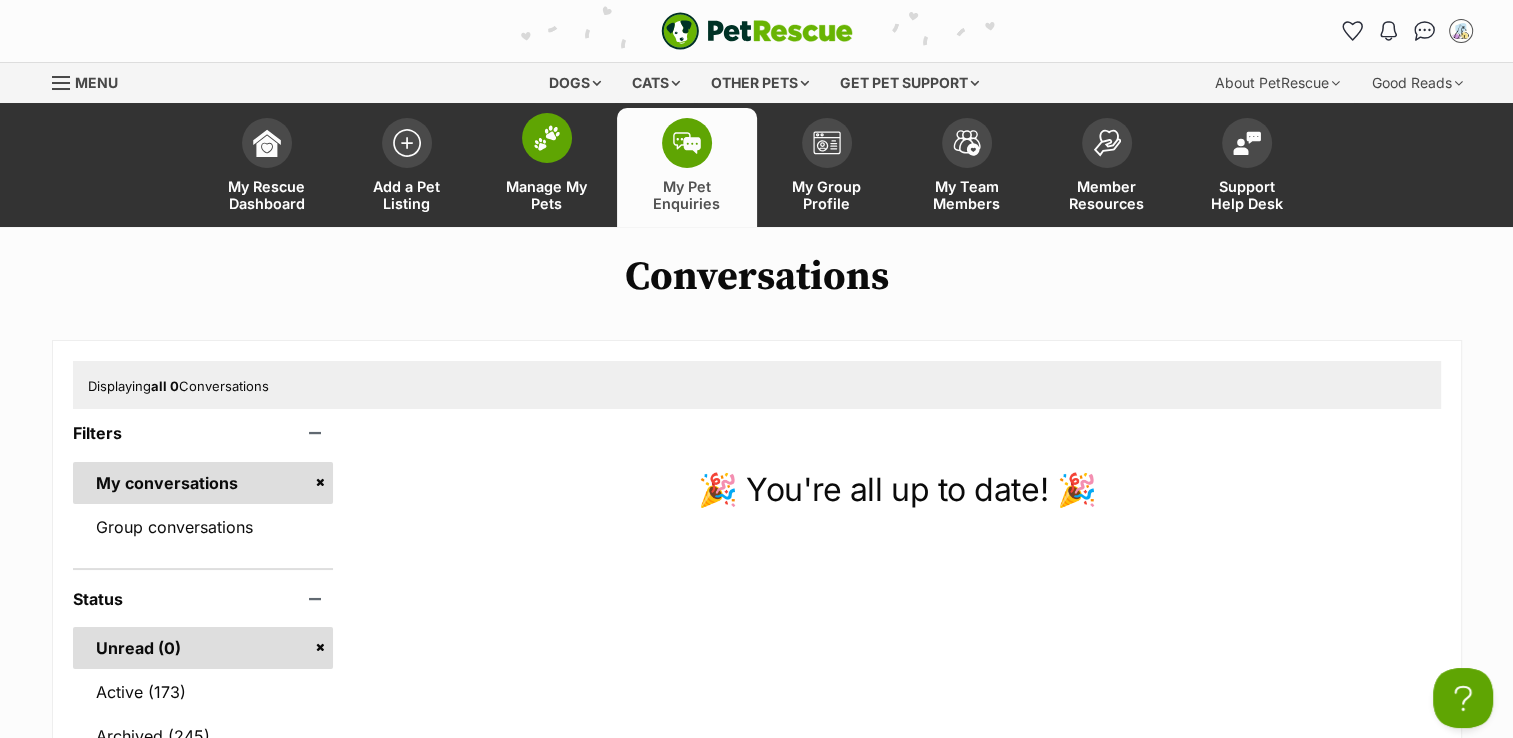 click on "Manage My Pets" at bounding box center (547, 195) 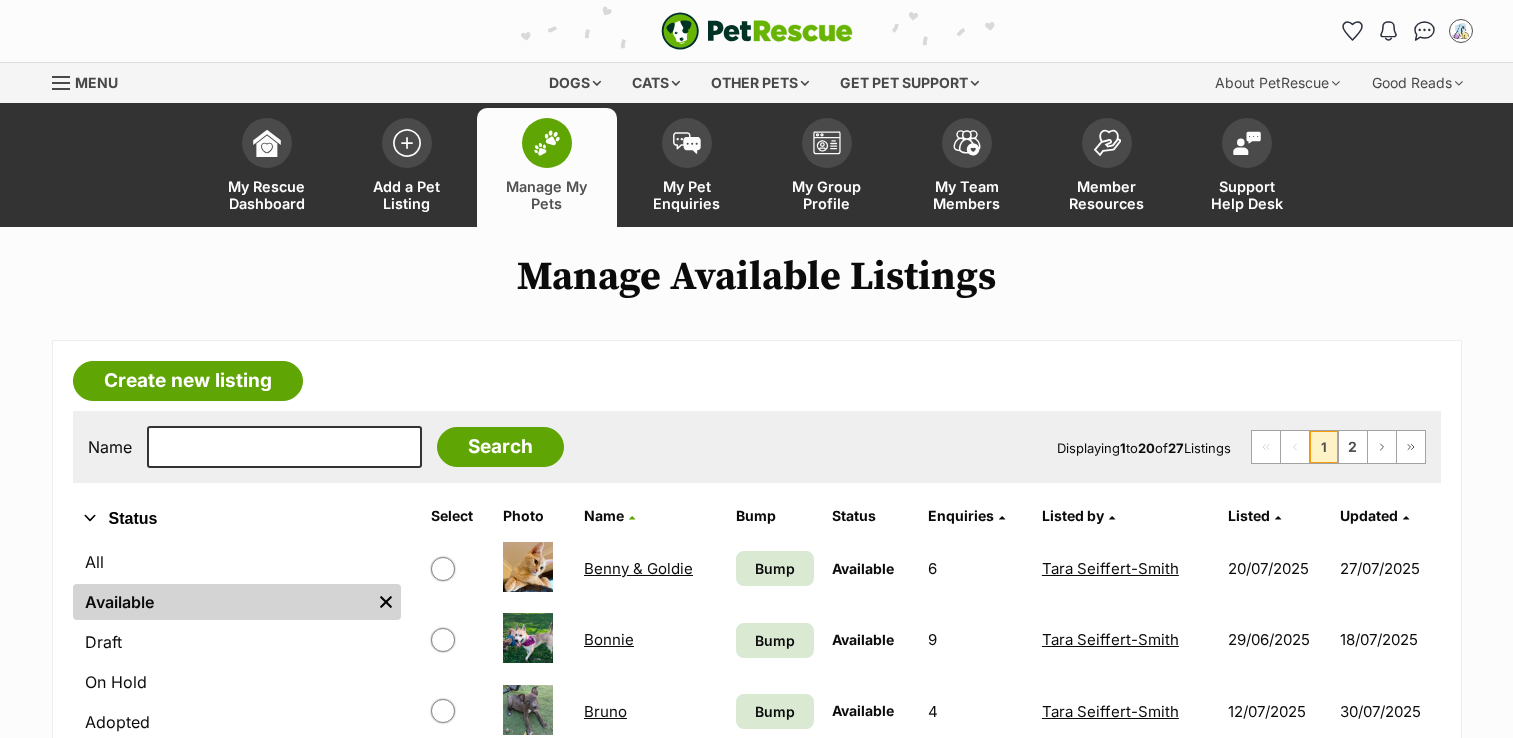 scroll, scrollTop: 0, scrollLeft: 0, axis: both 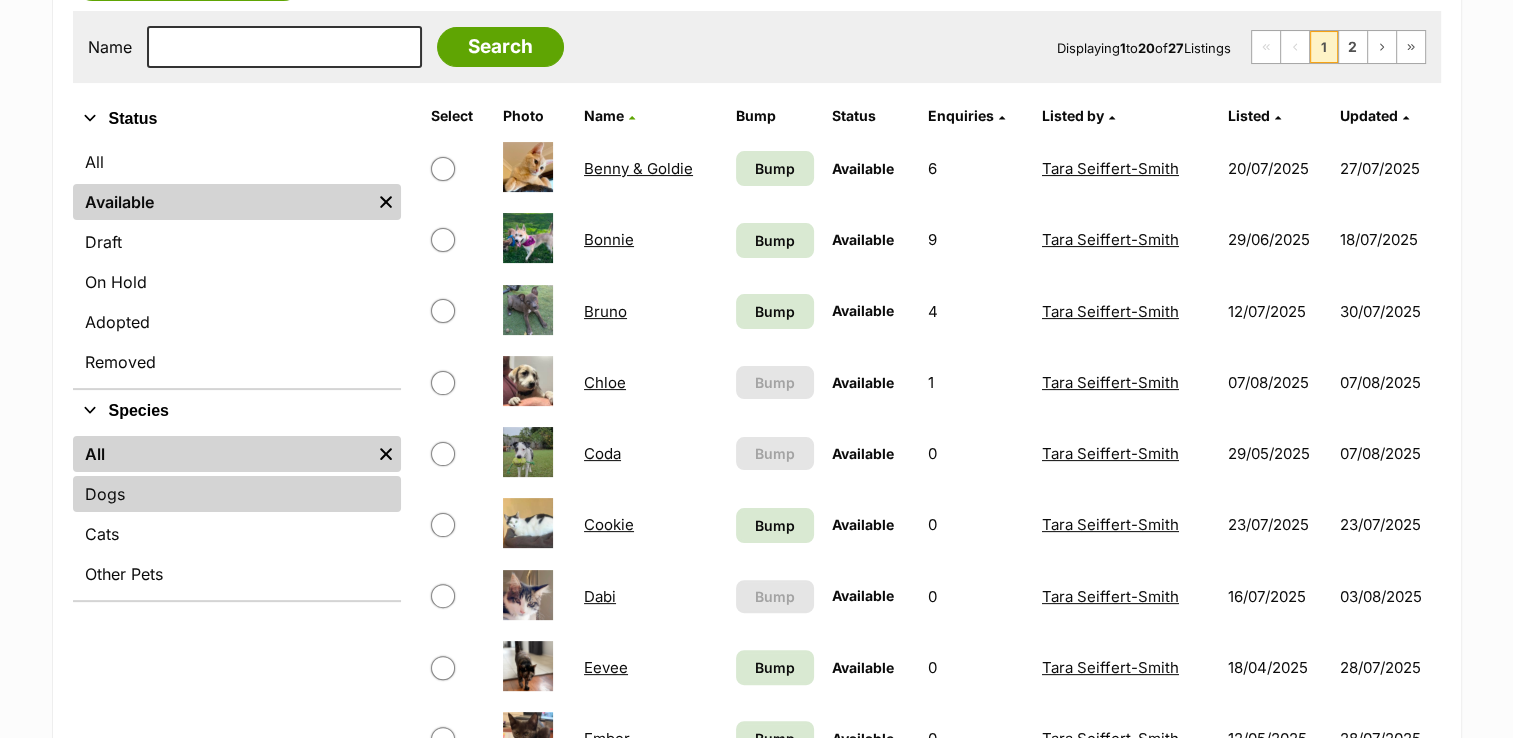 click on "Dogs" at bounding box center (237, 494) 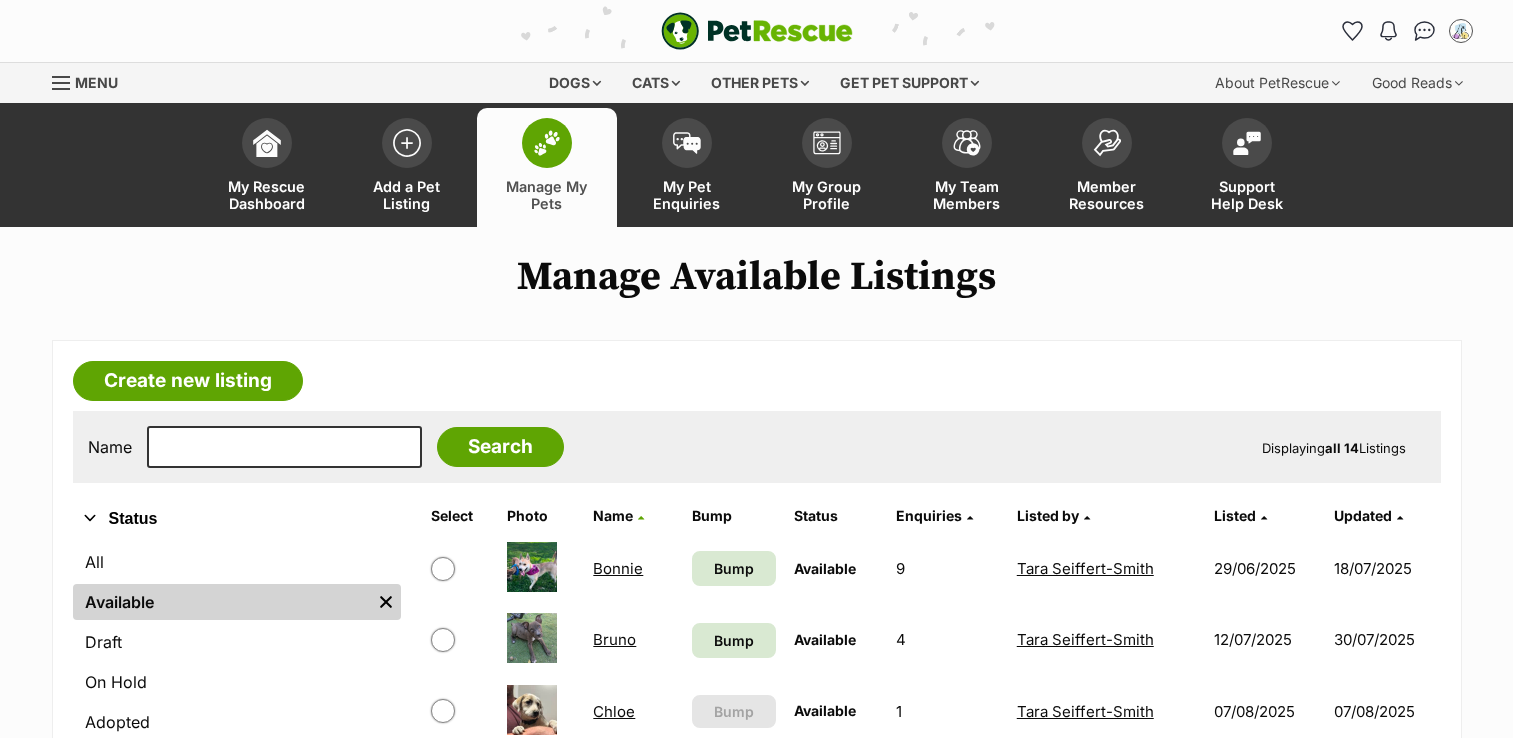 scroll, scrollTop: 0, scrollLeft: 0, axis: both 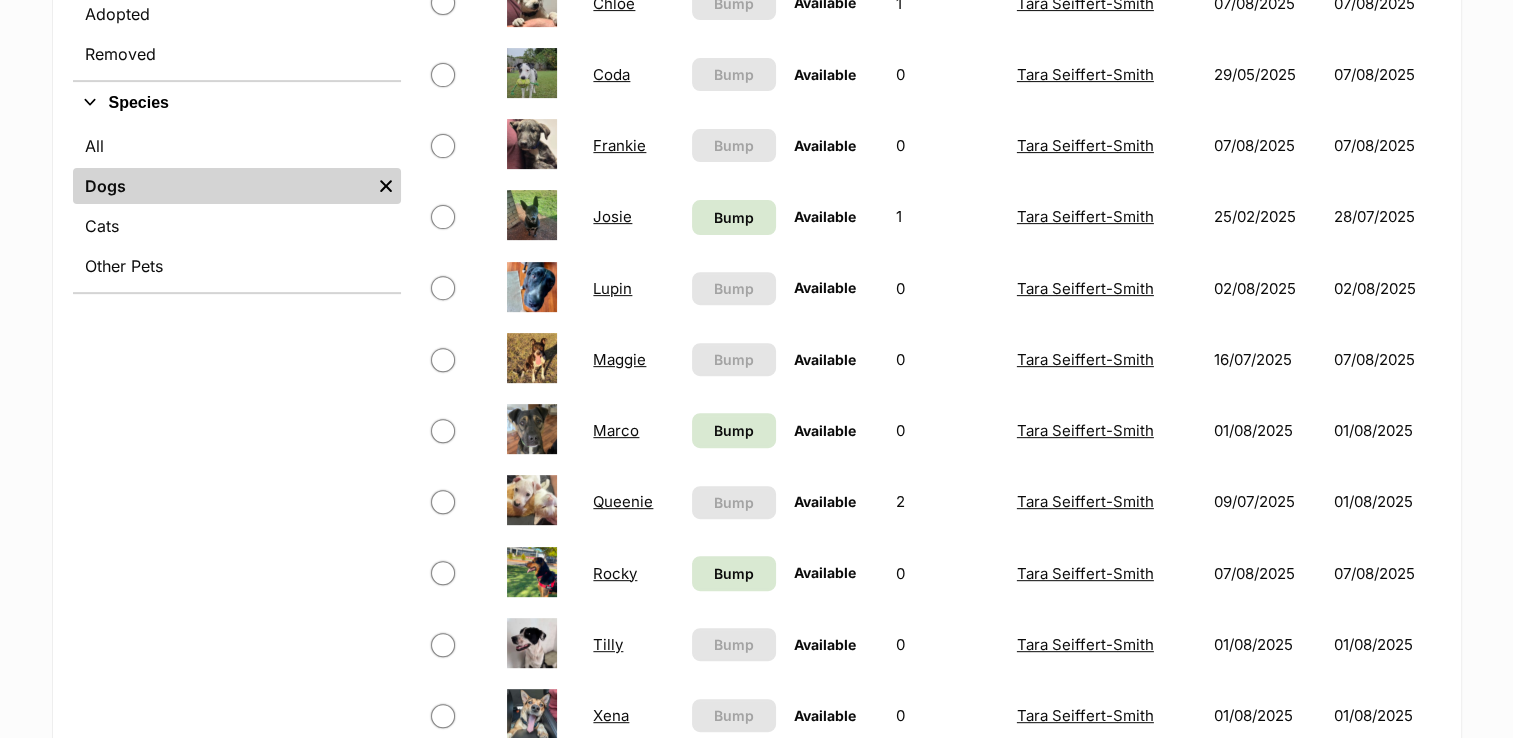 click on "Lupin" at bounding box center [612, 288] 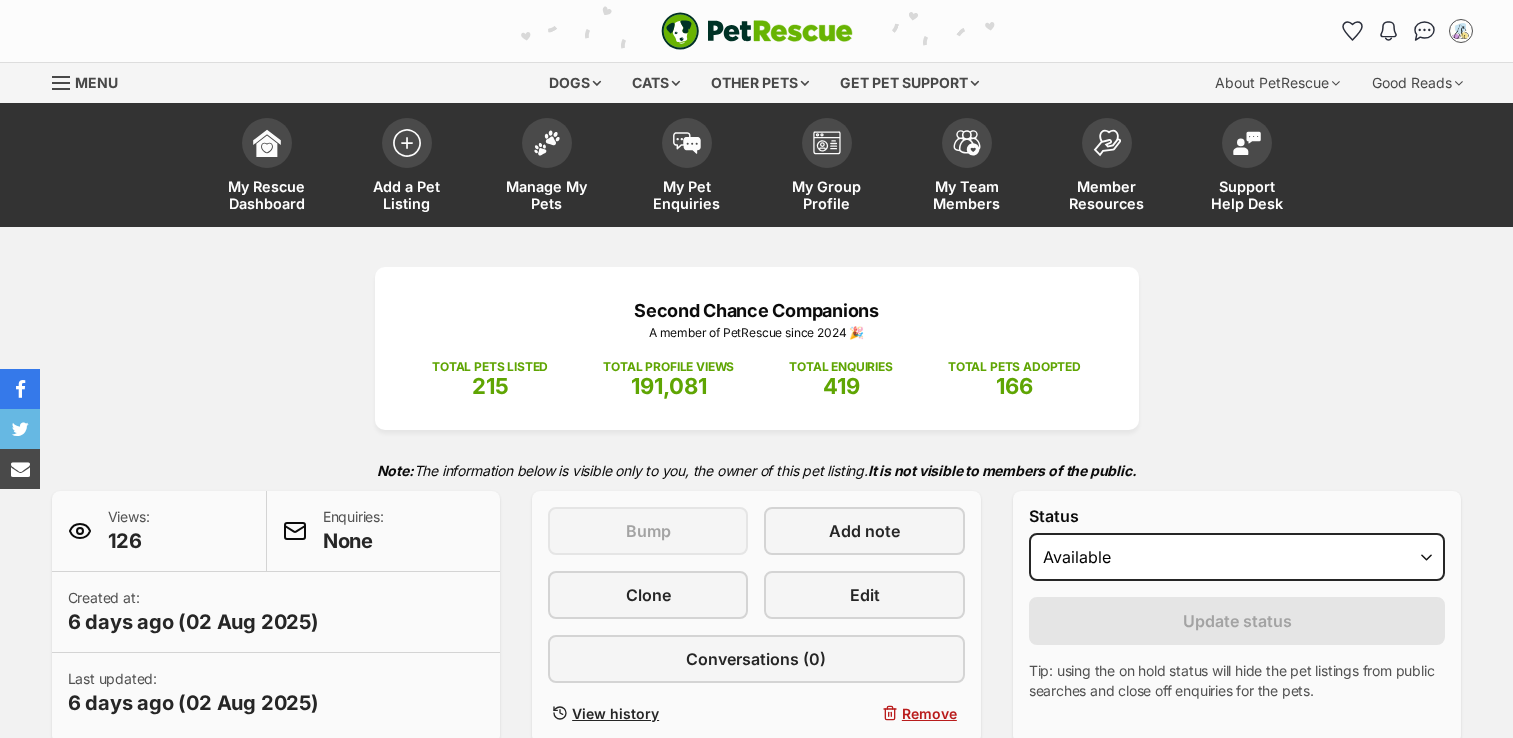 scroll, scrollTop: 0, scrollLeft: 0, axis: both 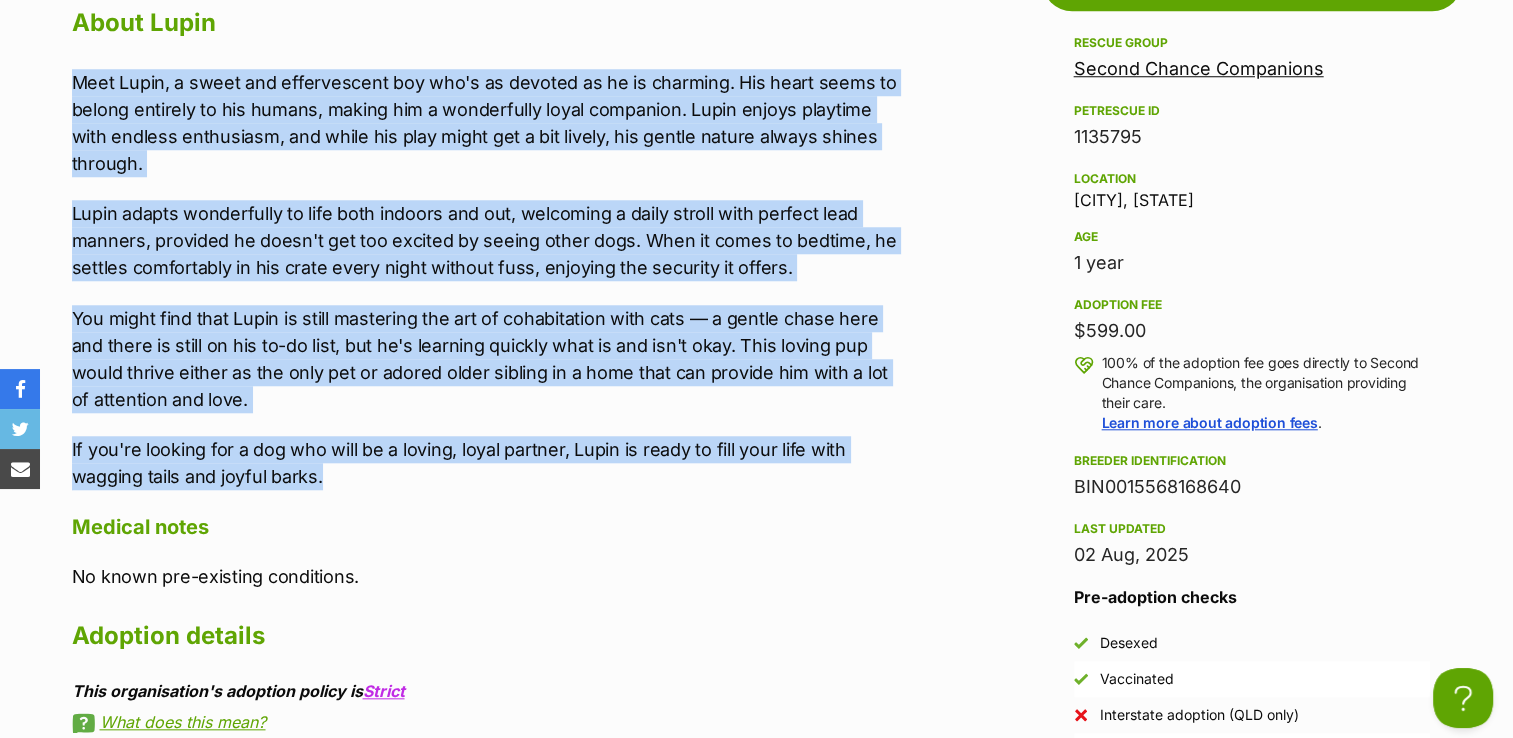 drag, startPoint x: 352, startPoint y: 468, endPoint x: 76, endPoint y: 78, distance: 477.78238 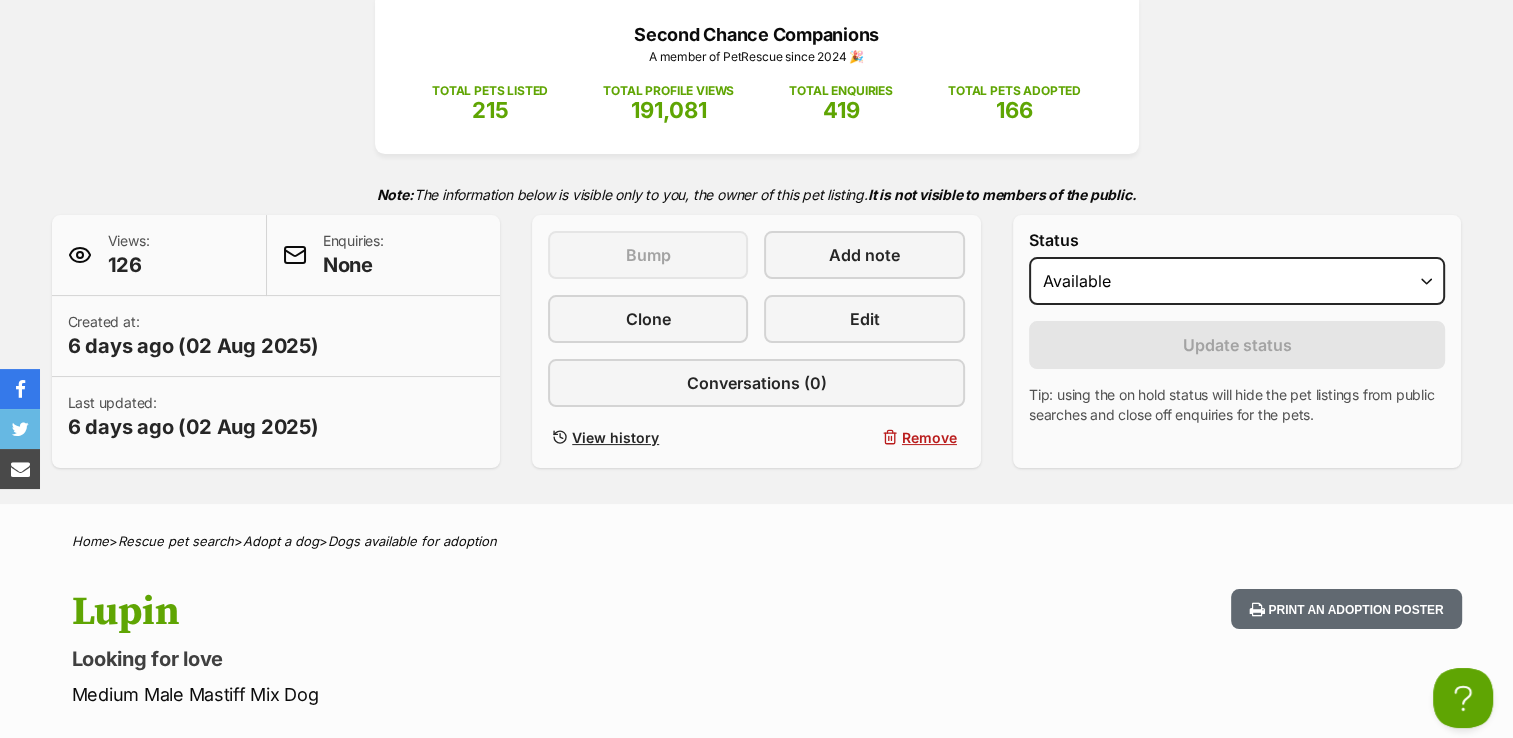 scroll, scrollTop: 260, scrollLeft: 0, axis: vertical 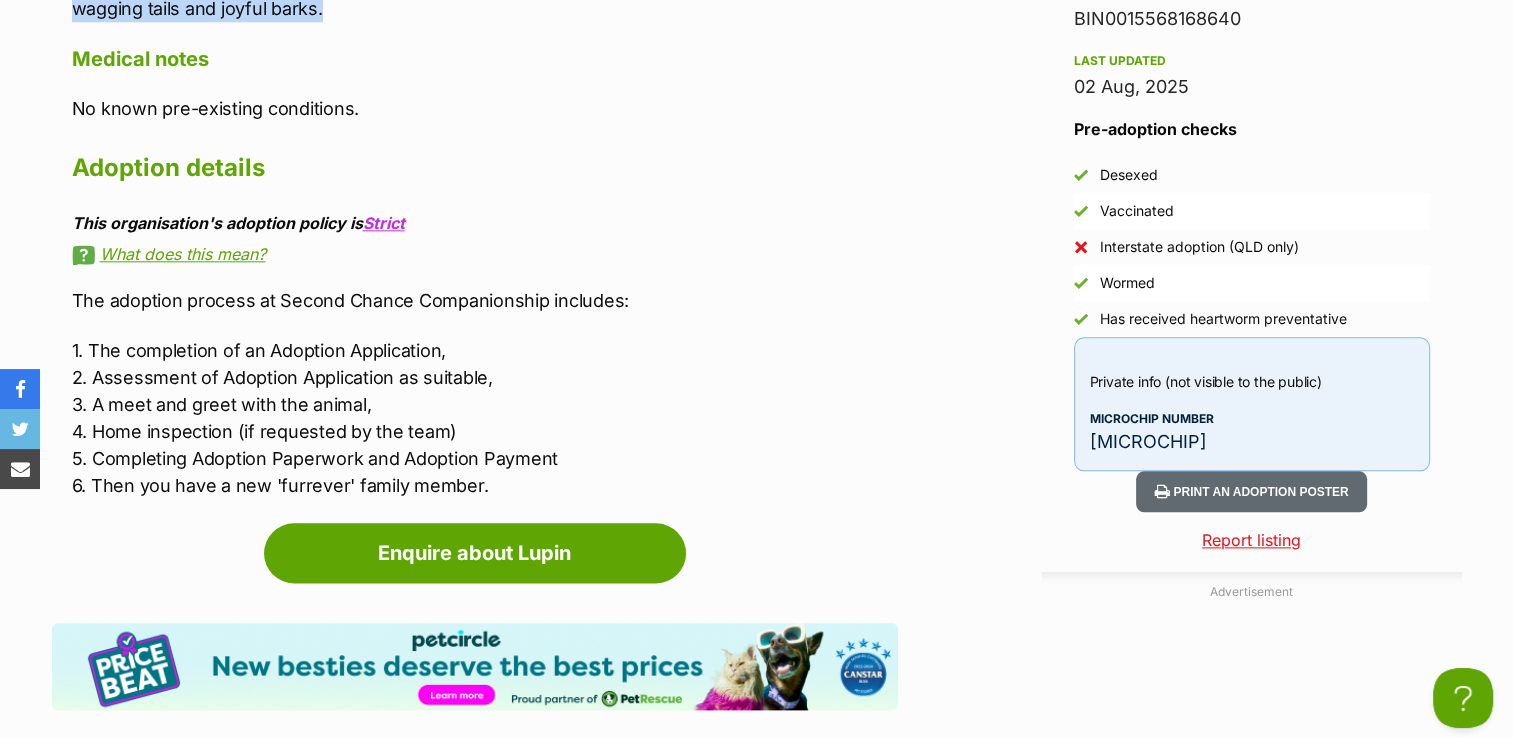 drag, startPoint x: 1276, startPoint y: 429, endPoint x: 1062, endPoint y: 422, distance: 214.11446 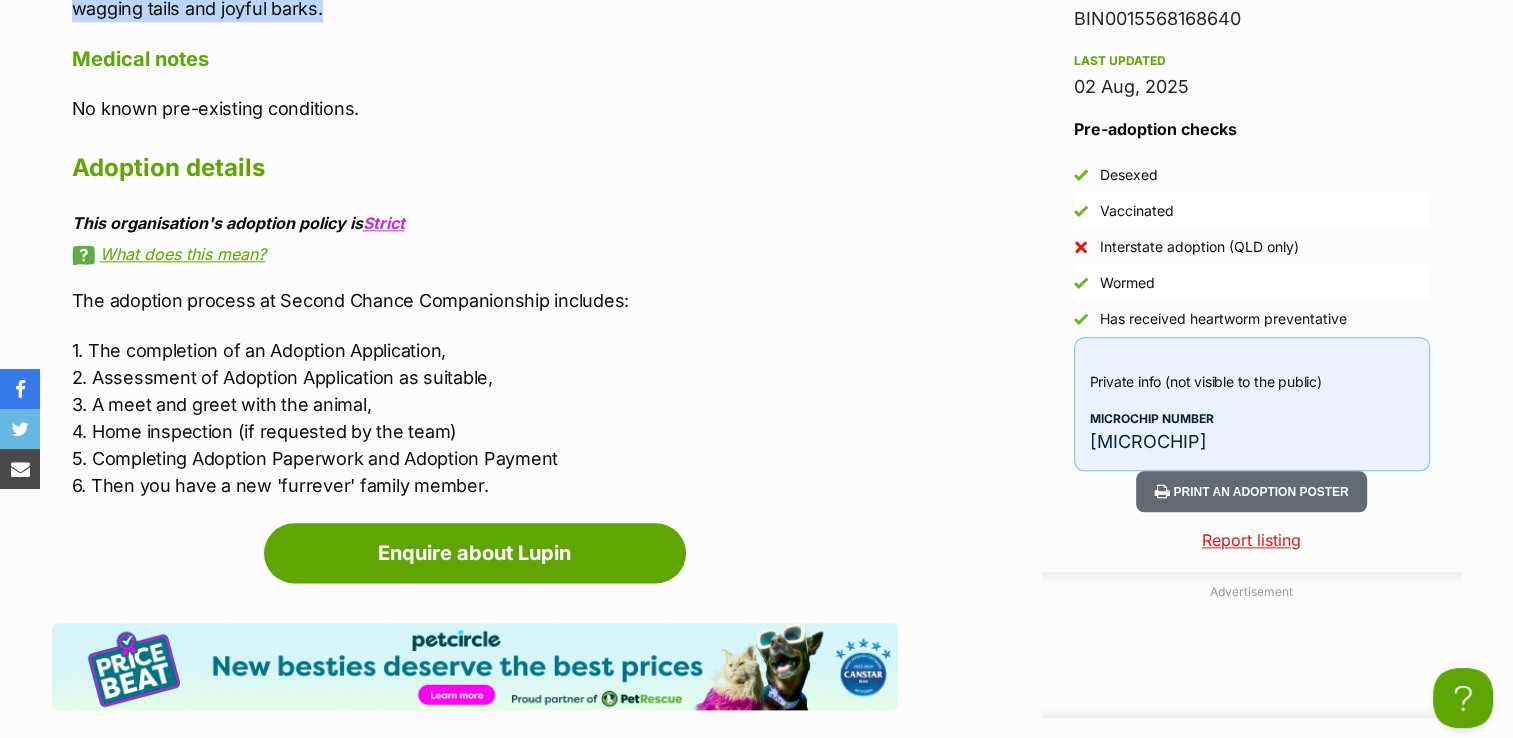 click on "953010006811016" at bounding box center (1252, 441) 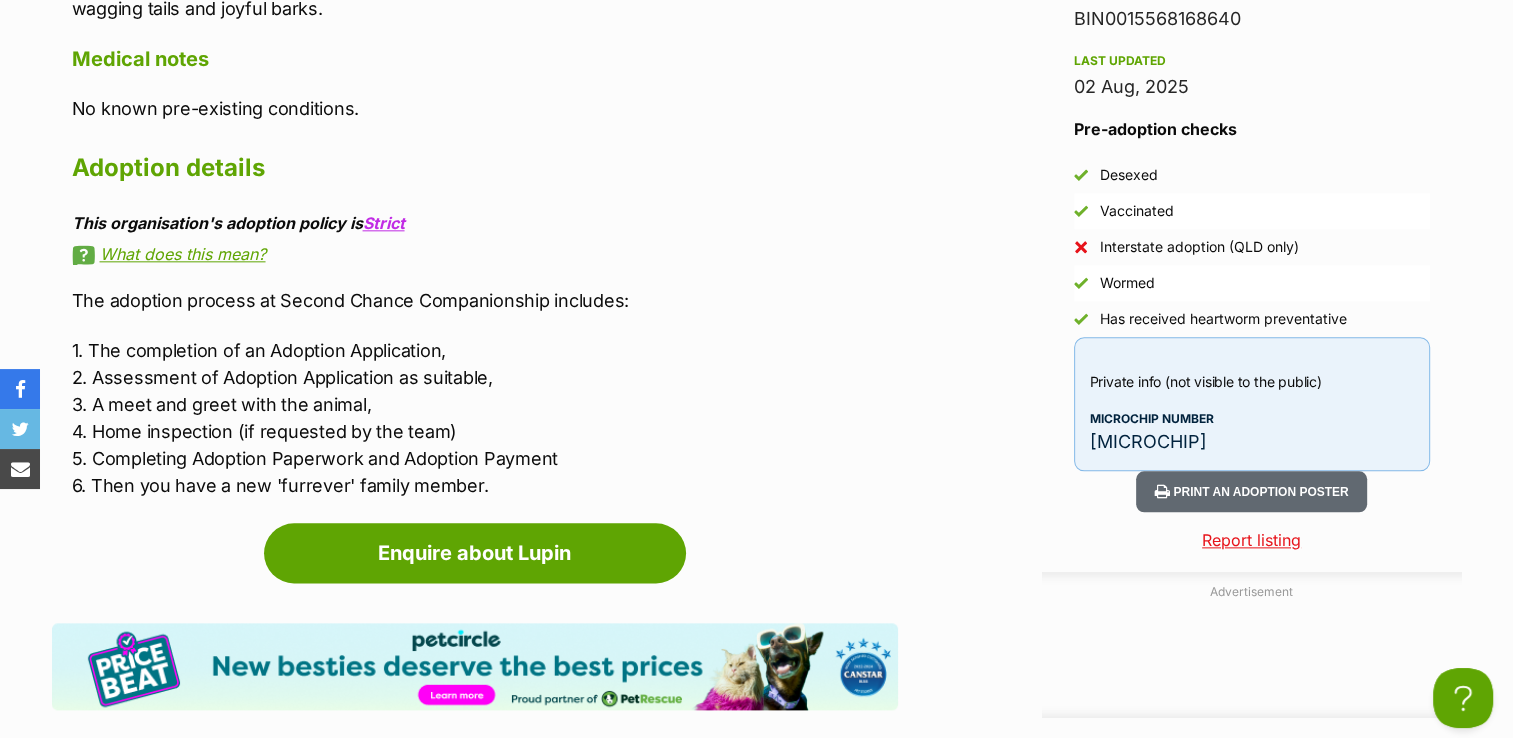 scroll, scrollTop: 0, scrollLeft: 0, axis: both 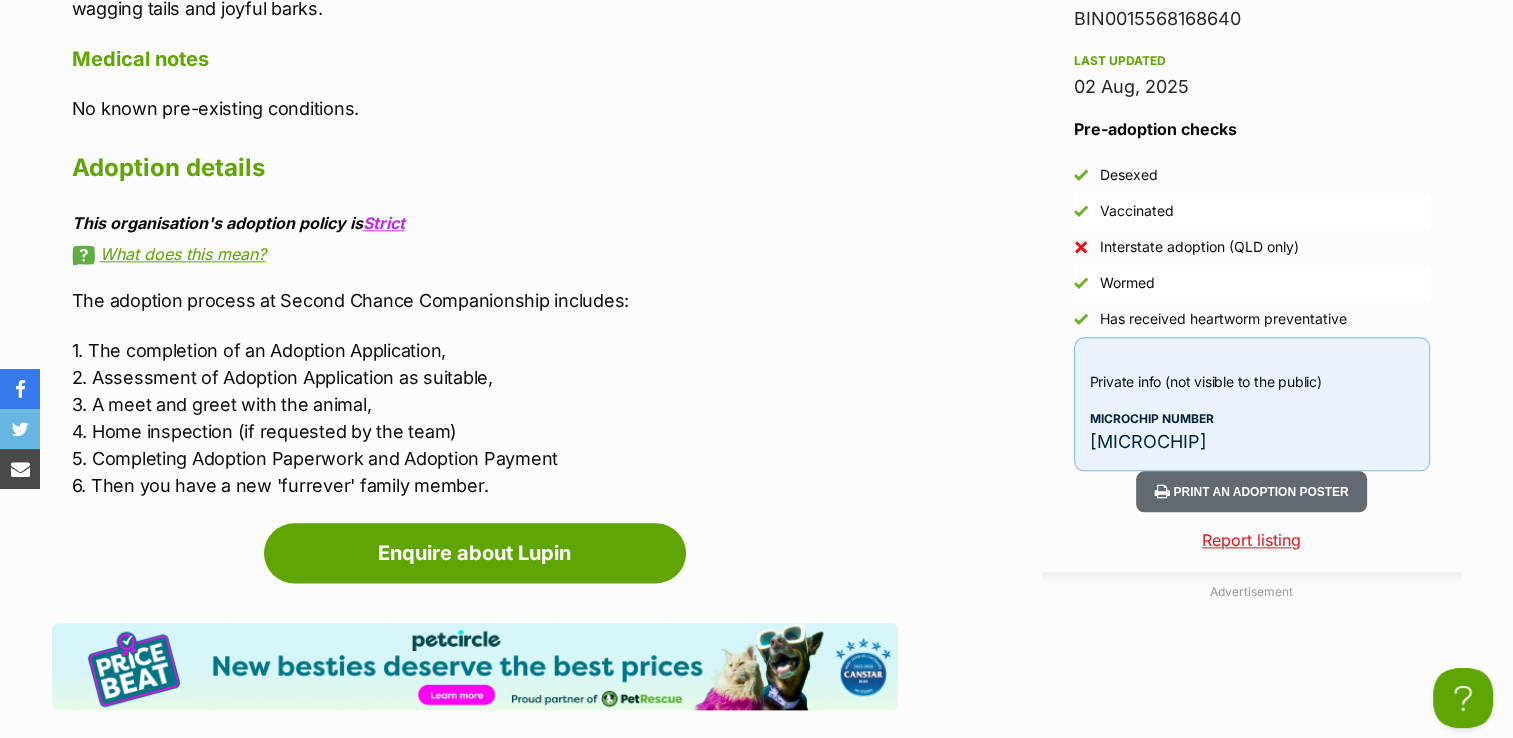 drag, startPoint x: 1288, startPoint y: 448, endPoint x: 1086, endPoint y: 434, distance: 202.48457 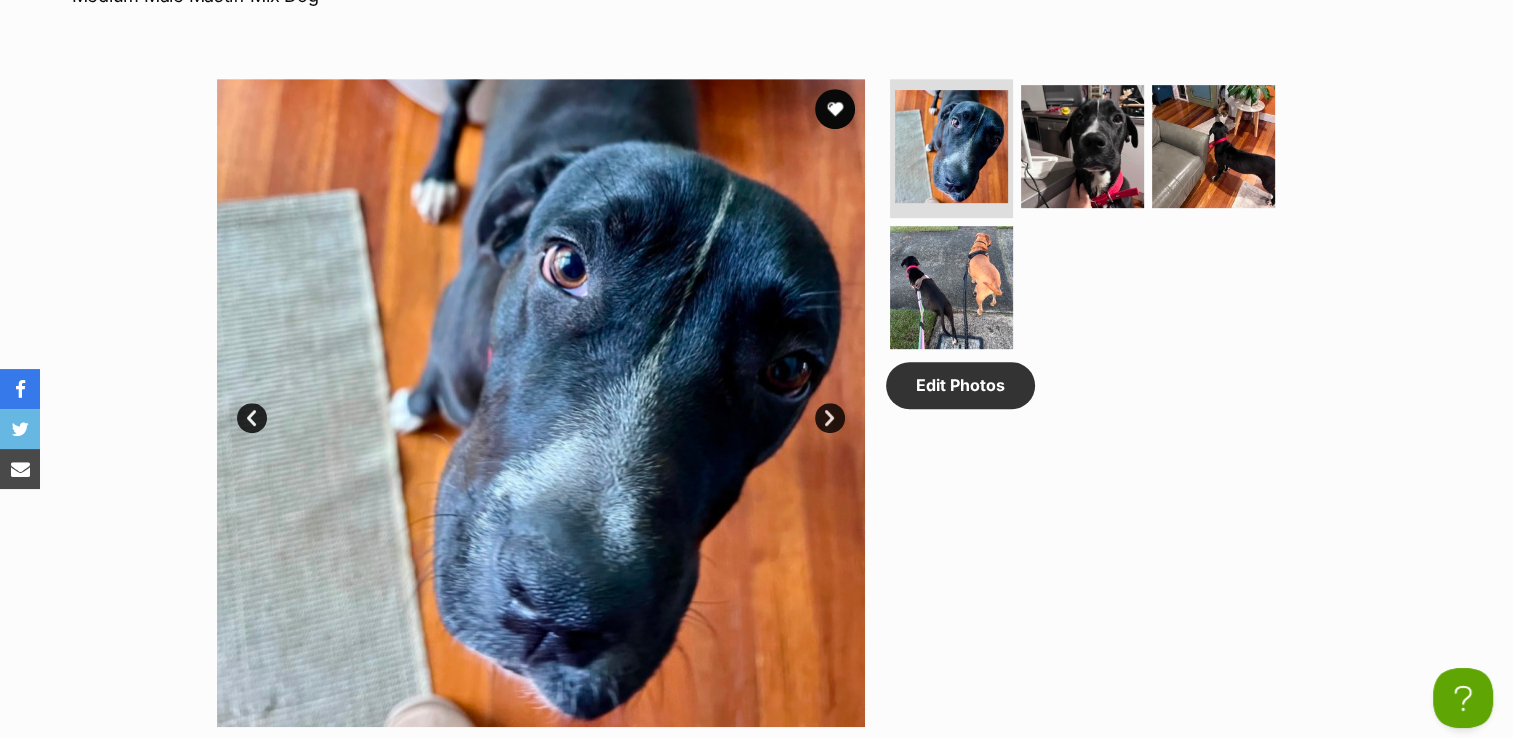 scroll, scrollTop: 924, scrollLeft: 0, axis: vertical 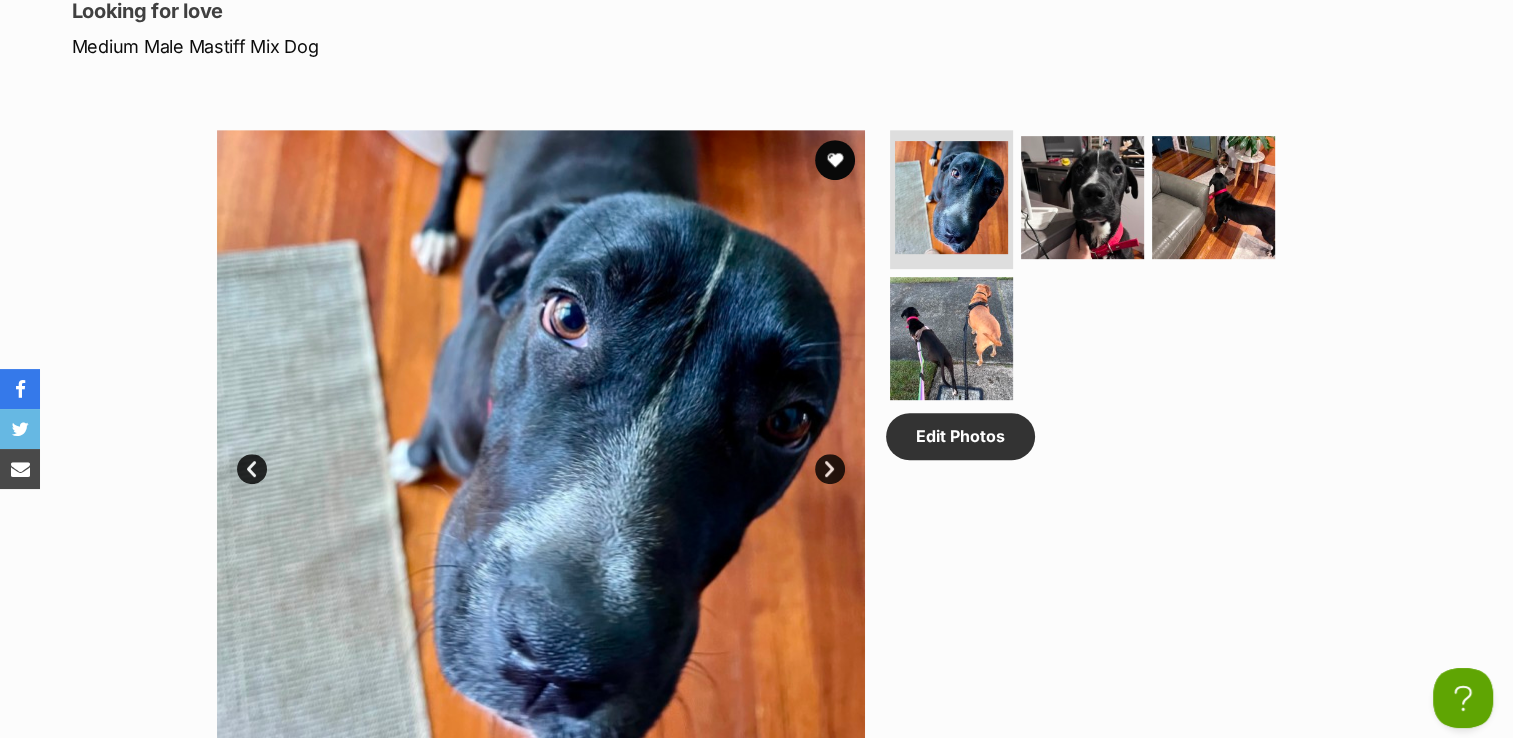click on "Available
1
of 4 images
1
of 4 images
1
of 4 images
1
of 4 images
Next Prev 1 2 3 4
Edit Photos" at bounding box center (756, 439) 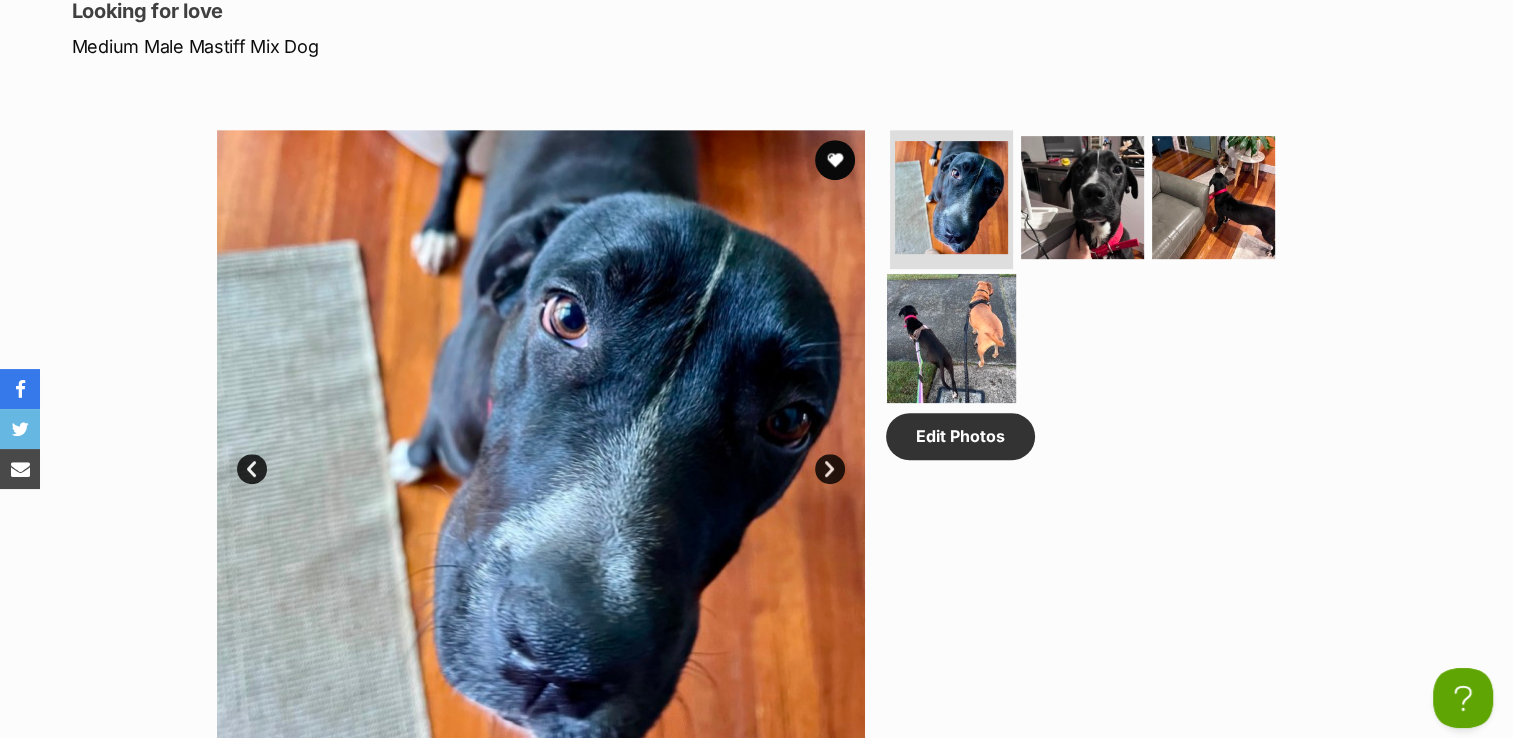 drag, startPoint x: 928, startPoint y: 337, endPoint x: 900, endPoint y: 321, distance: 32.24903 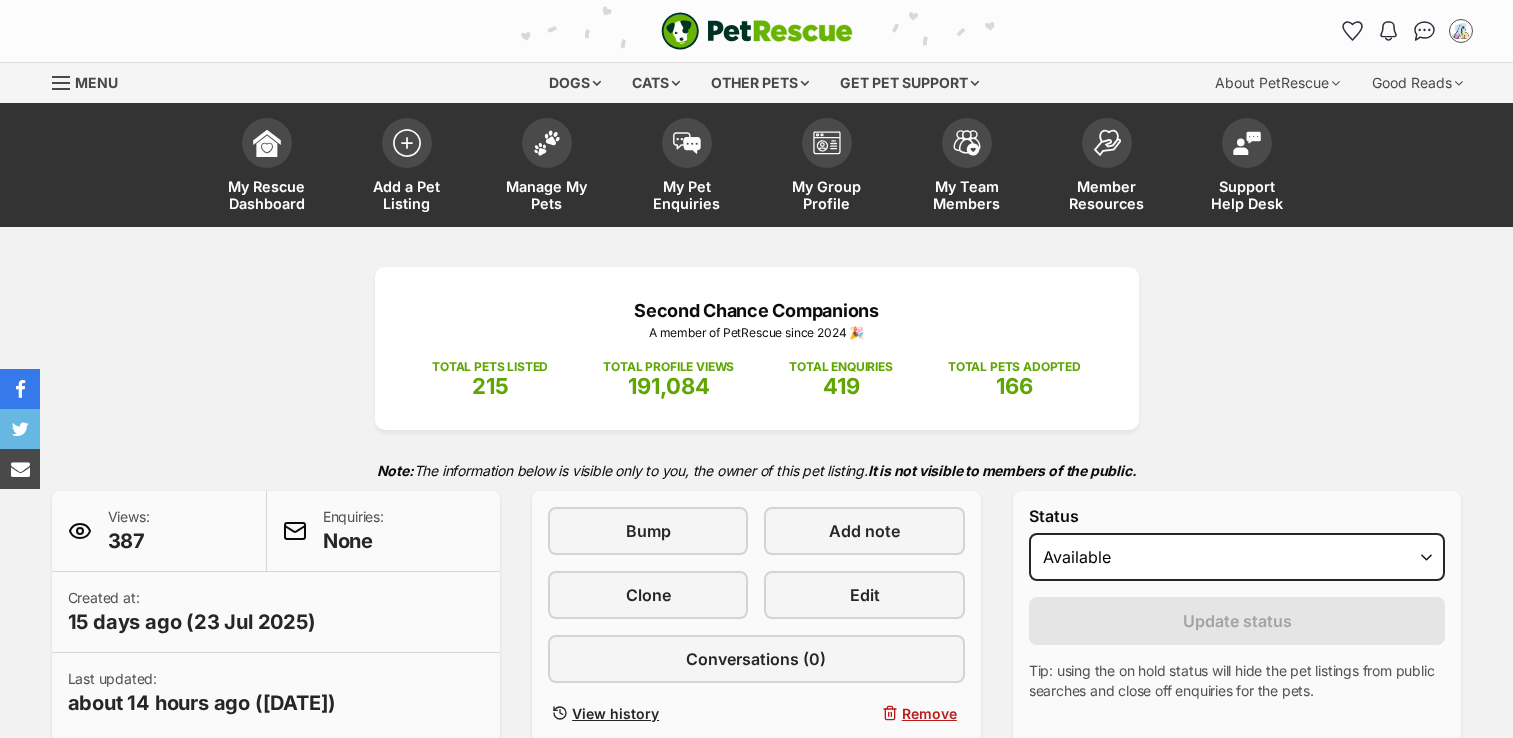 scroll, scrollTop: 0, scrollLeft: 0, axis: both 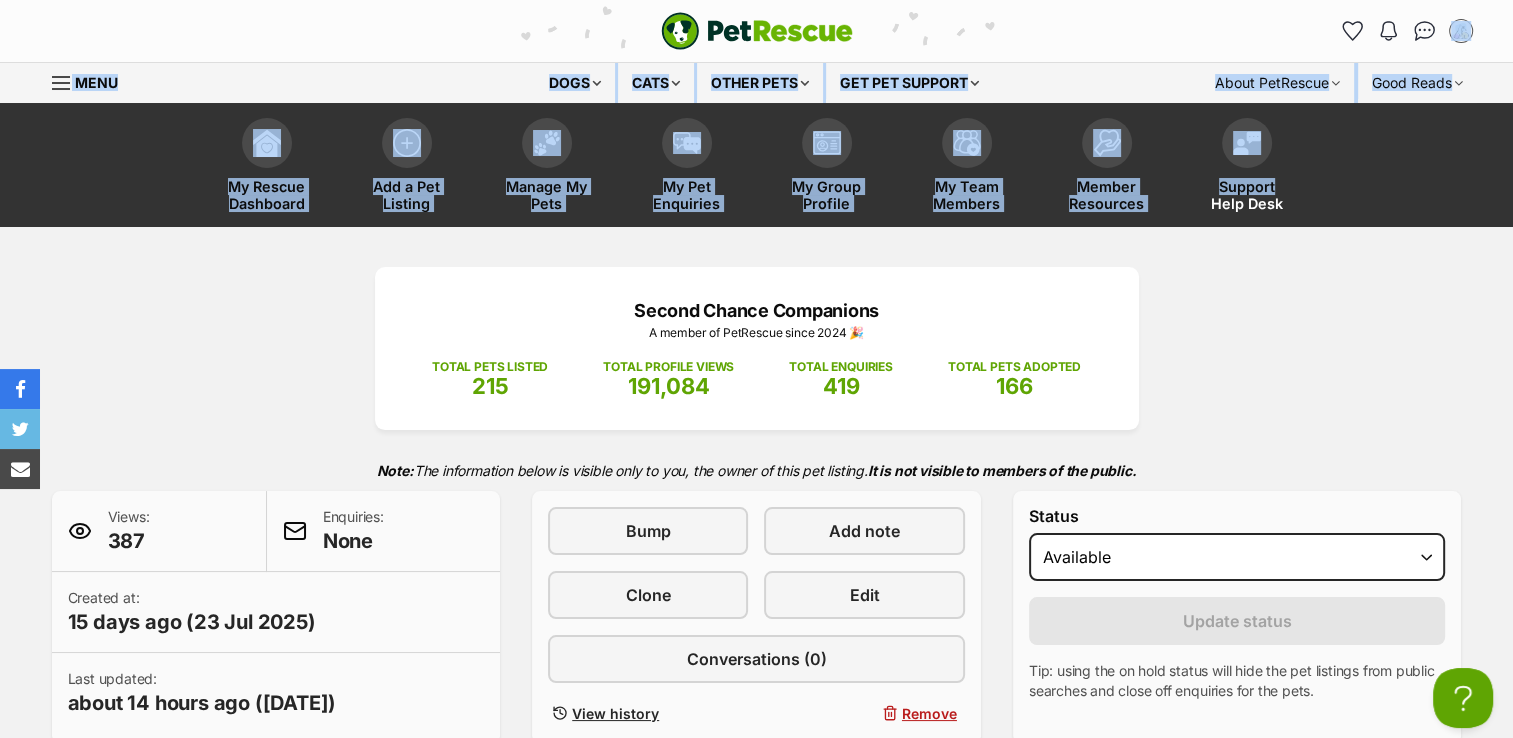 drag, startPoint x: 1511, startPoint y: 59, endPoint x: 1531, endPoint y: 134, distance: 77.62087 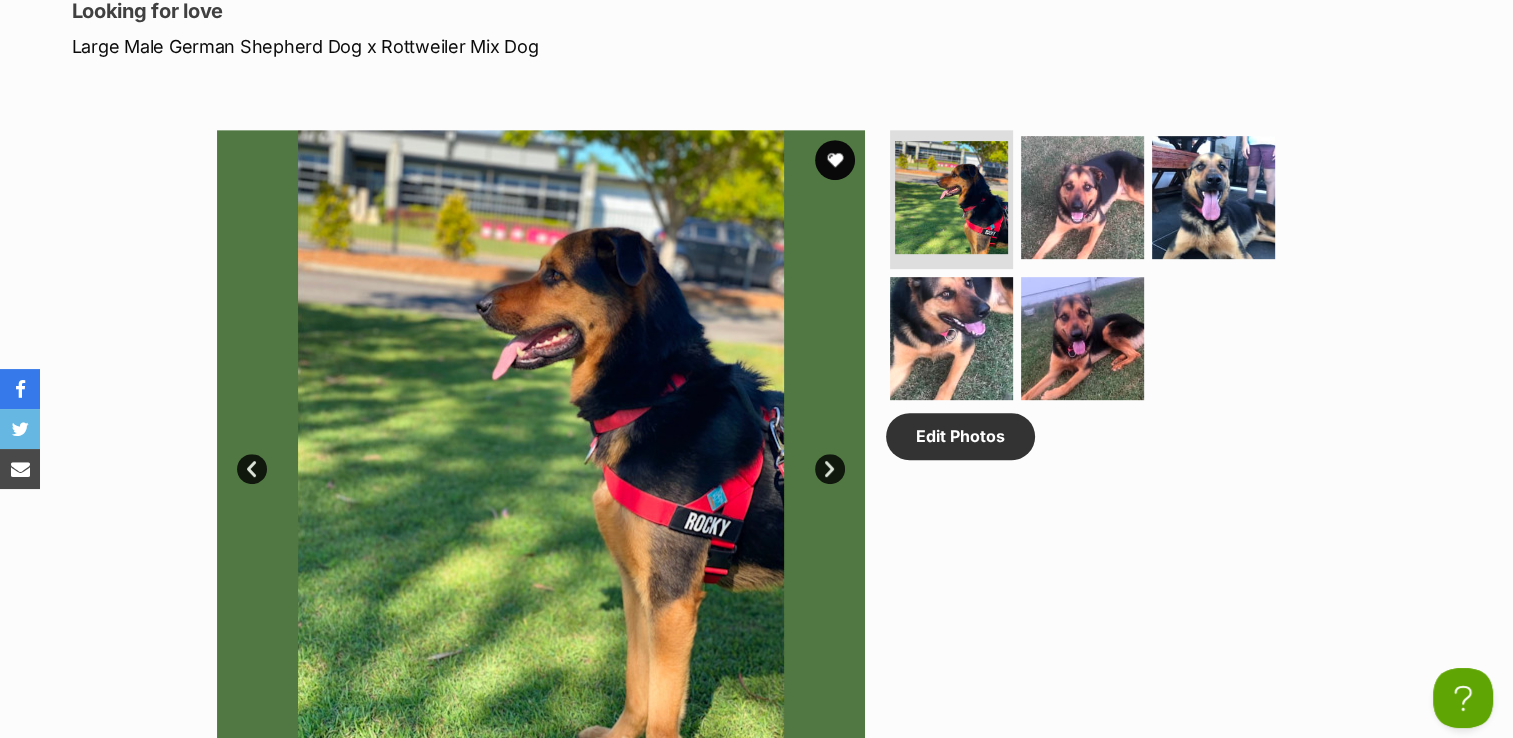 scroll, scrollTop: 892, scrollLeft: 0, axis: vertical 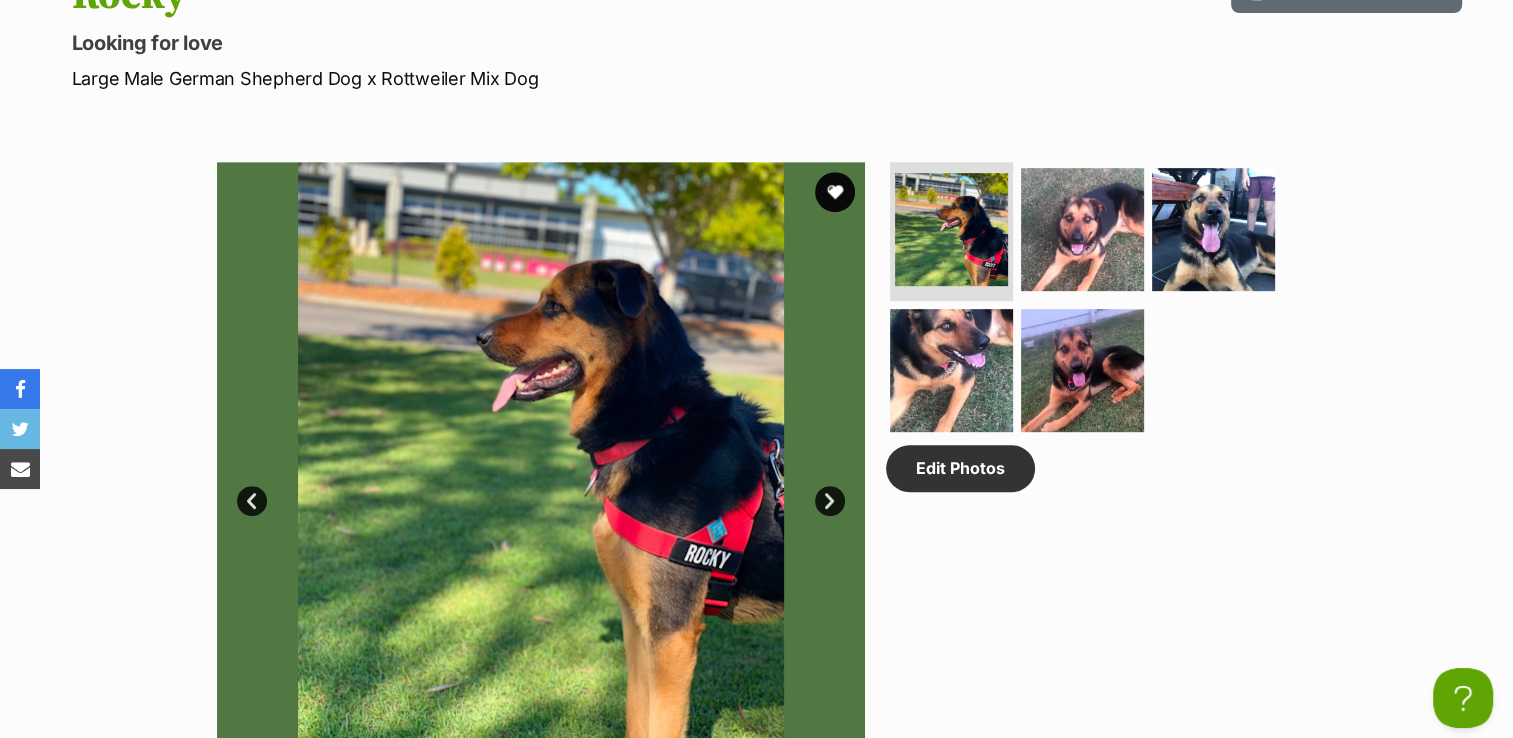 click at bounding box center (541, 486) 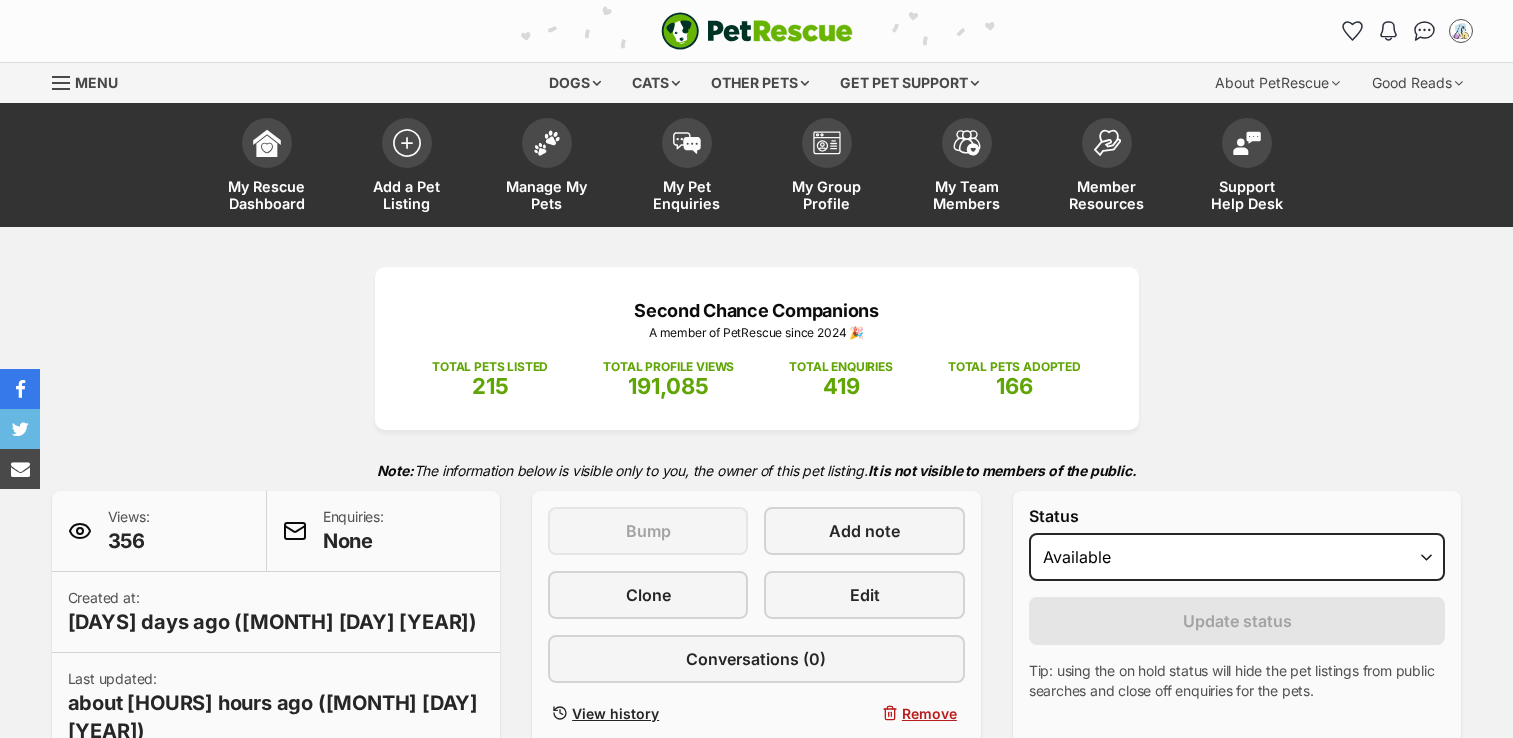 scroll, scrollTop: 0, scrollLeft: 0, axis: both 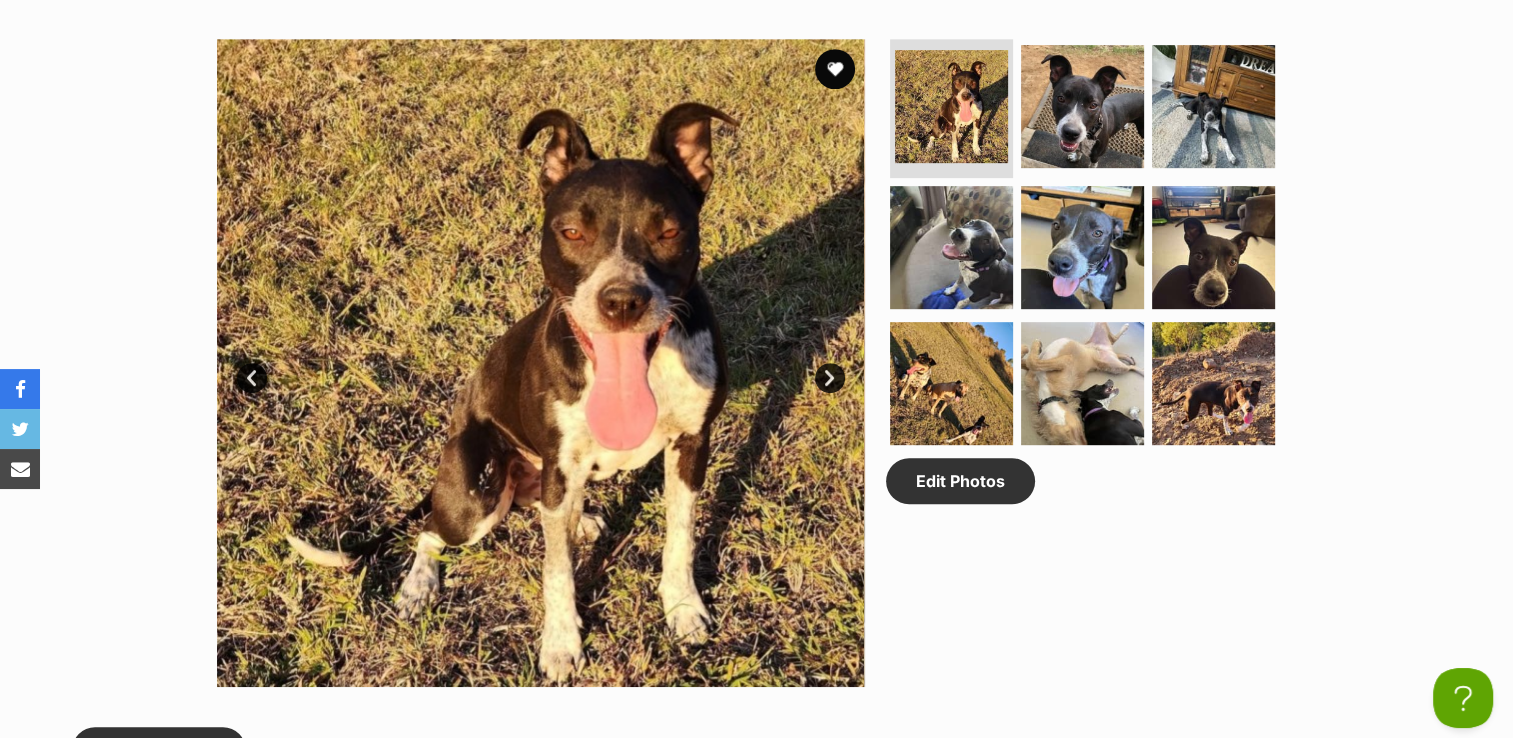 click on "Available
1
of 9 images
1
of 9 images
1
of 9 images
1
of 9 images
1
of 9 images
1
of 9 images
1
of 9 images
1
of 9 images
1
of 9 images
Next Prev 1 2 3 4 5 6 7 8 9
Edit Photos" at bounding box center (756, 348) 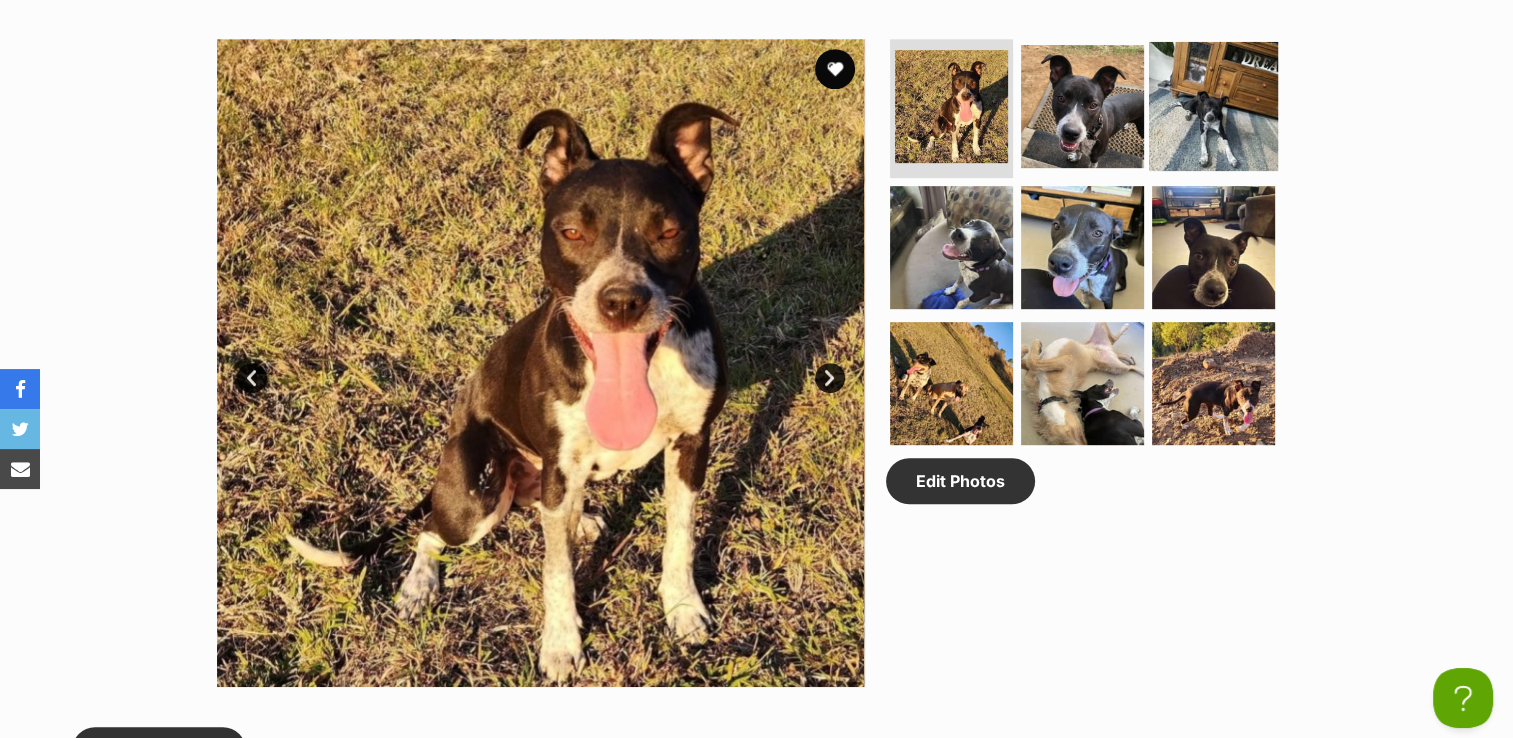drag, startPoint x: 1203, startPoint y: 99, endPoint x: 1210, endPoint y: 80, distance: 20.248457 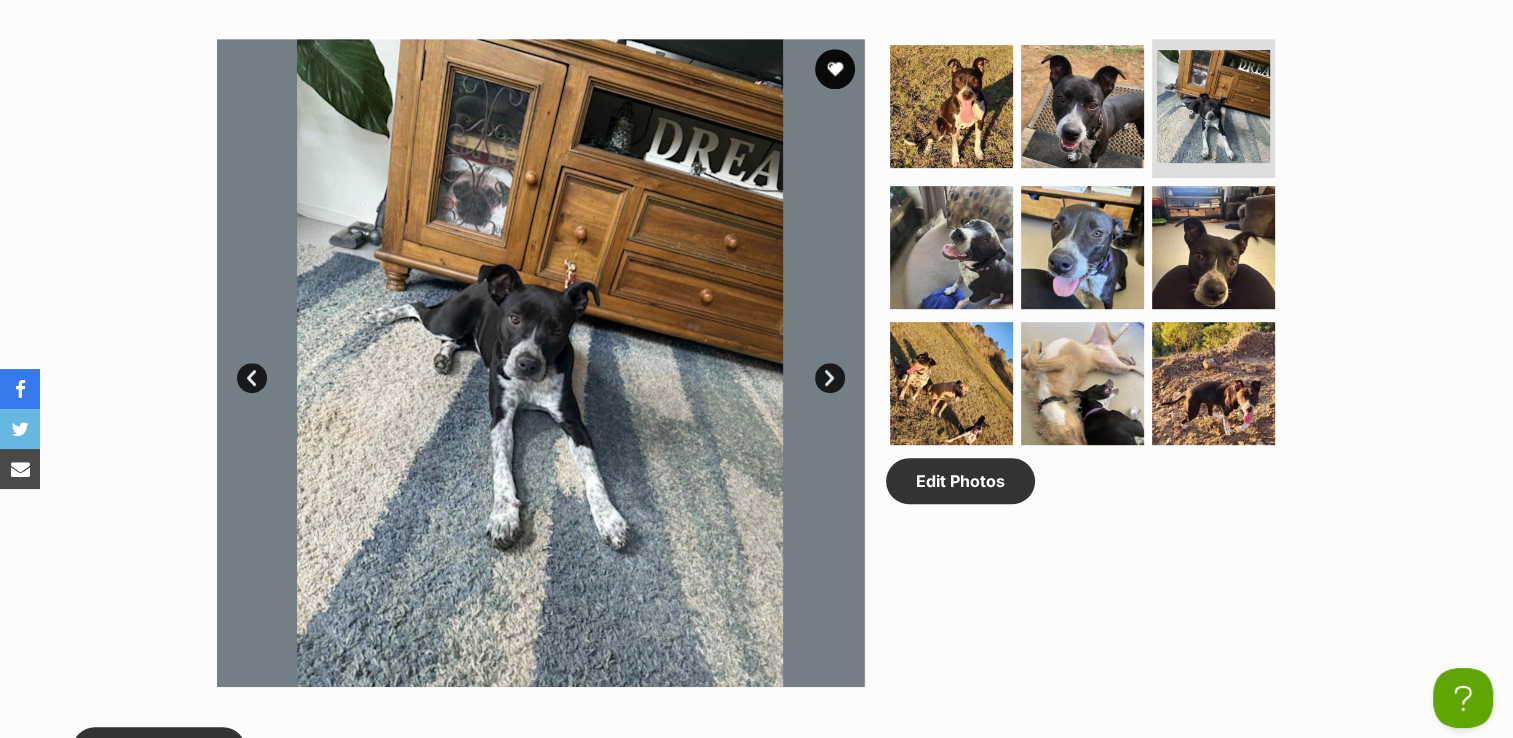 click on "Available
3
of 9 images
3
of 9 images
3
of 9 images
3
of 9 images
3
of 9 images
3
of 9 images
3
of 9 images
3
of 9 images
3
of 9 images
Next Prev 1 2 3 4 5 6 7 8 9
Edit Photos" at bounding box center (756, 348) 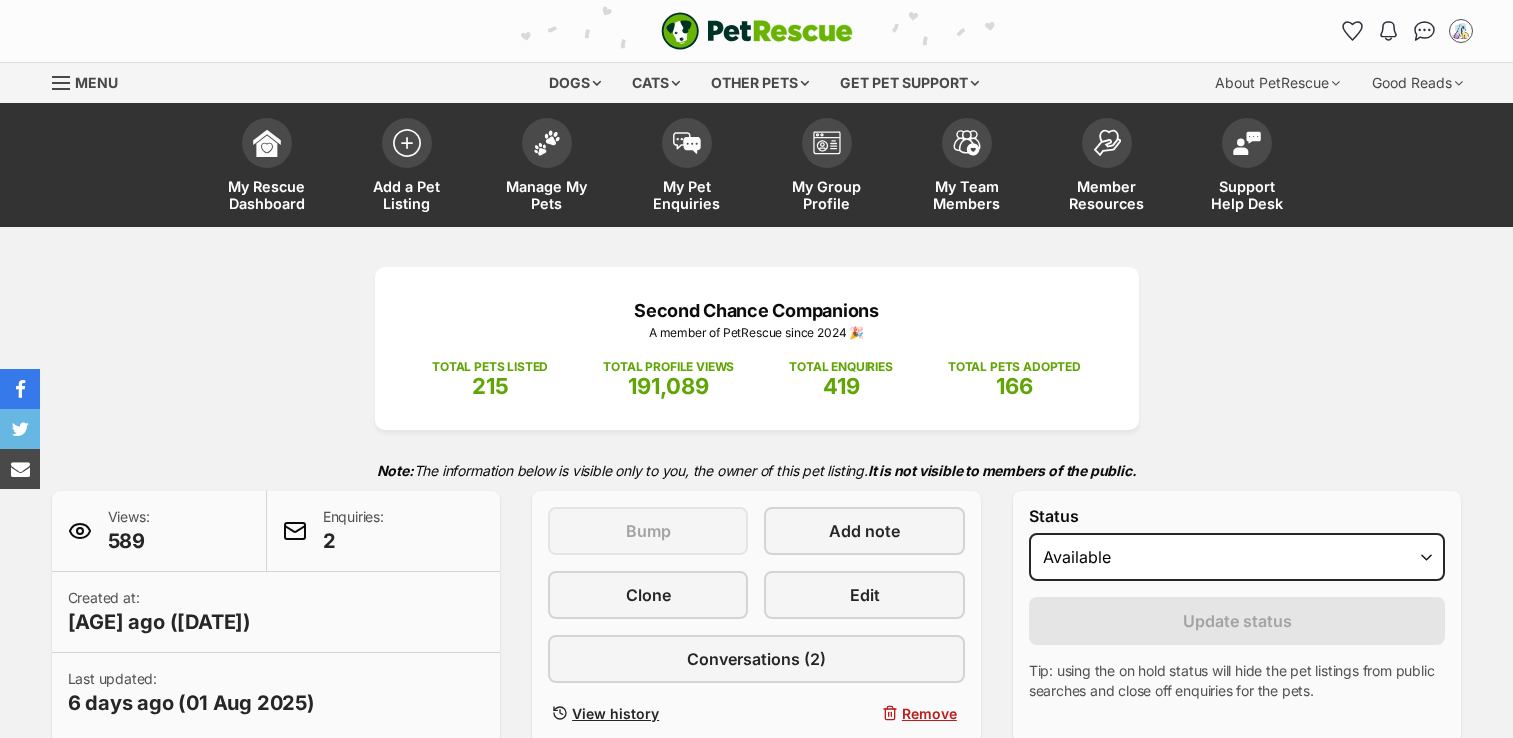 scroll, scrollTop: 0, scrollLeft: 0, axis: both 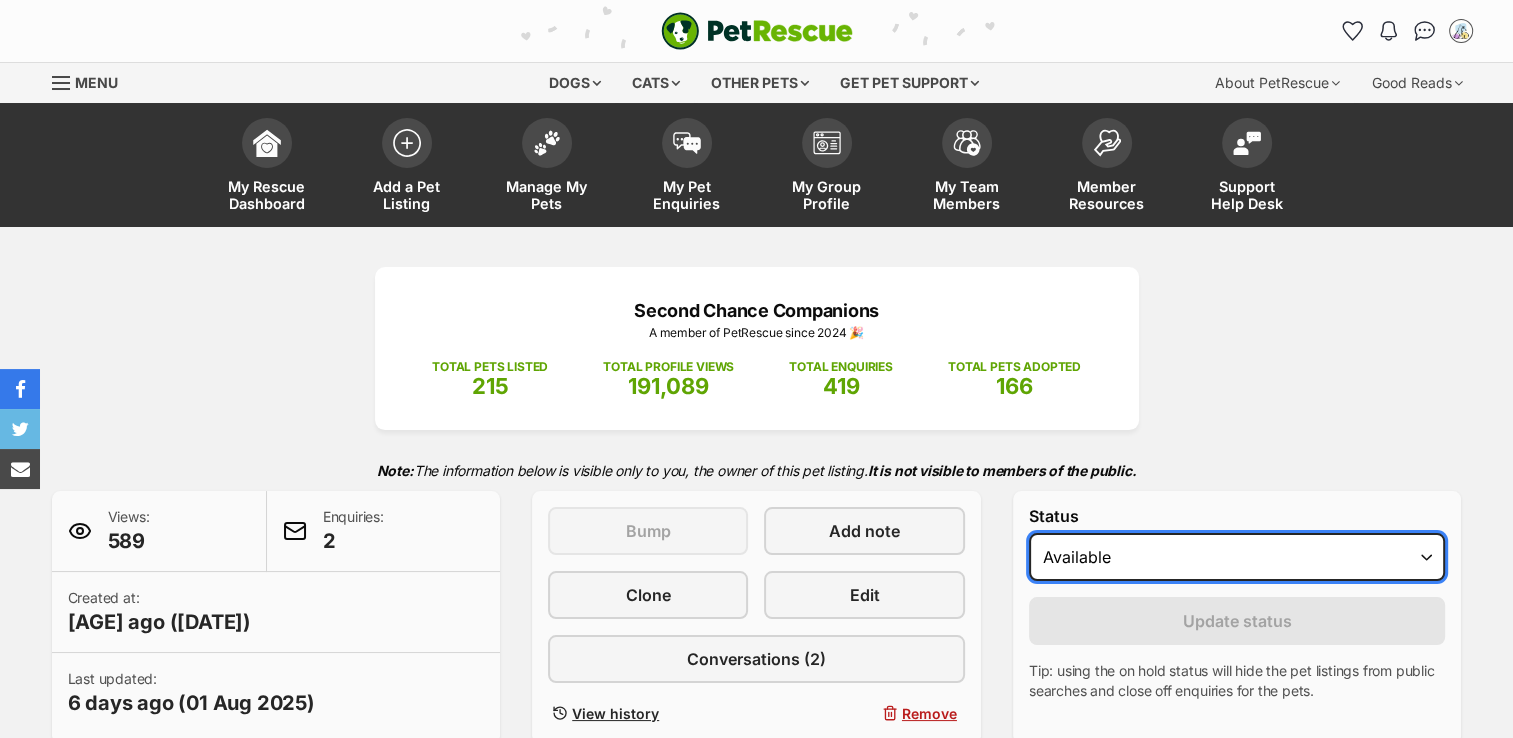 click on "Draft - not available as listing has enquires
Available
On hold
Adopted" at bounding box center [1237, 557] 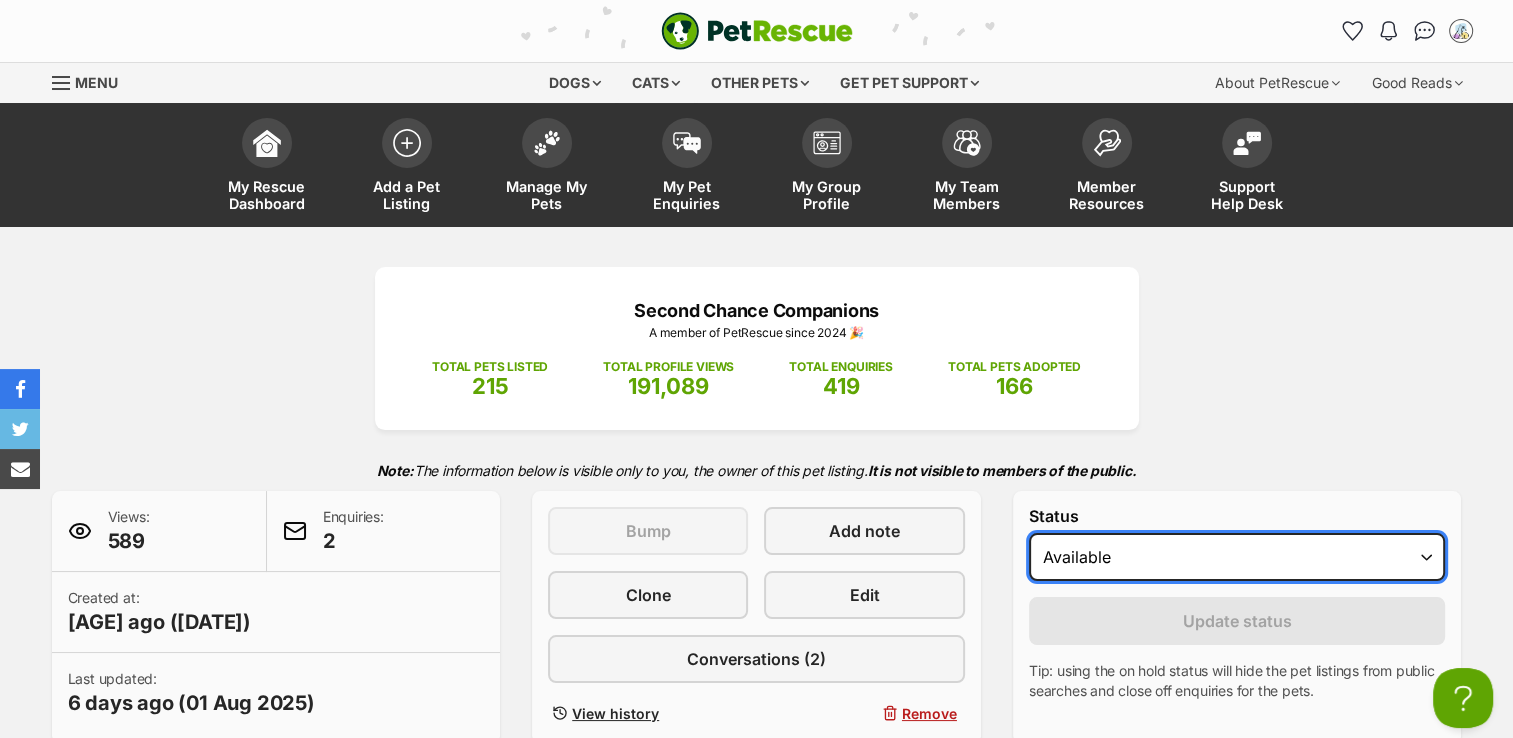 scroll, scrollTop: 0, scrollLeft: 0, axis: both 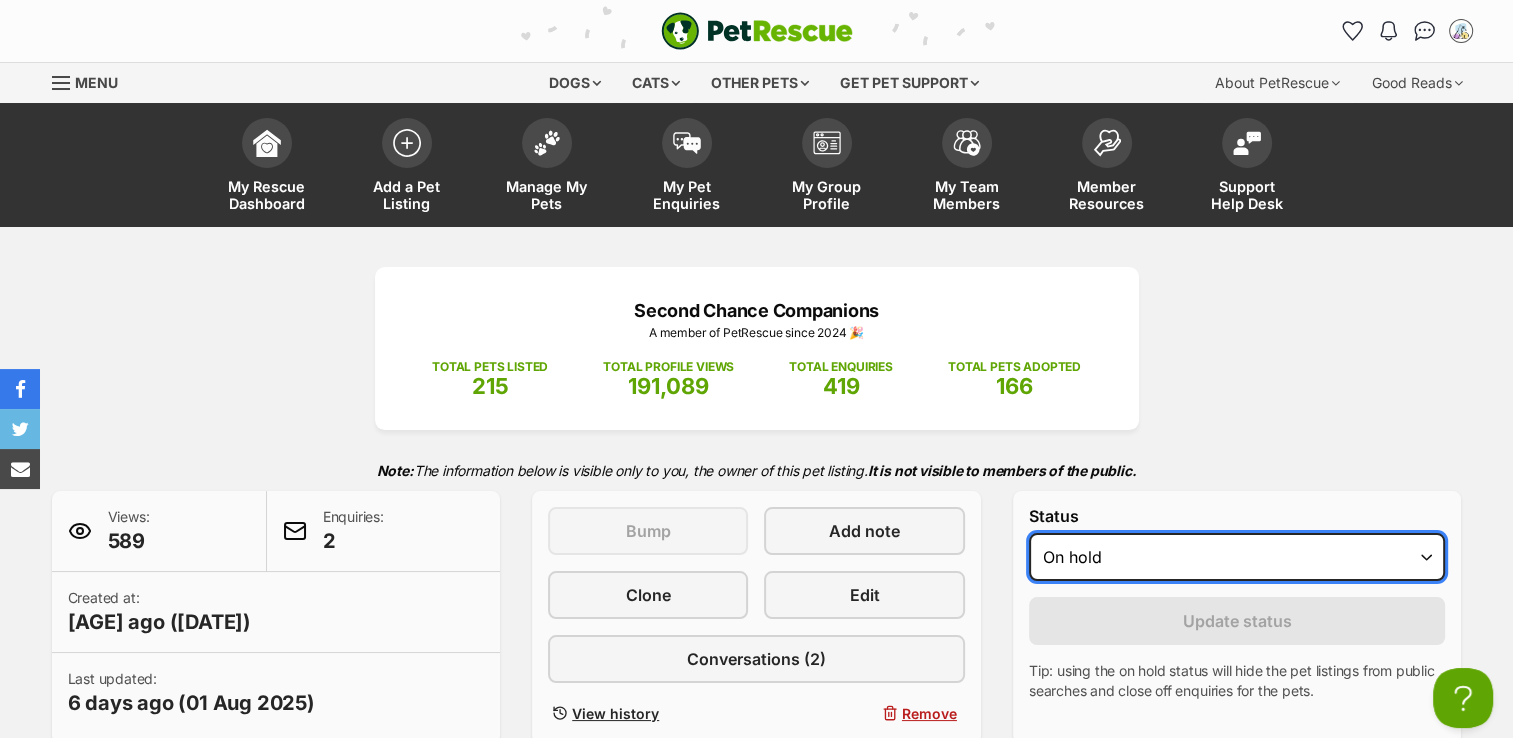 click on "Draft - not available as listing has enquires
Available
On hold
Adopted" at bounding box center (1237, 557) 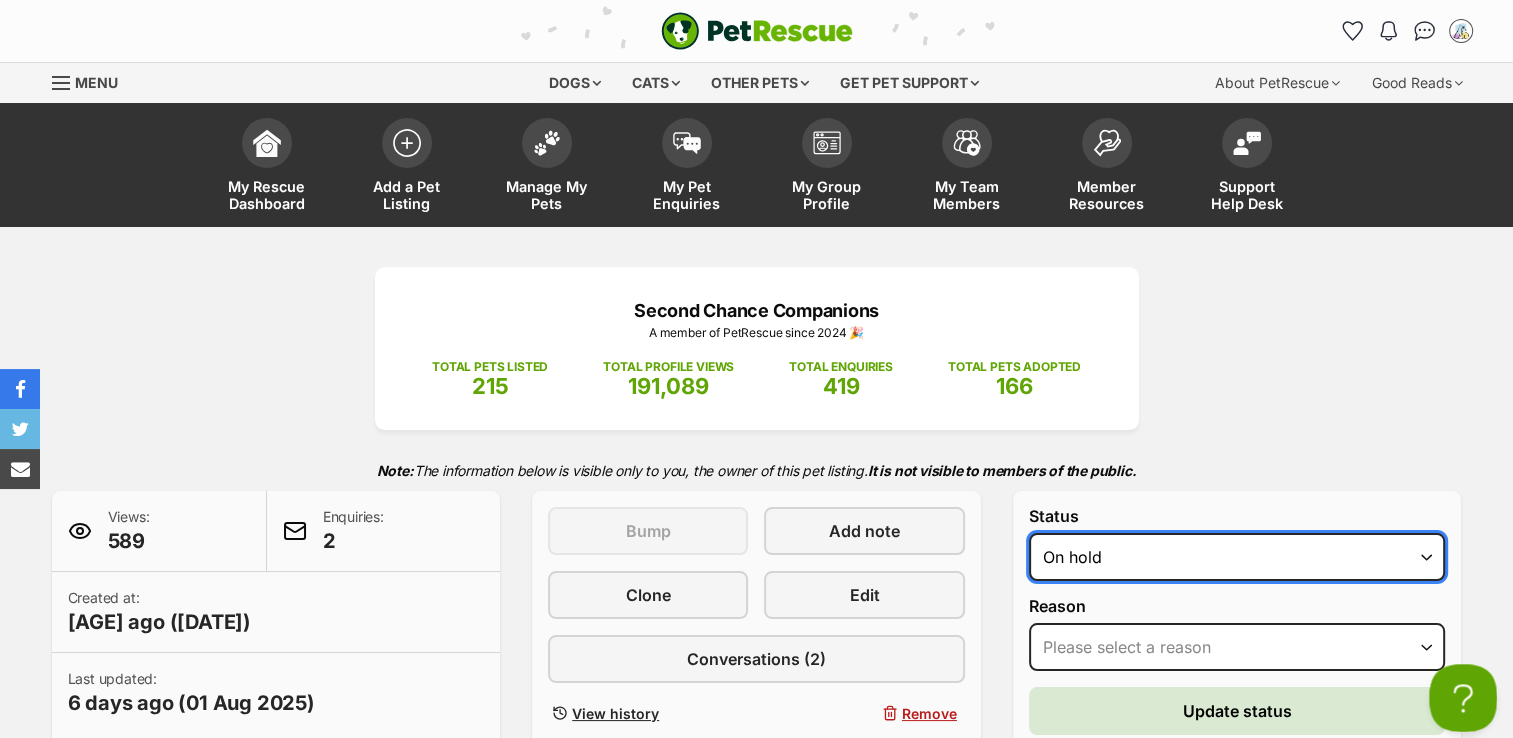 scroll, scrollTop: 0, scrollLeft: 0, axis: both 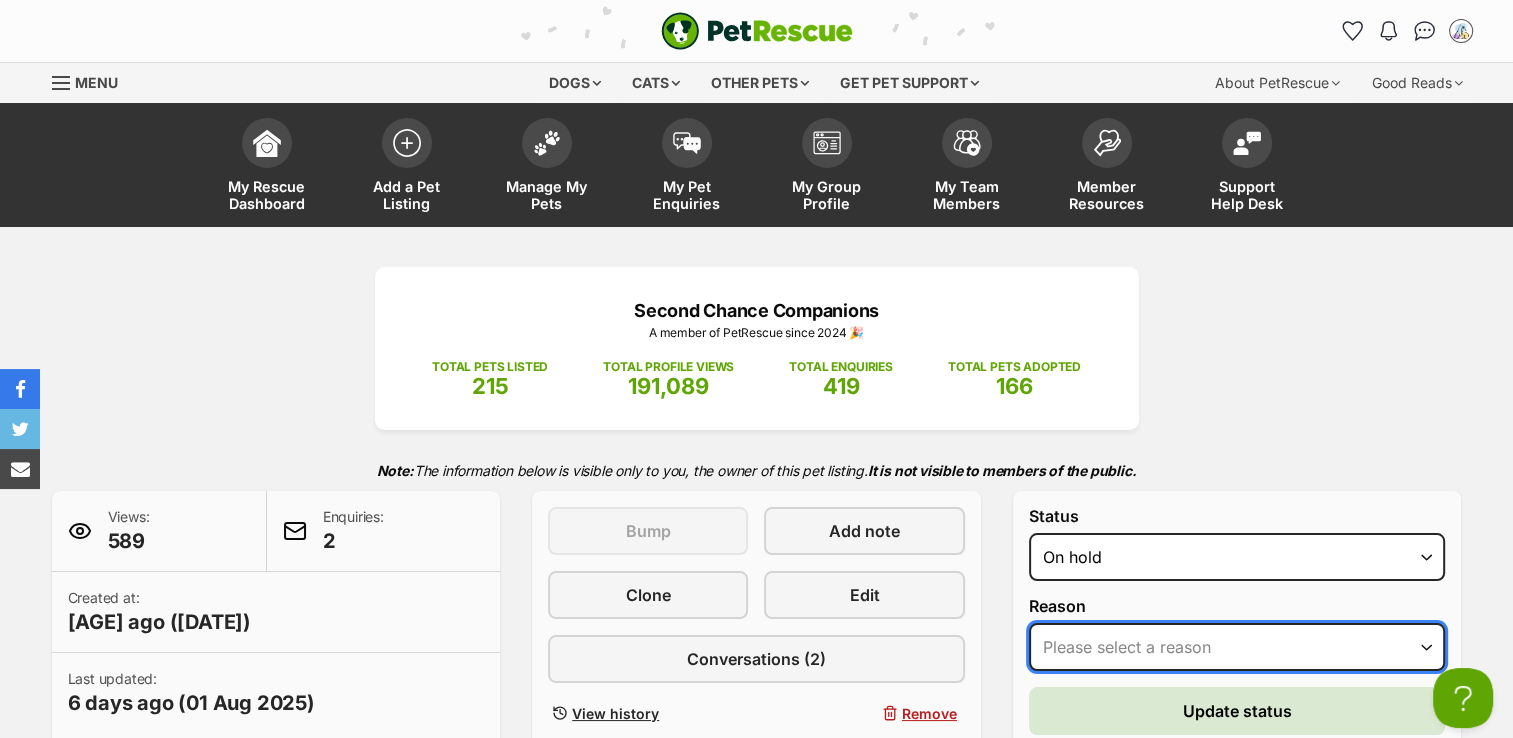click on "Please select a reason
Medical reasons
Reviewing applications
Adoption pending
Other" at bounding box center [1237, 647] 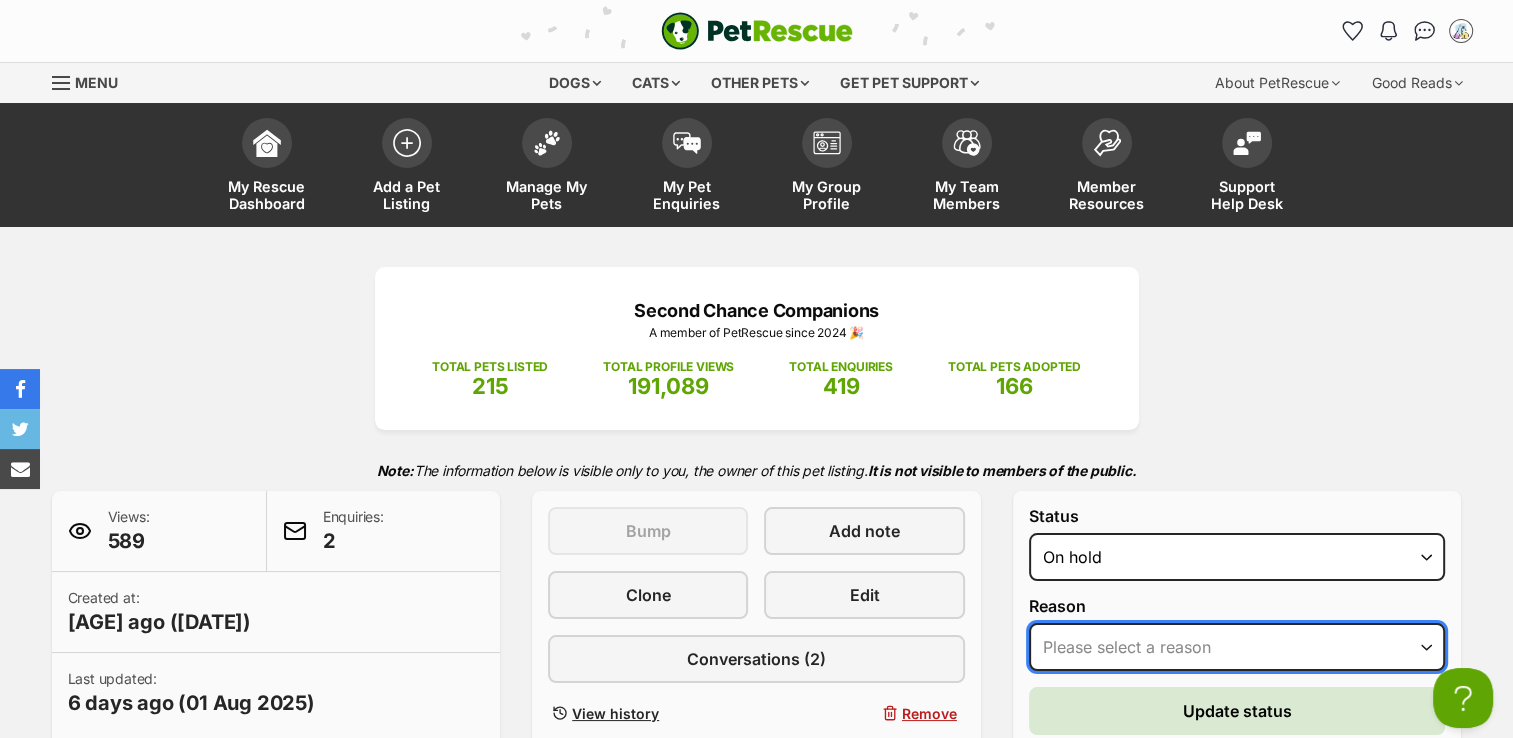 select on "adoption_pending" 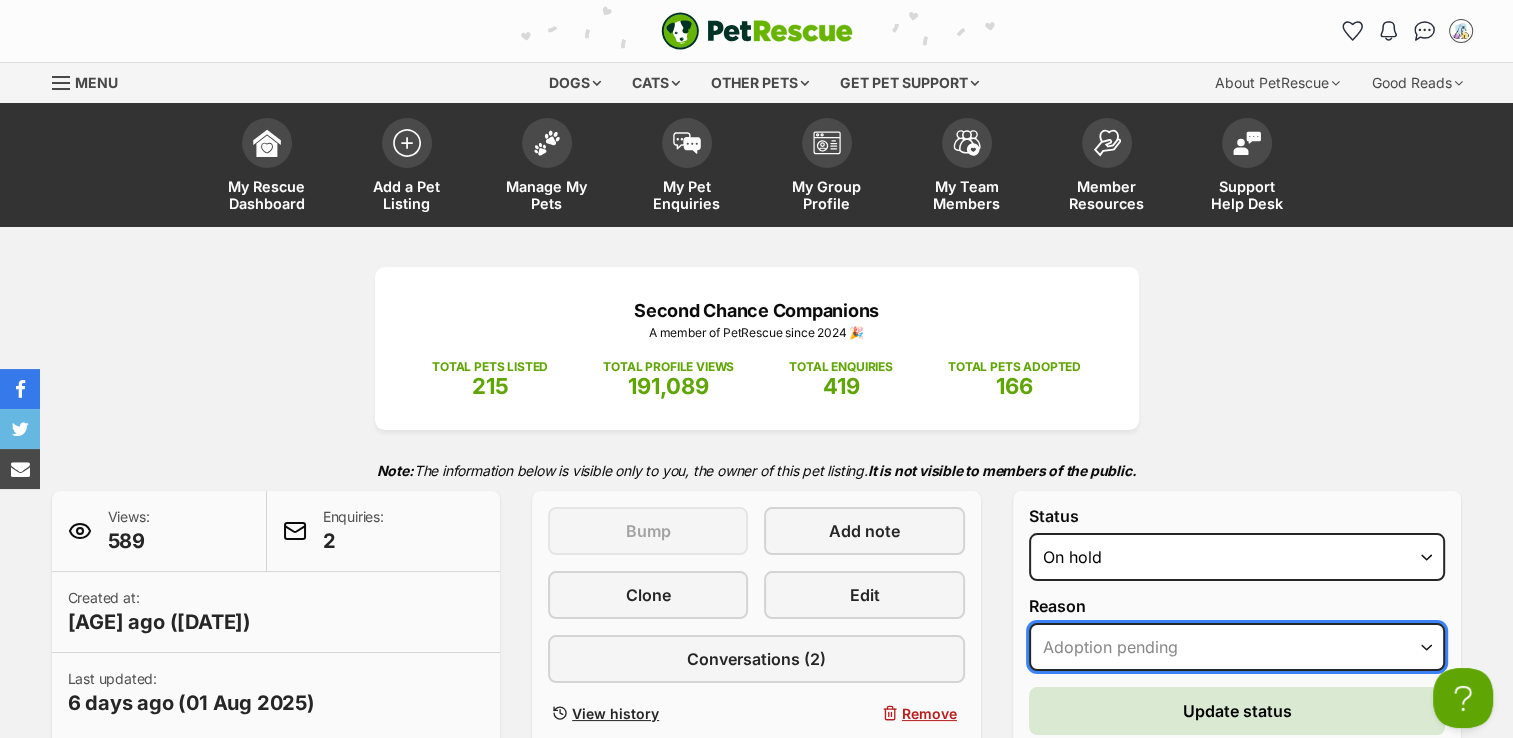click on "Please select a reason
Medical reasons
Reviewing applications
Adoption pending
Other" at bounding box center (1237, 647) 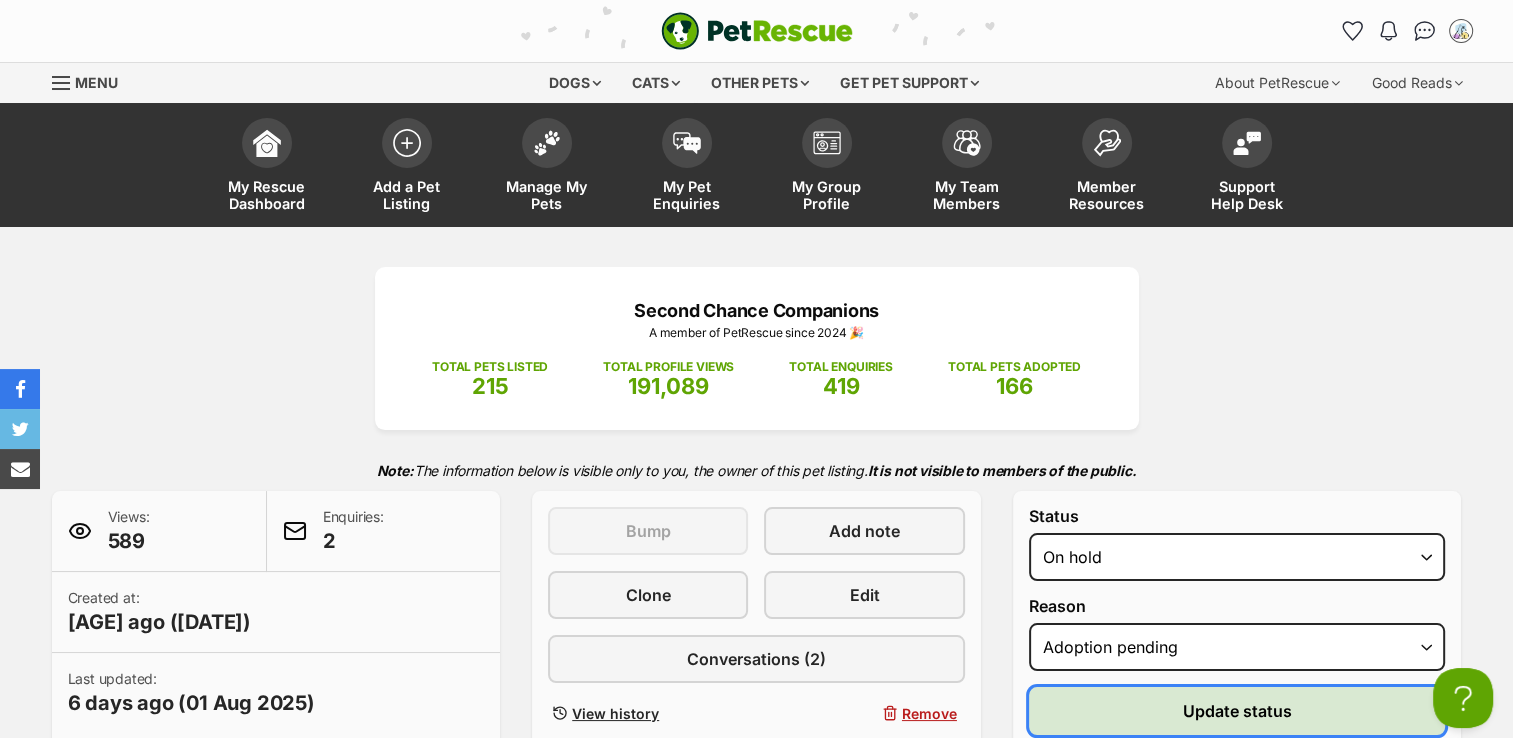 click on "Update status" at bounding box center [1237, 711] 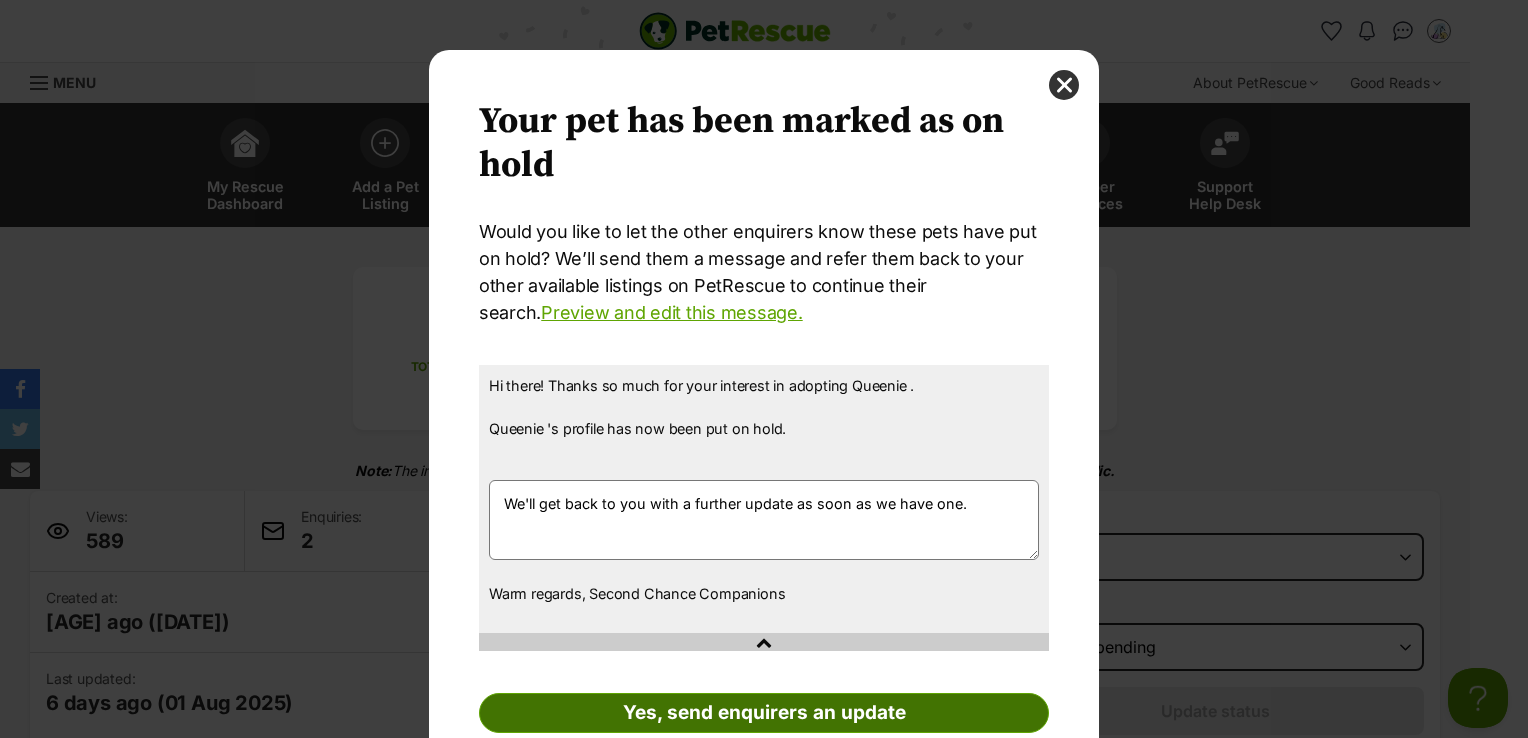 click on "Yes, send enquirers an update" at bounding box center (764, 713) 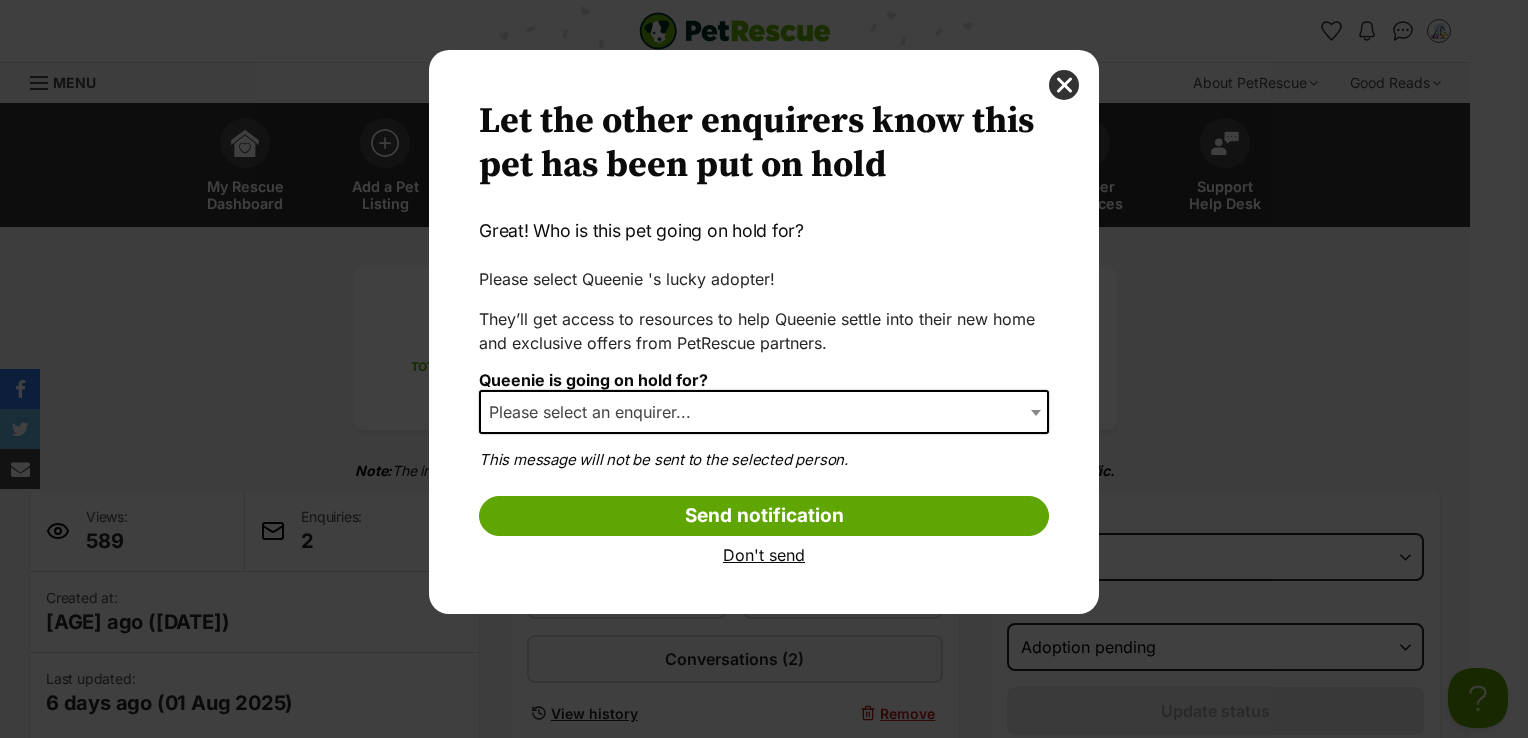 click on "Please select an enquirer..." at bounding box center [764, 412] 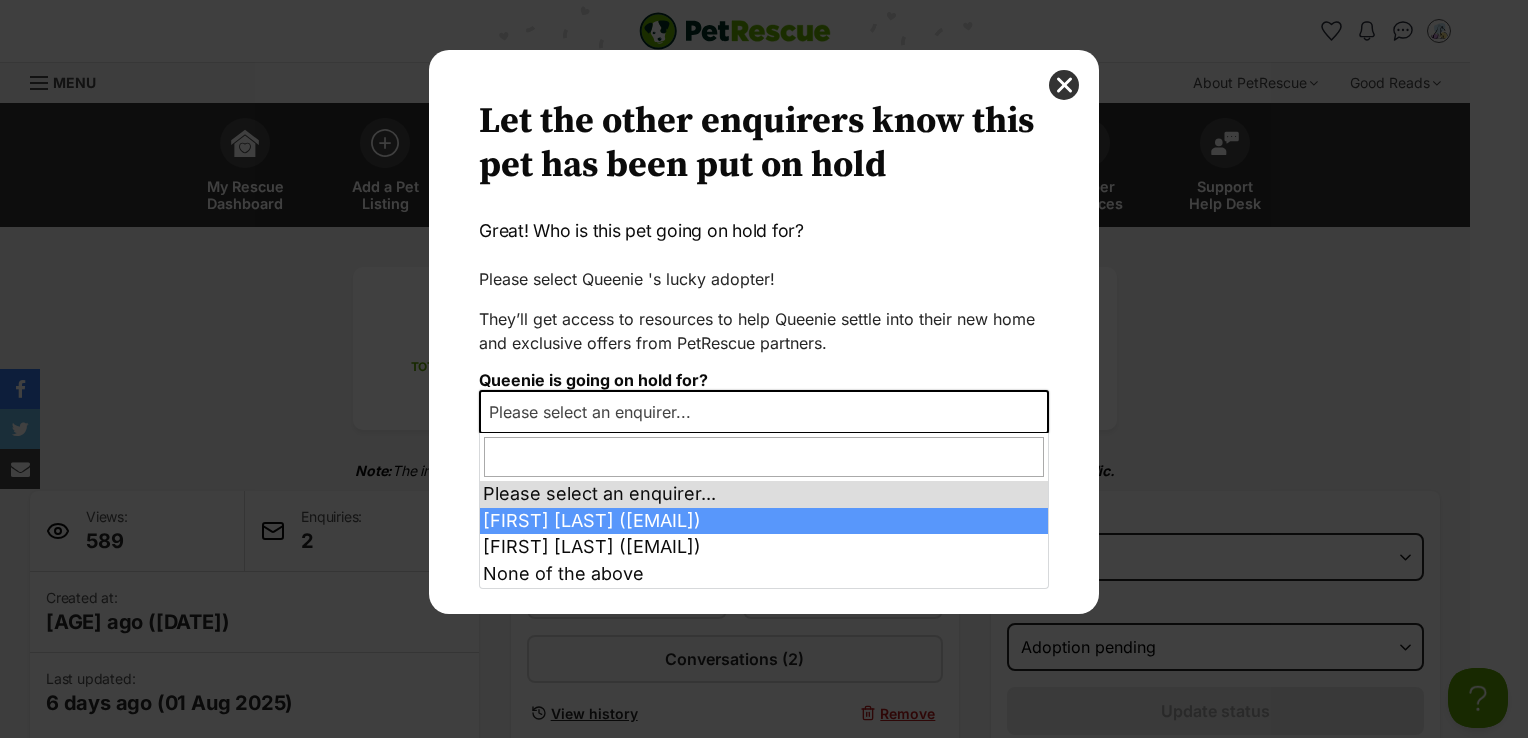 select on "2012218" 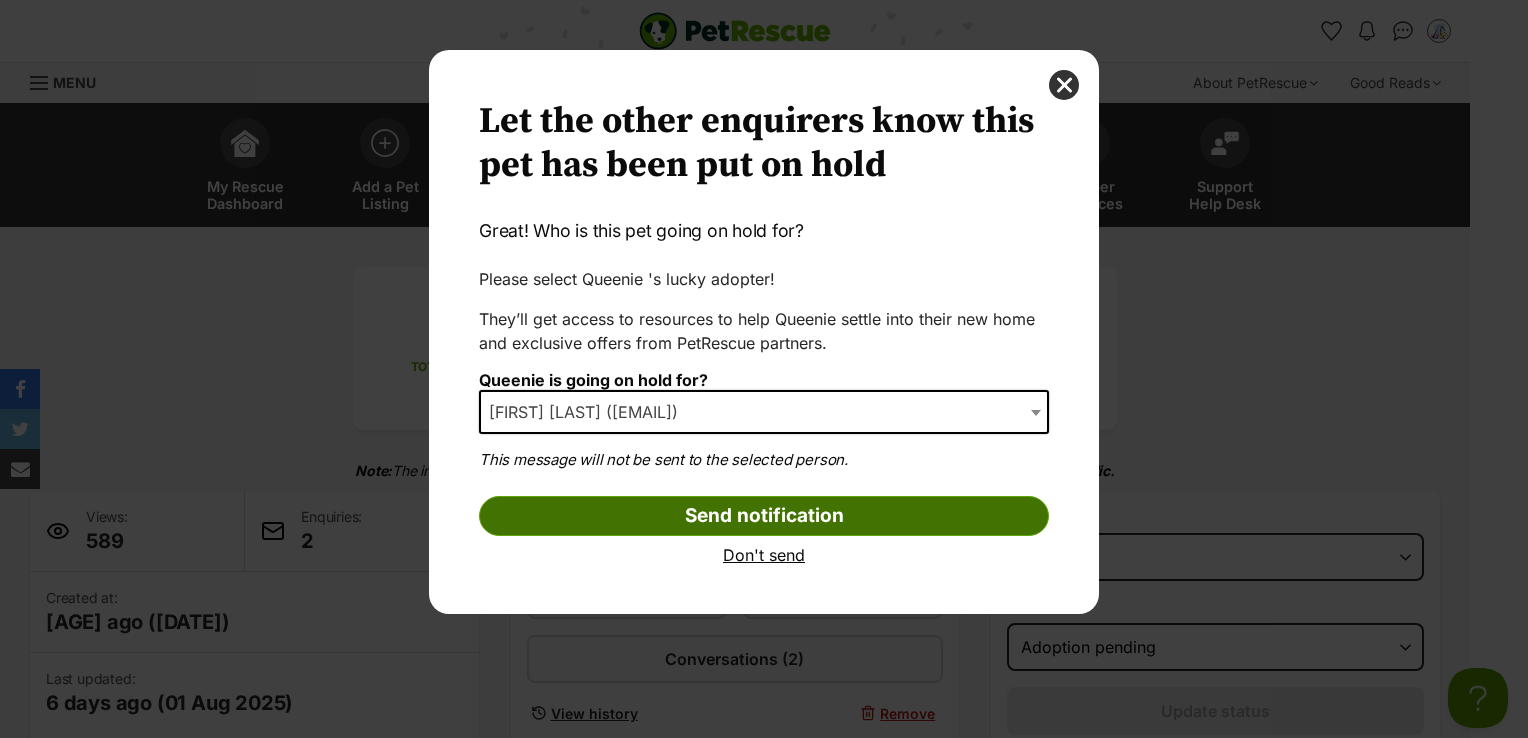 click on "Send notification" at bounding box center [764, 516] 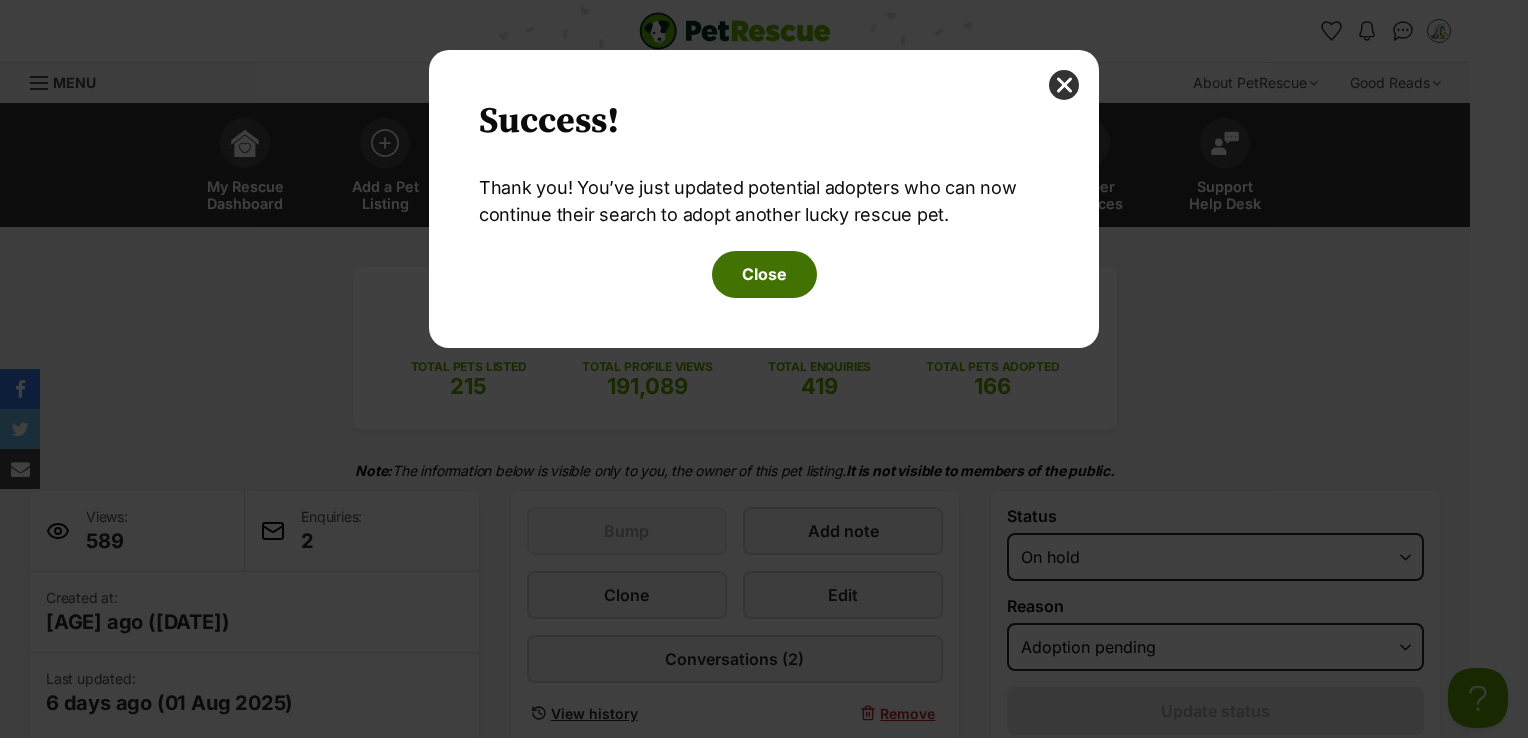 click on "Close" at bounding box center (764, 274) 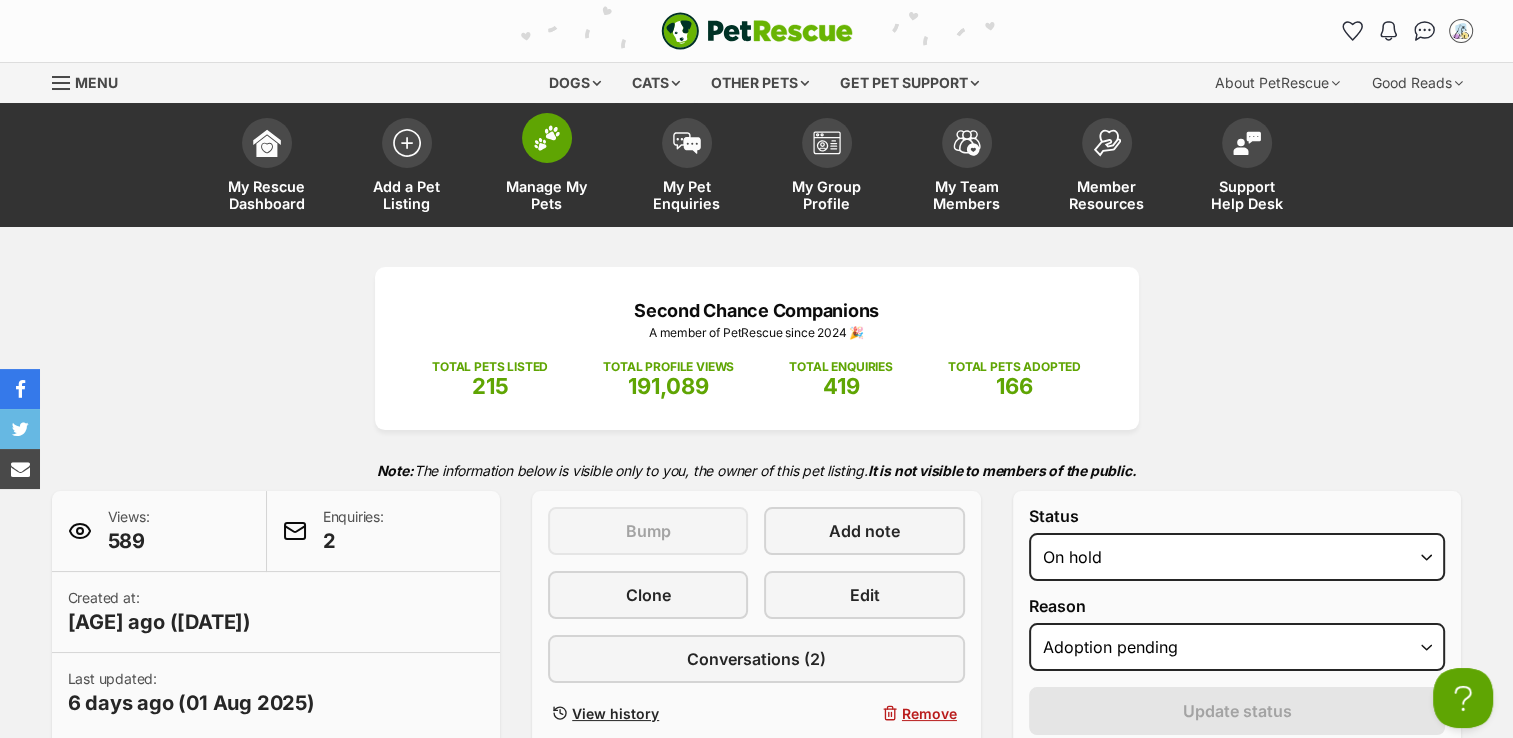 click on "Manage My Pets" at bounding box center (547, 195) 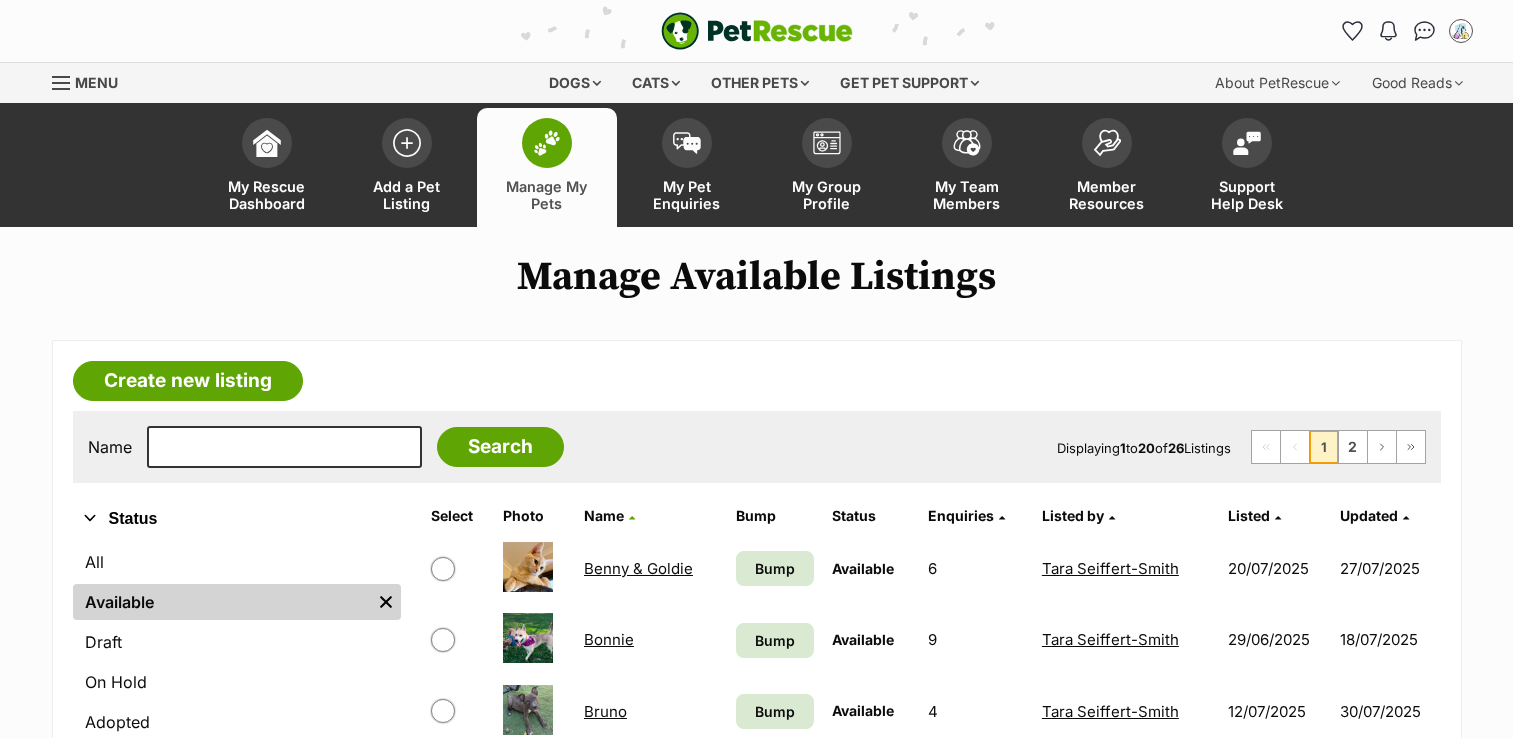 scroll, scrollTop: 0, scrollLeft: 0, axis: both 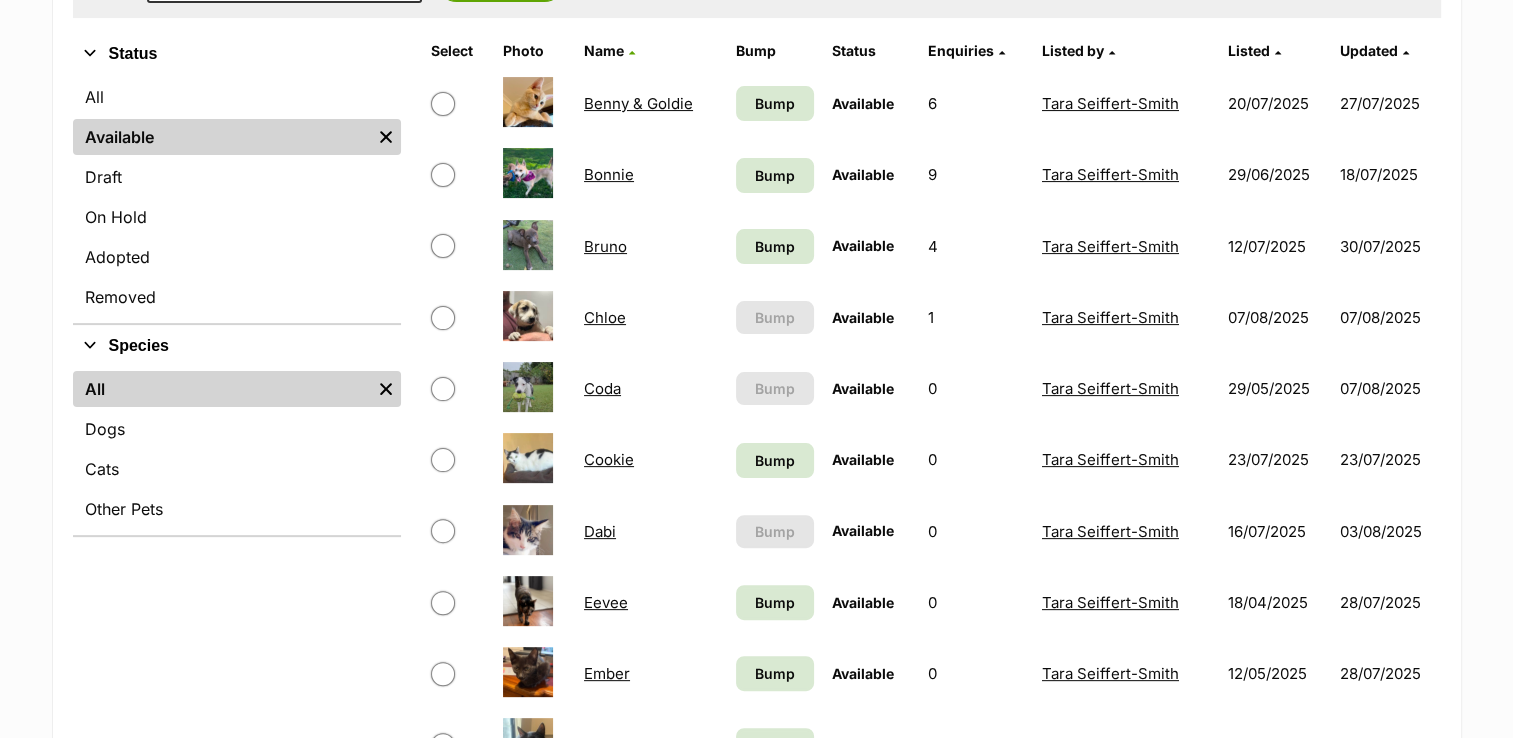 click on "Chloe" at bounding box center [605, 317] 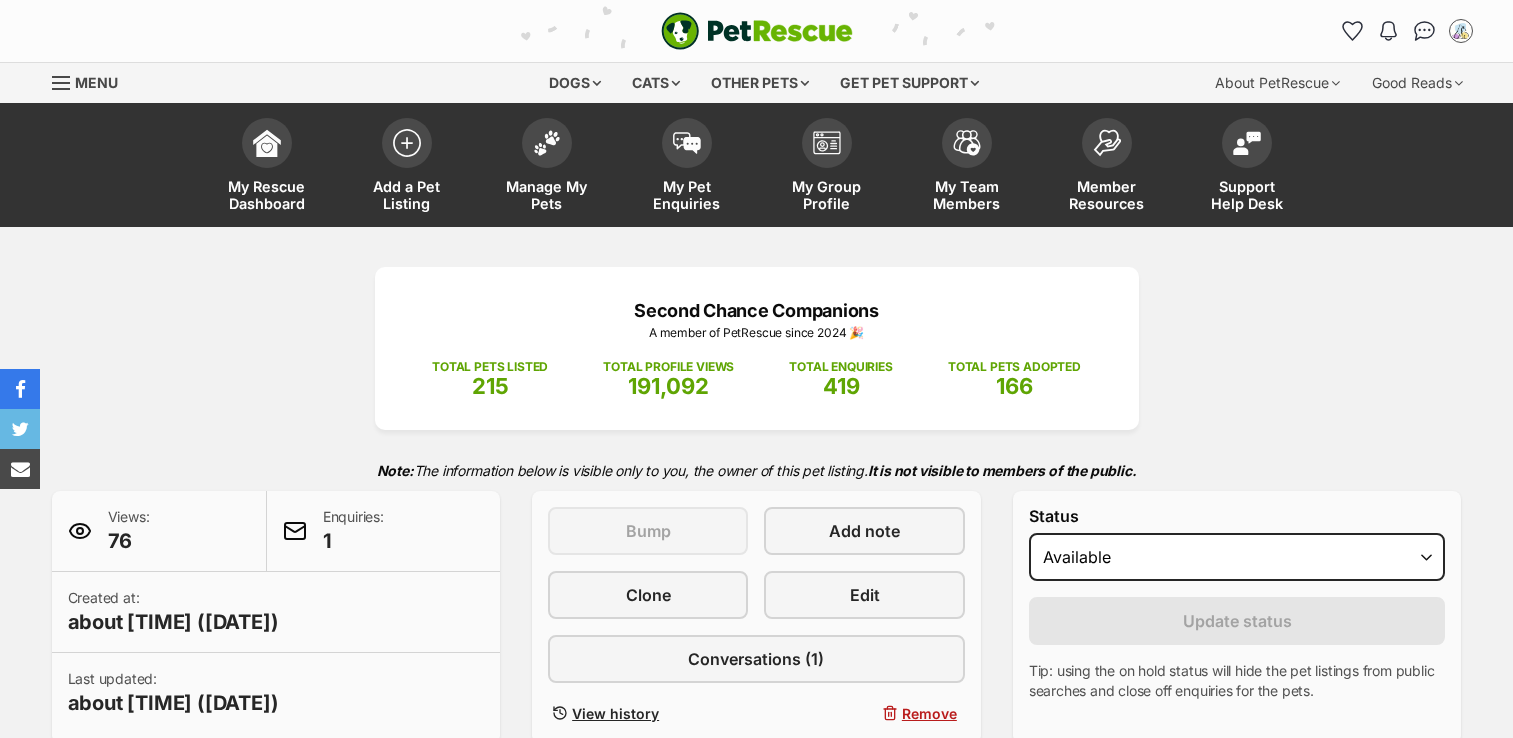 scroll, scrollTop: 0, scrollLeft: 0, axis: both 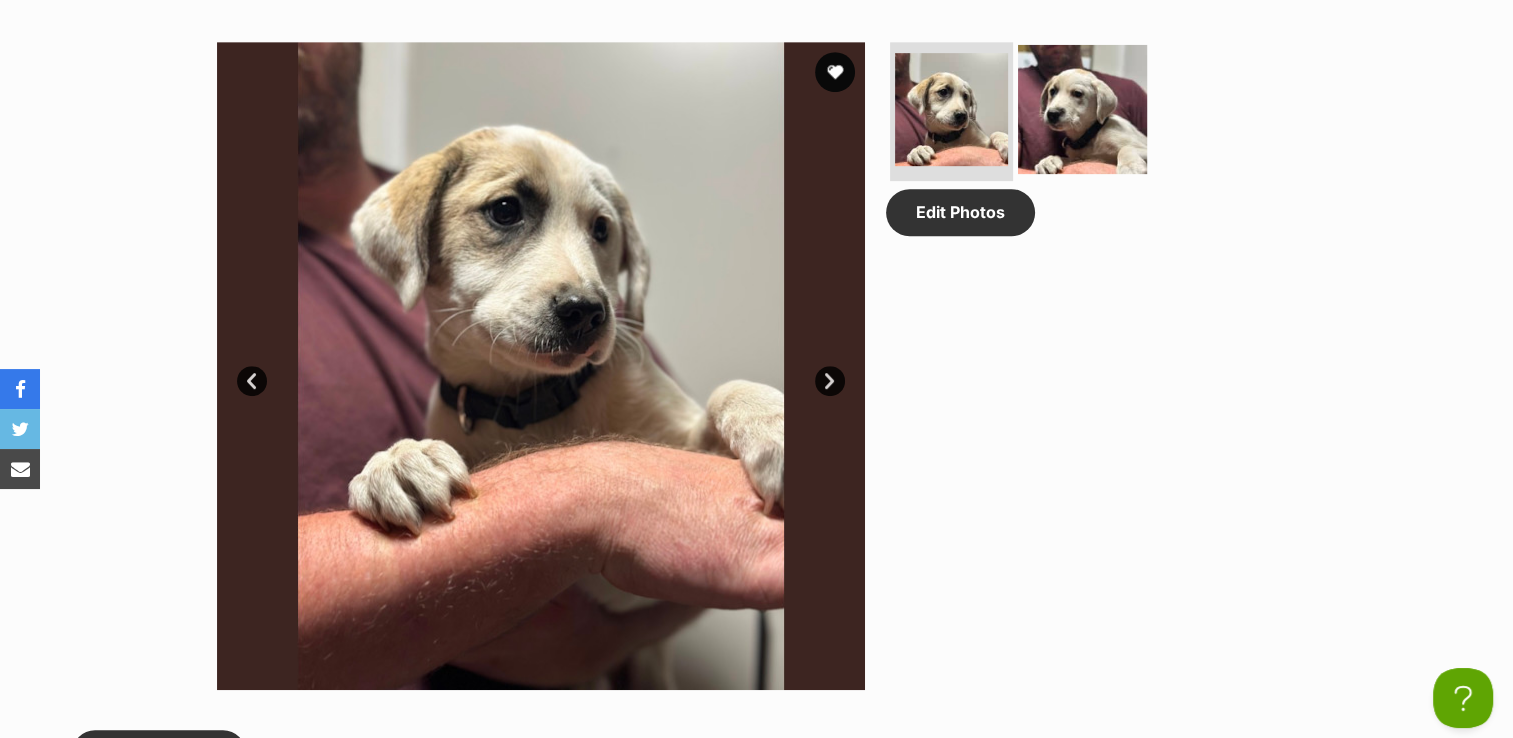 click at bounding box center [1082, 108] 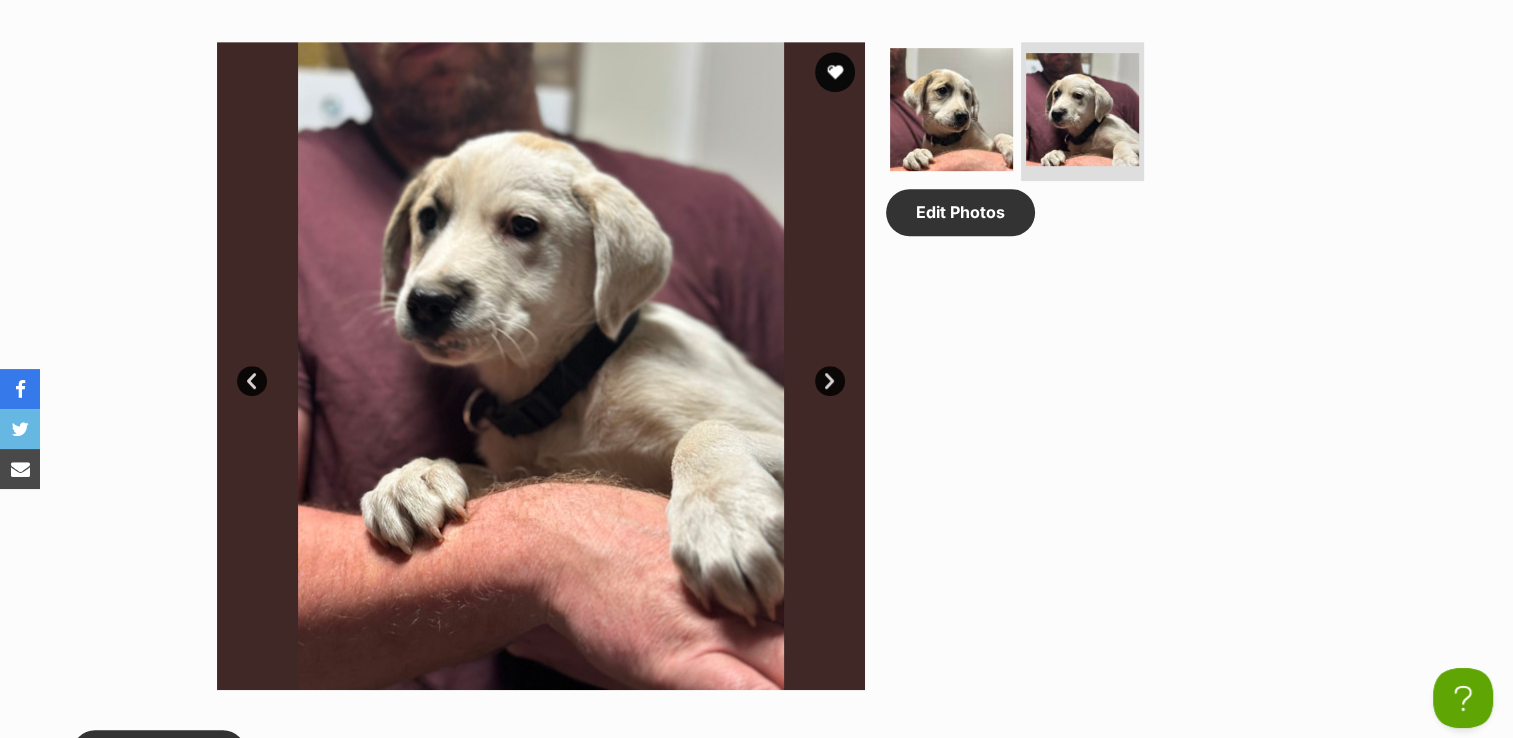 click at bounding box center [541, 366] 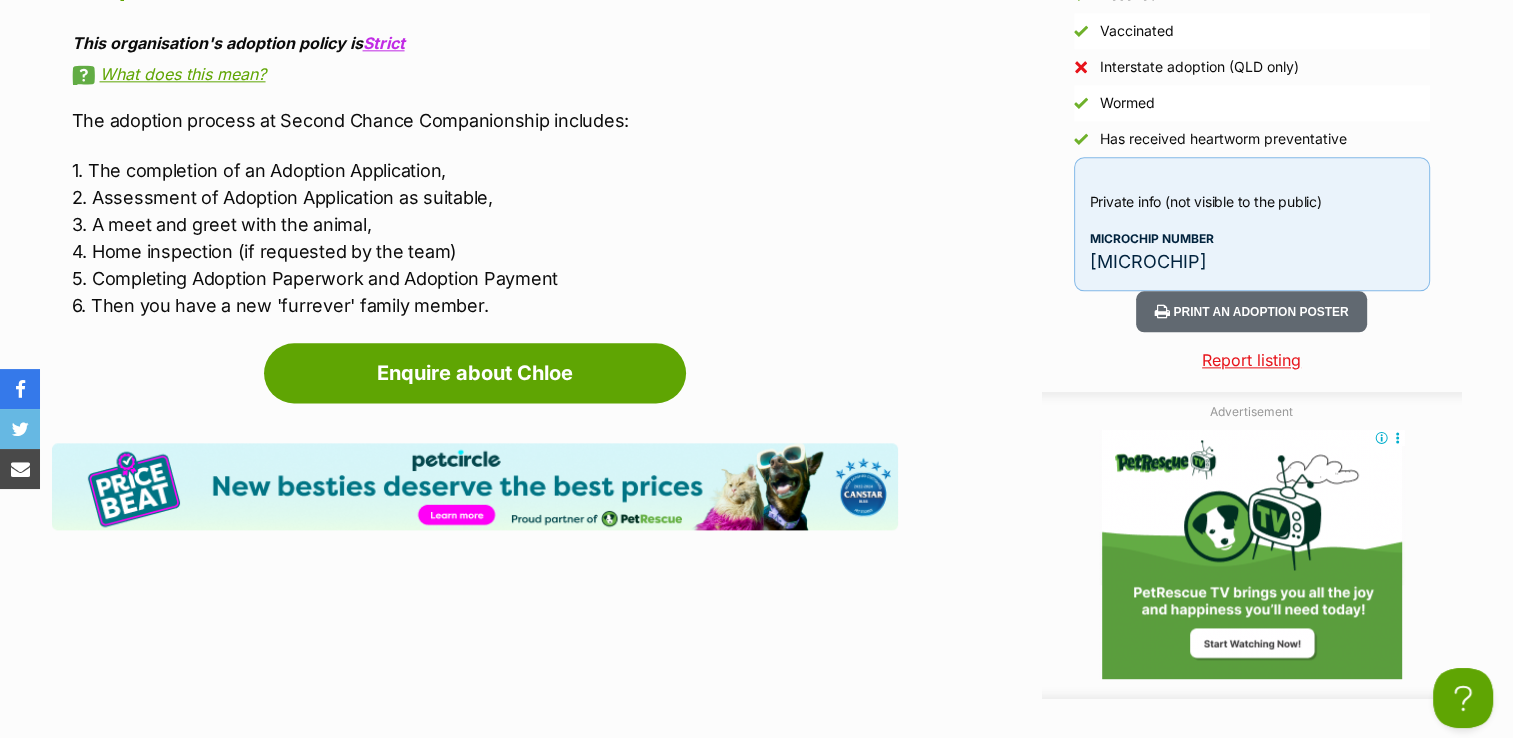 scroll, scrollTop: 2494, scrollLeft: 0, axis: vertical 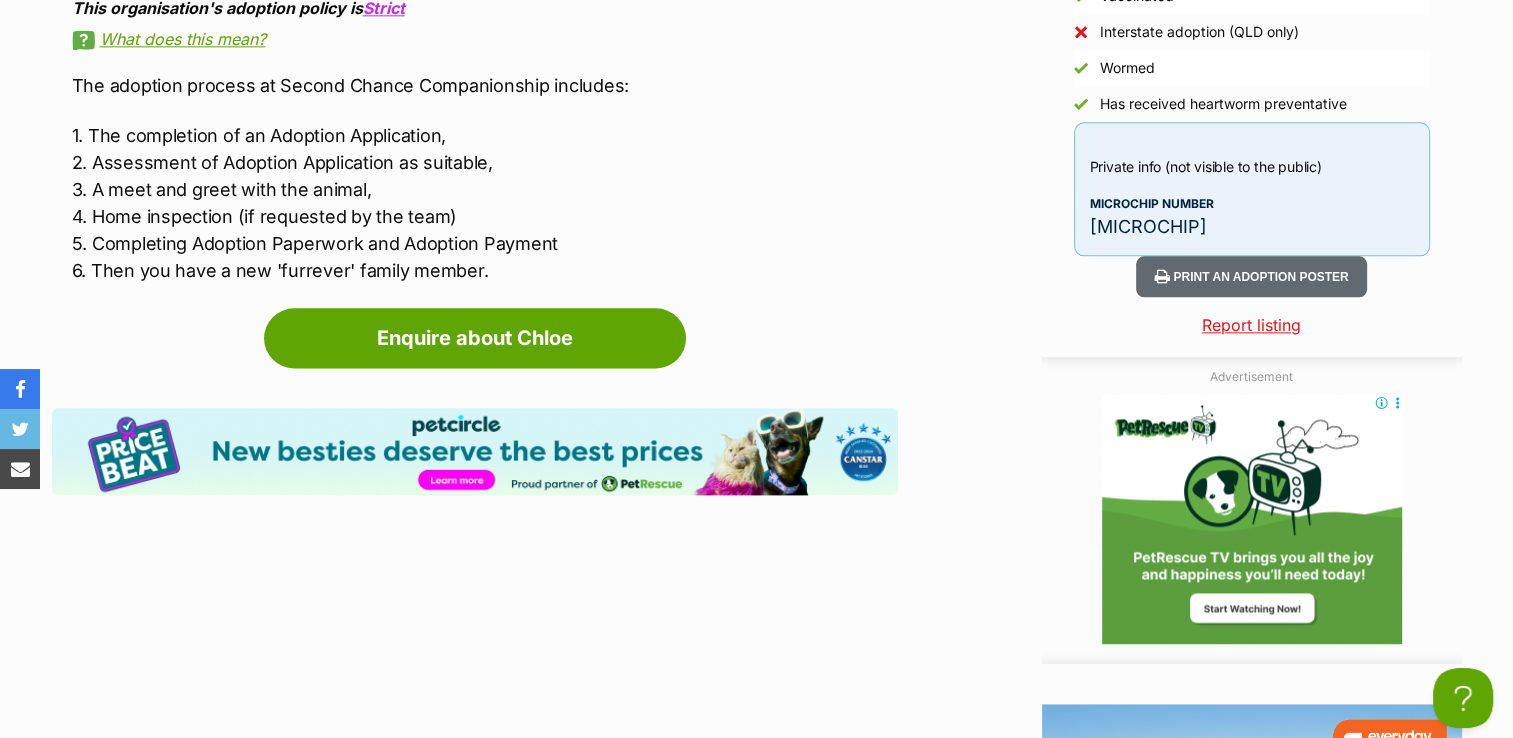 drag, startPoint x: 1264, startPoint y: 222, endPoint x: 1046, endPoint y: 251, distance: 219.92044 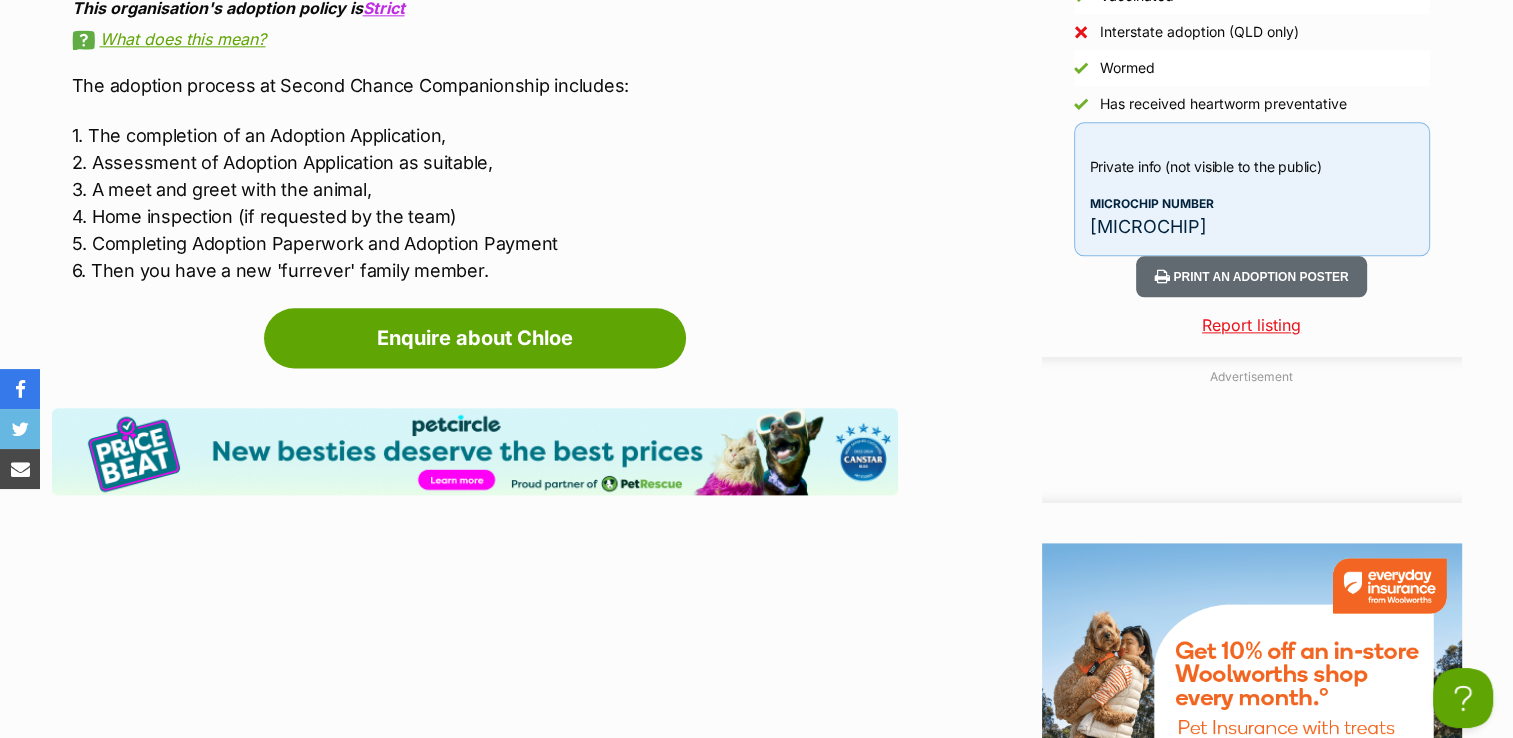 drag, startPoint x: 1268, startPoint y: 222, endPoint x: 1088, endPoint y: 220, distance: 180.01111 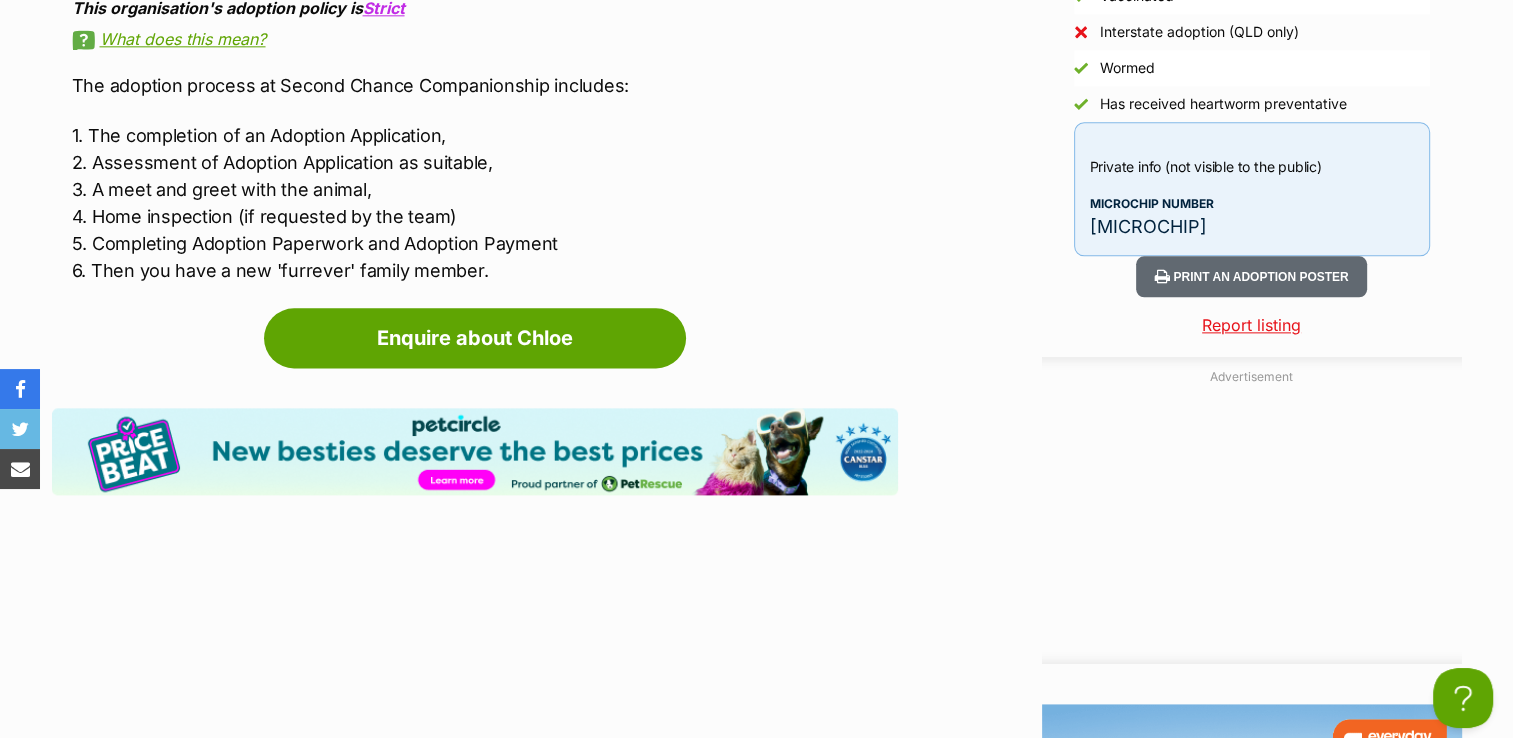 scroll, scrollTop: 0, scrollLeft: 0, axis: both 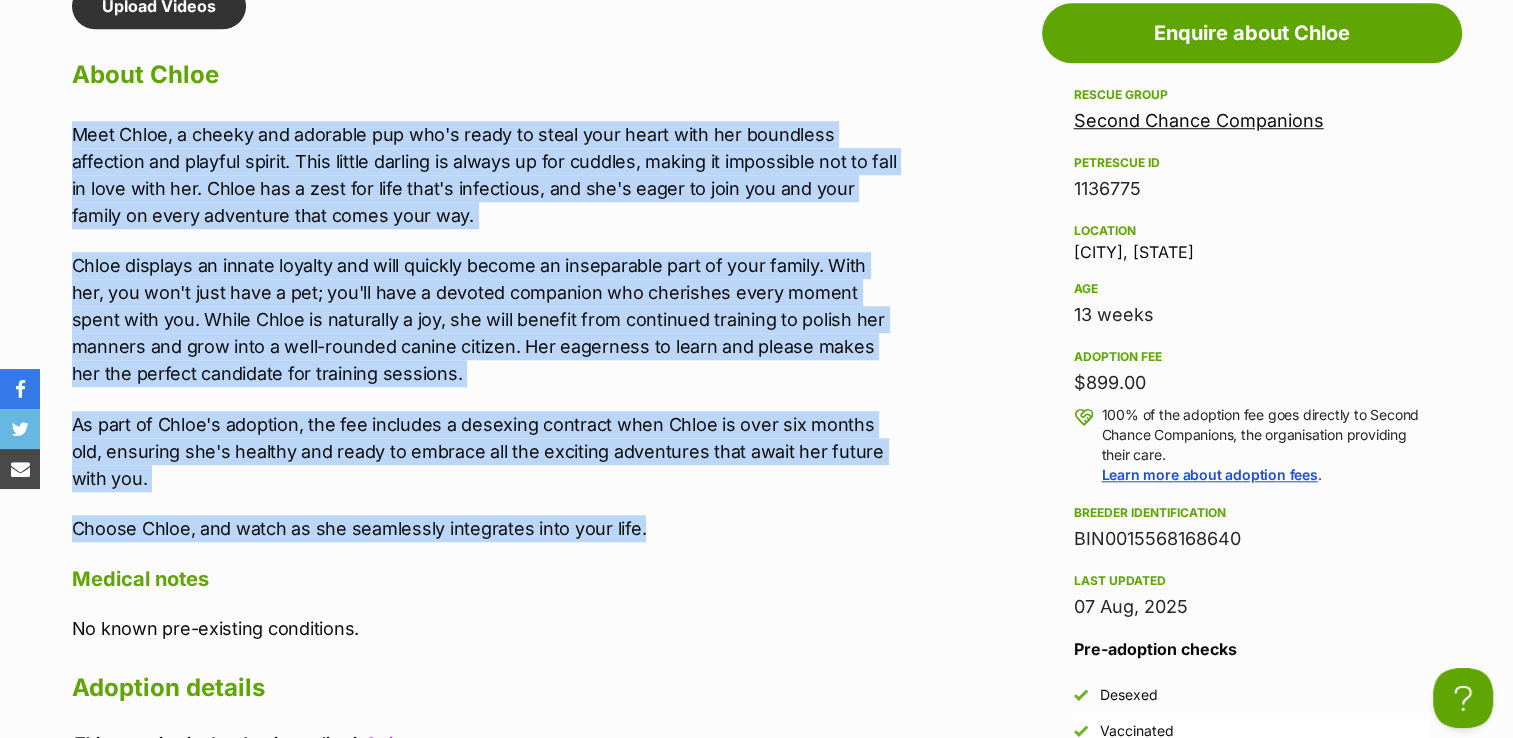 drag, startPoint x: 638, startPoint y: 516, endPoint x: 73, endPoint y: 132, distance: 683.14056 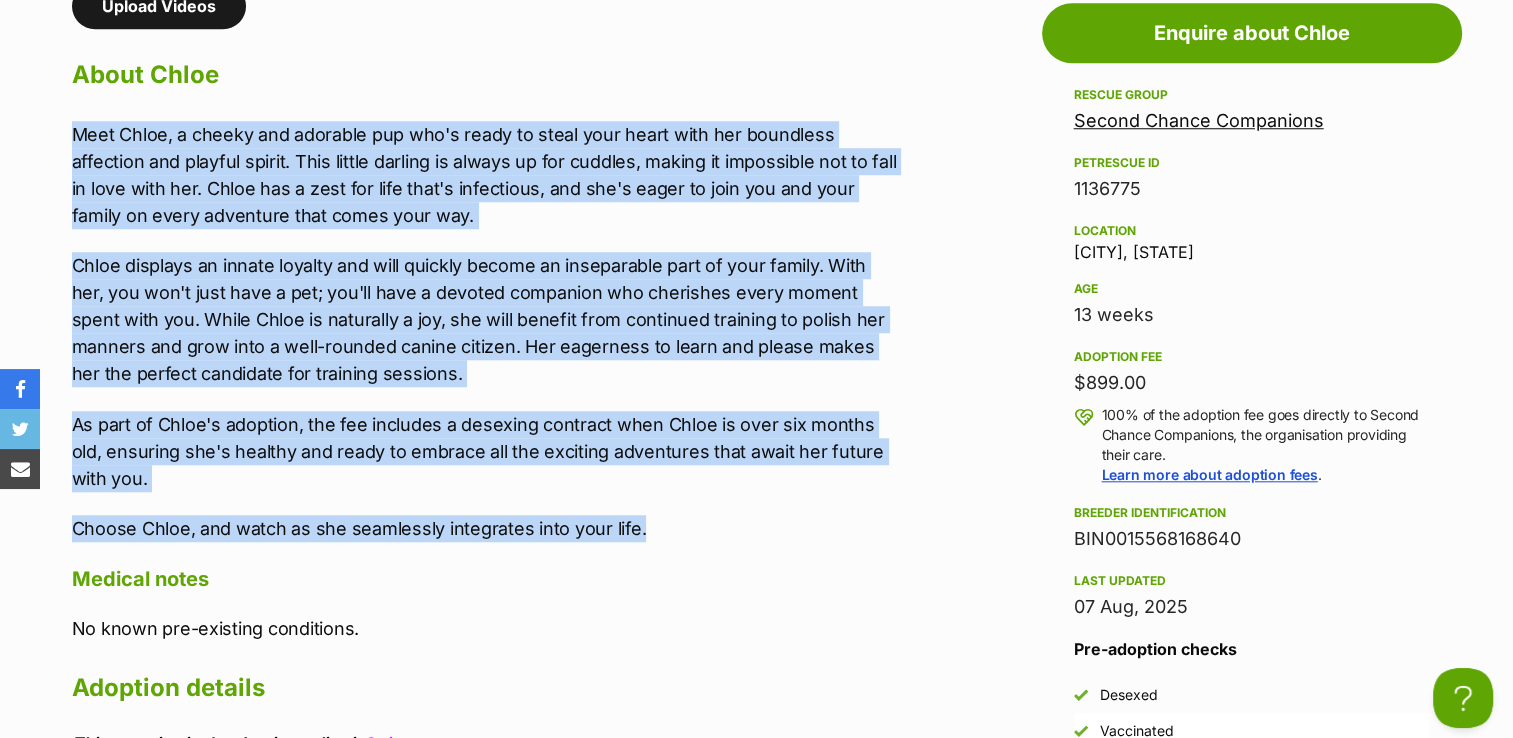 scroll, scrollTop: 0, scrollLeft: 0, axis: both 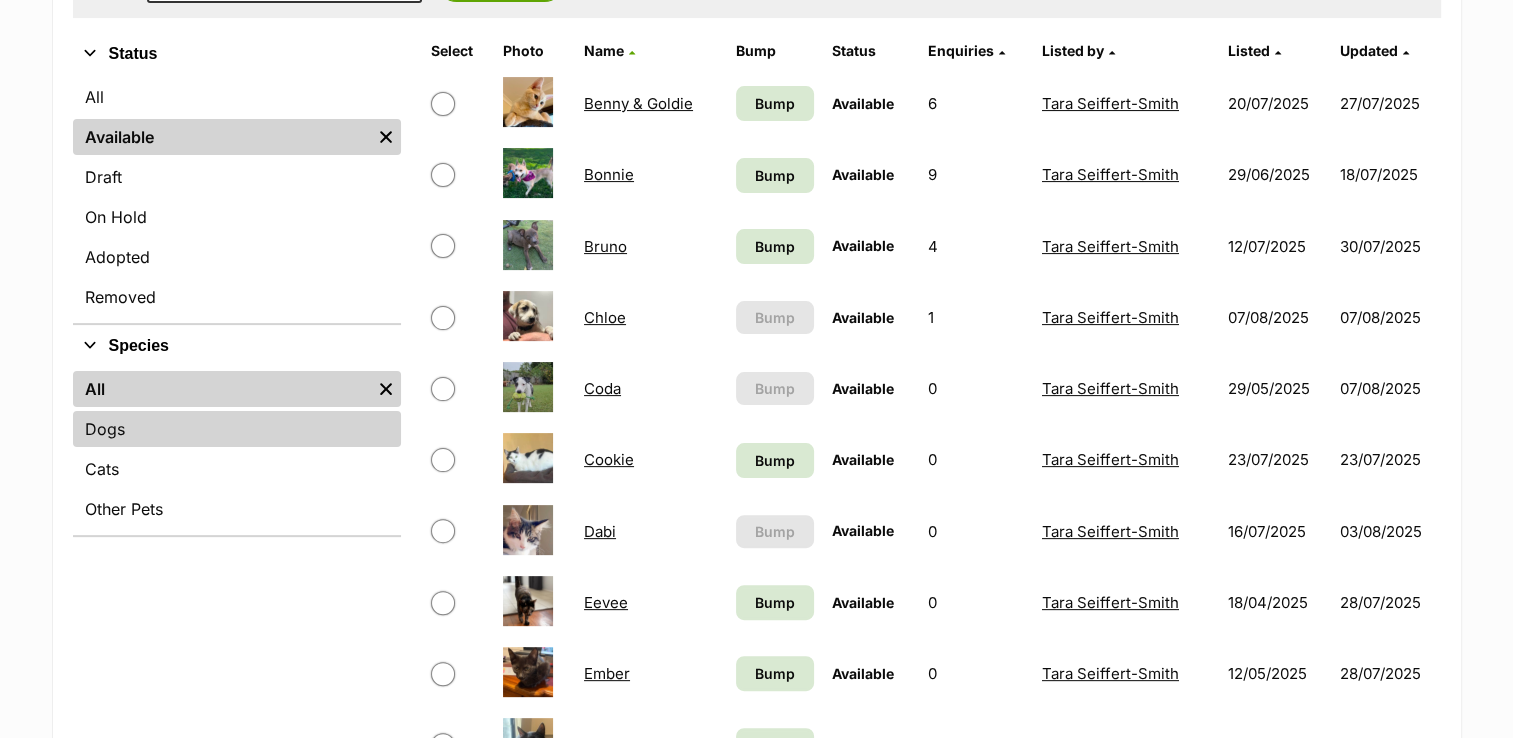 click on "Dogs" at bounding box center [237, 429] 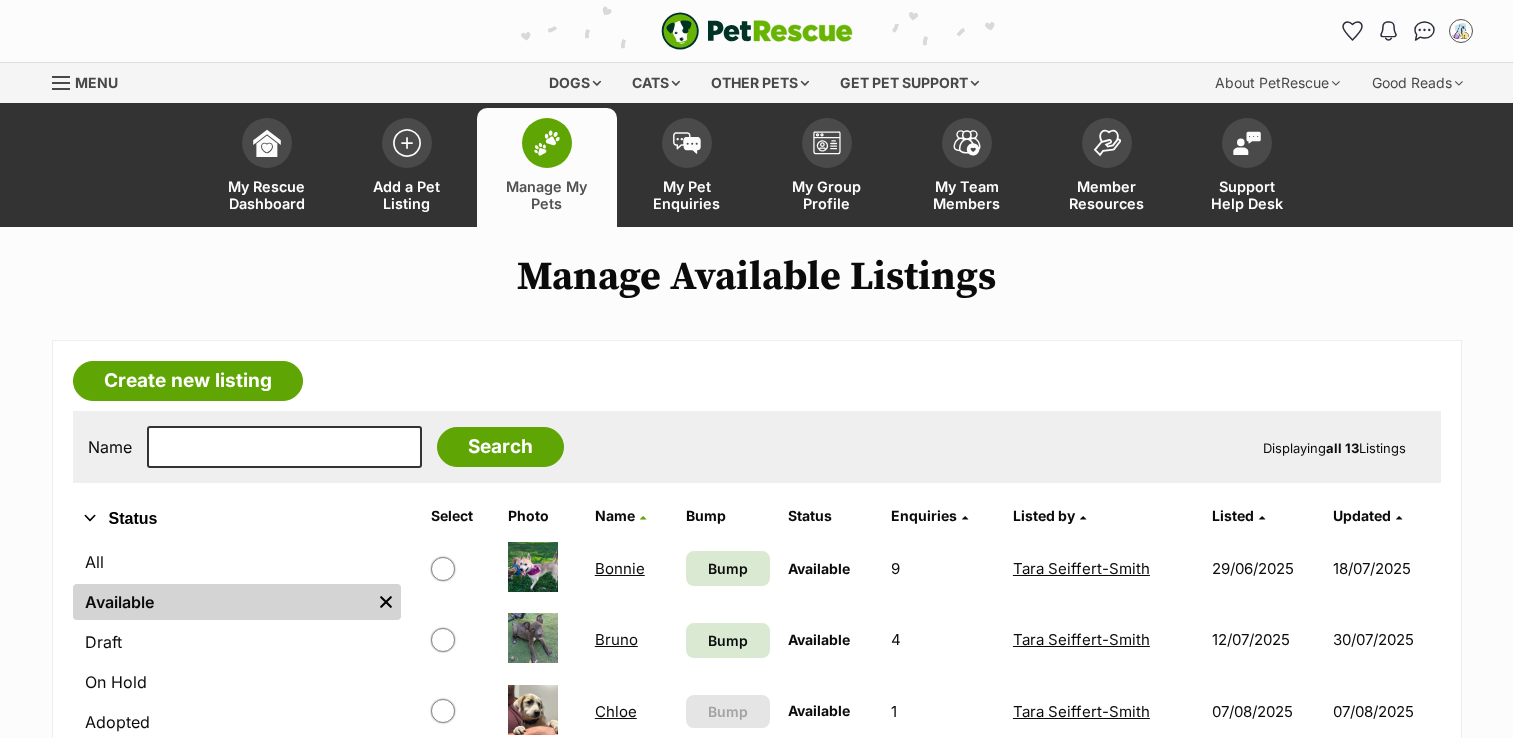 scroll, scrollTop: 0, scrollLeft: 0, axis: both 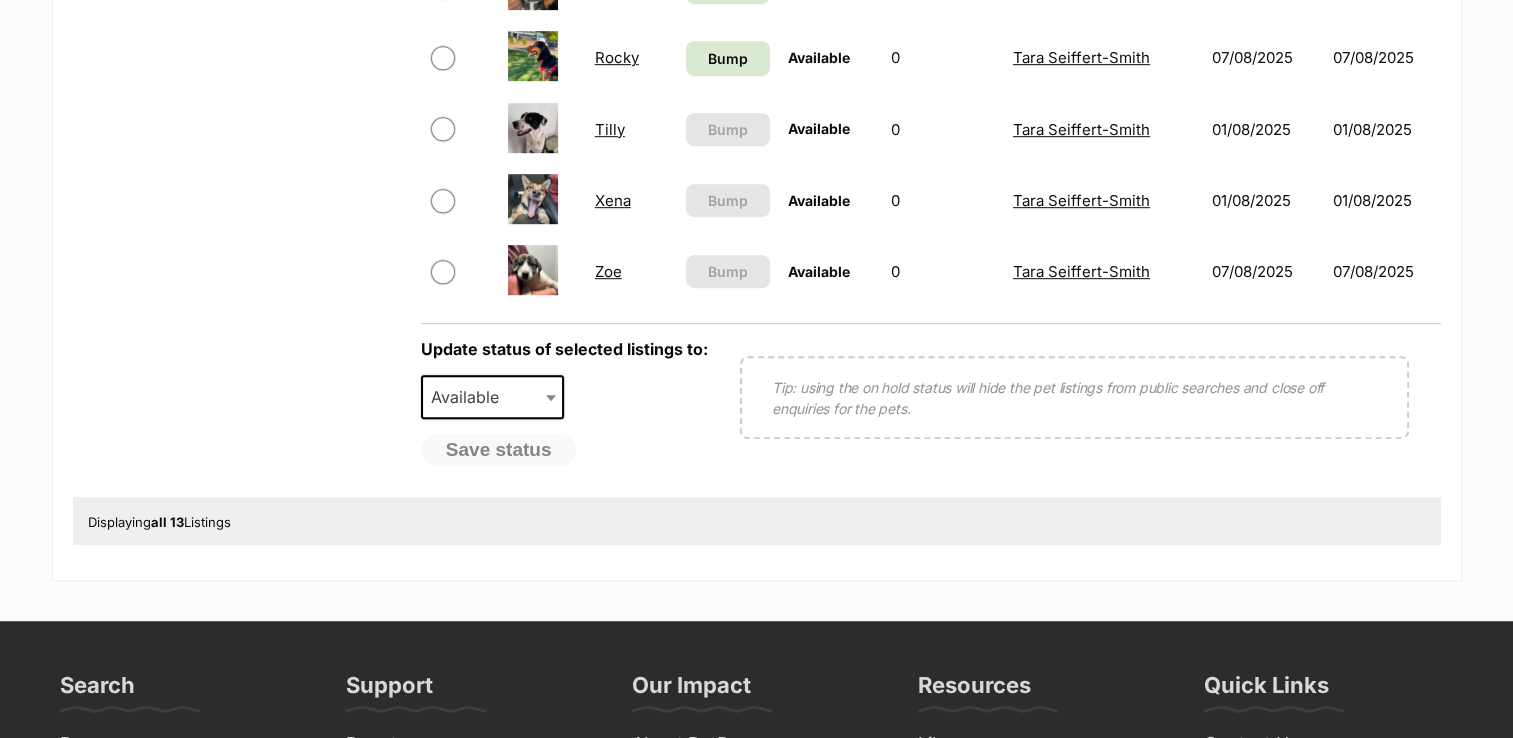 click on "Zoe" at bounding box center [608, 271] 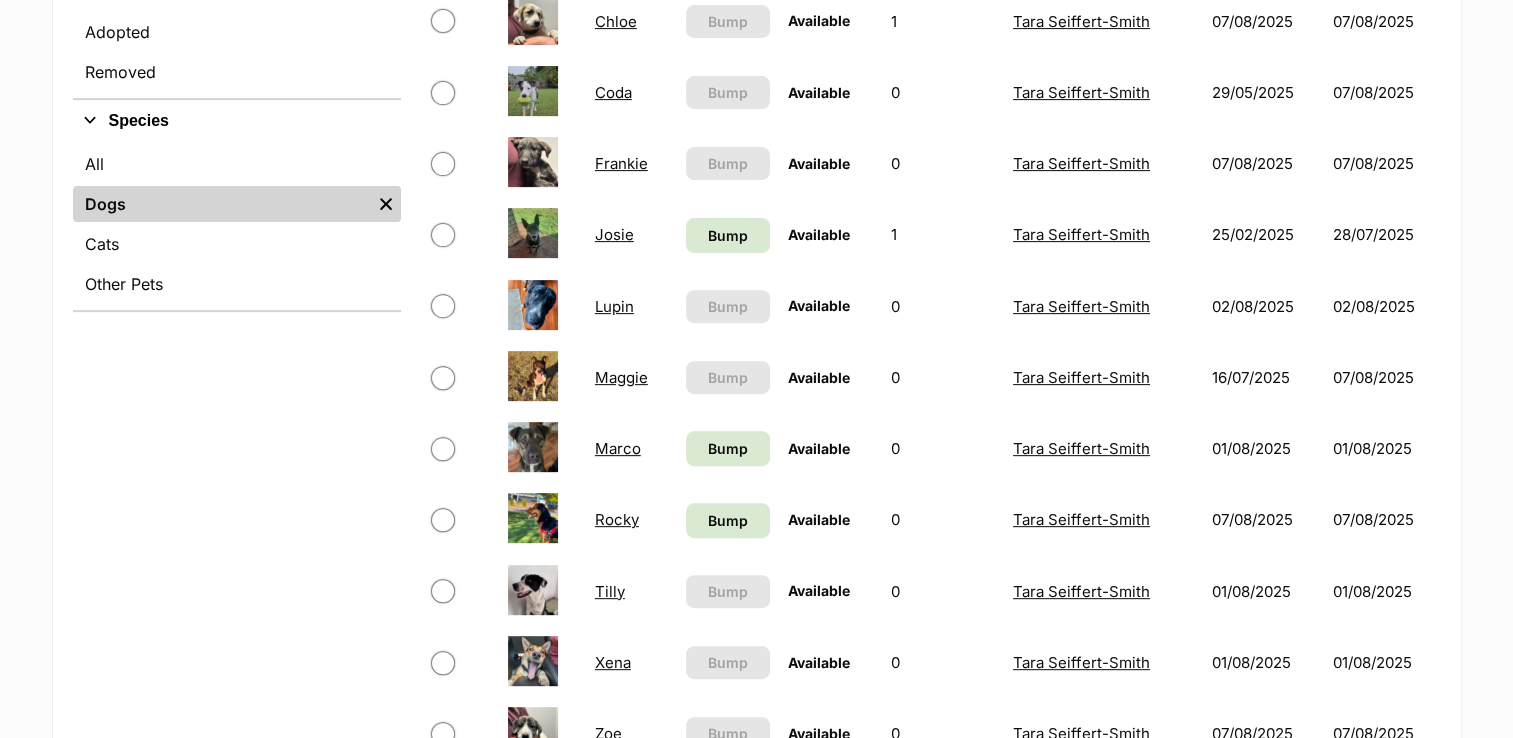 scroll, scrollTop: 680, scrollLeft: 0, axis: vertical 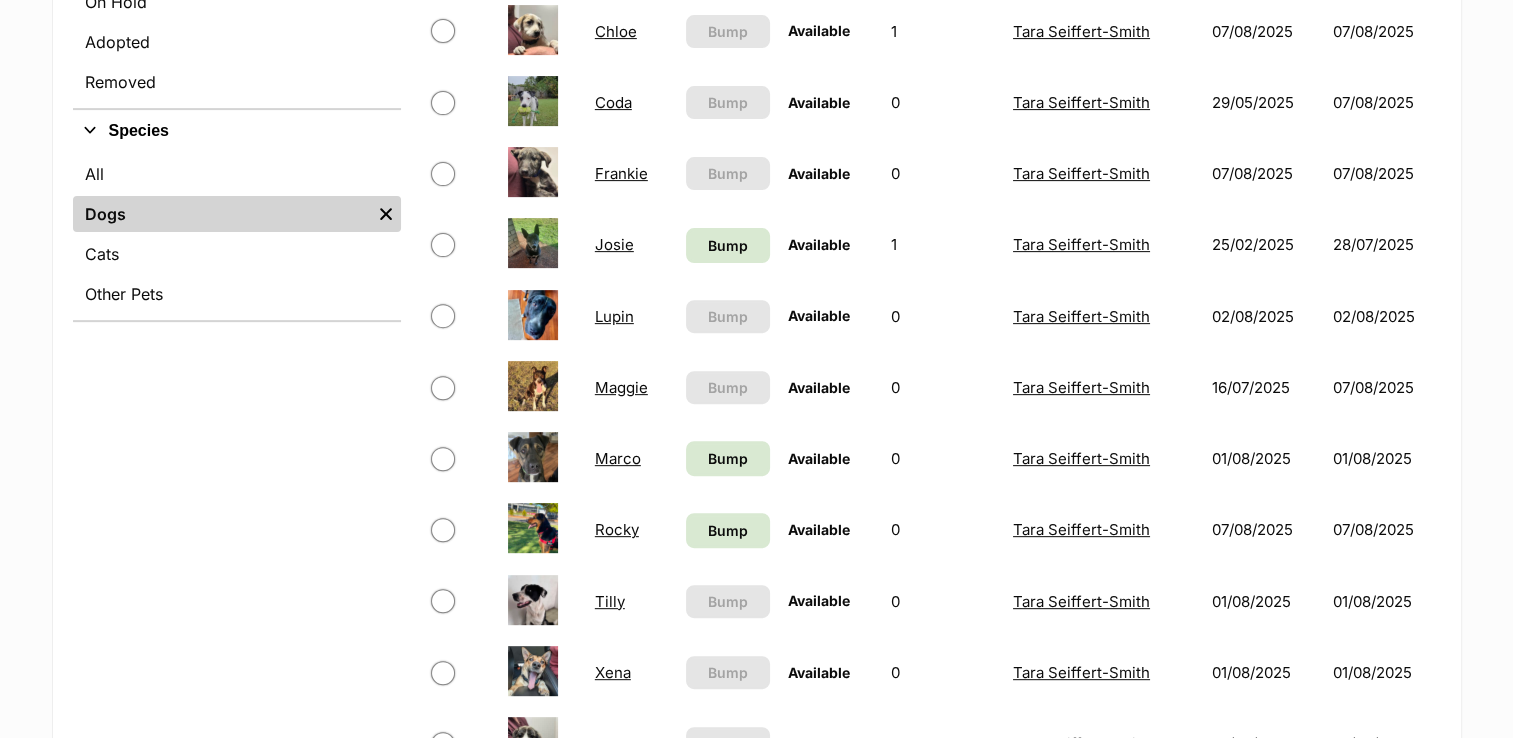 click on "Frankie" at bounding box center [621, 173] 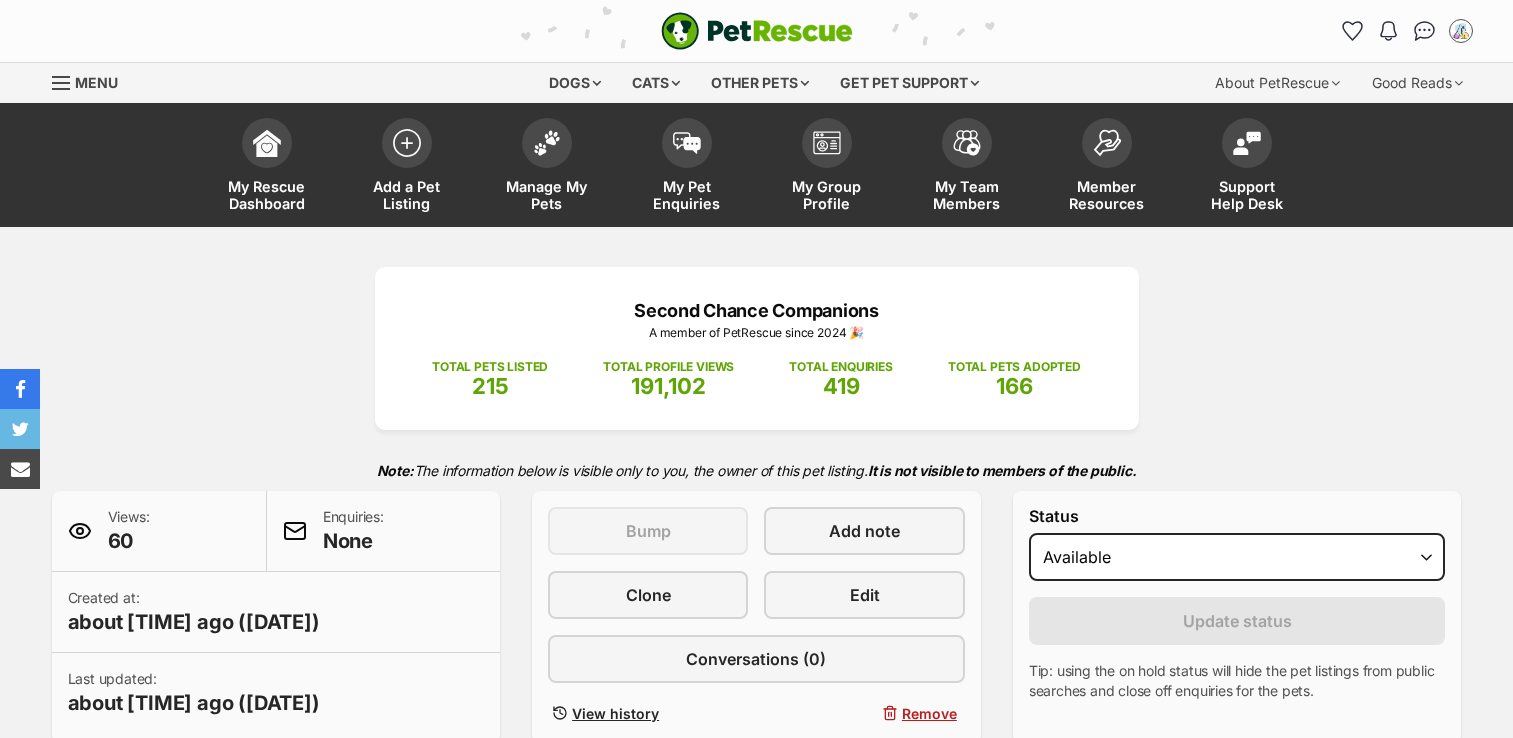 scroll, scrollTop: 0, scrollLeft: 0, axis: both 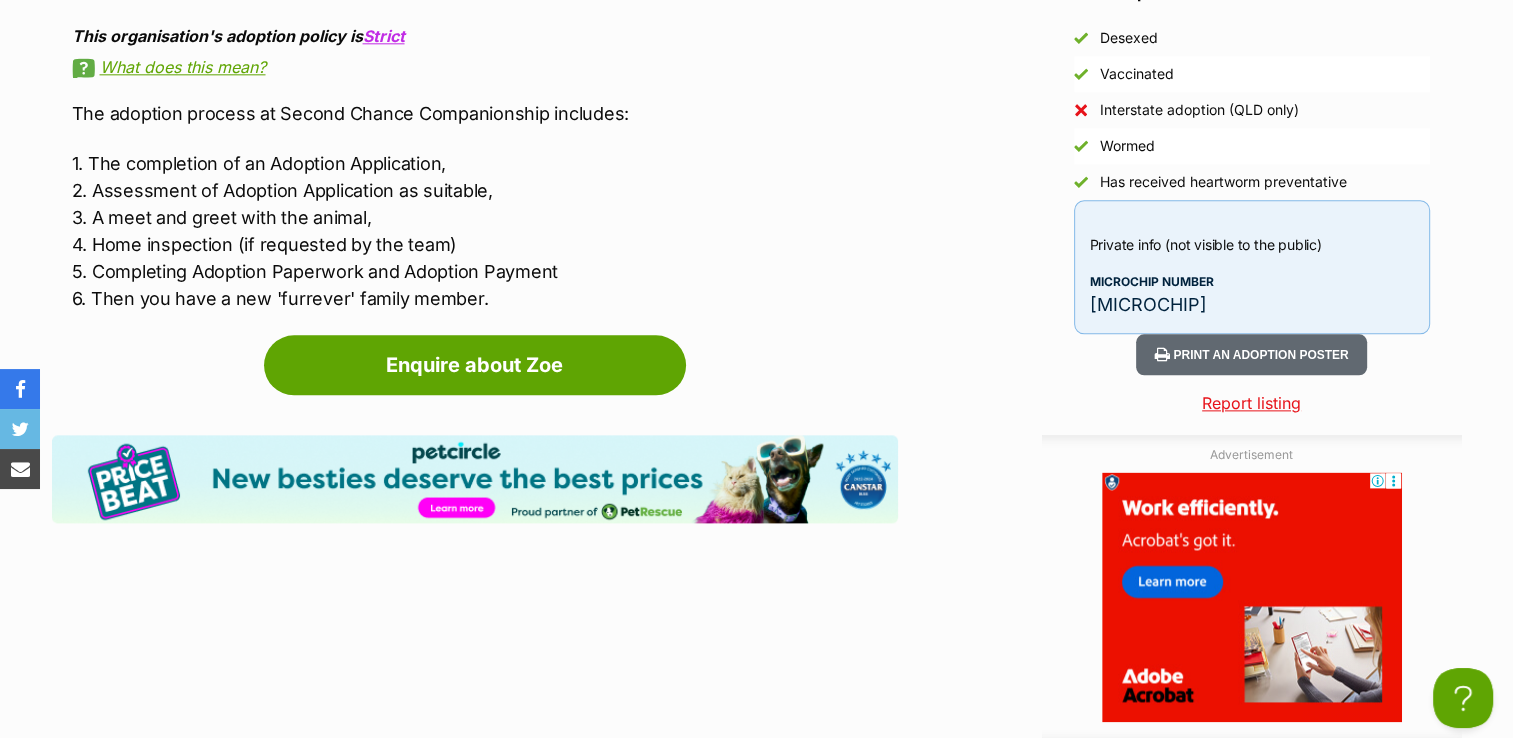 drag, startPoint x: 1284, startPoint y: 302, endPoint x: 1080, endPoint y: 315, distance: 204.4138 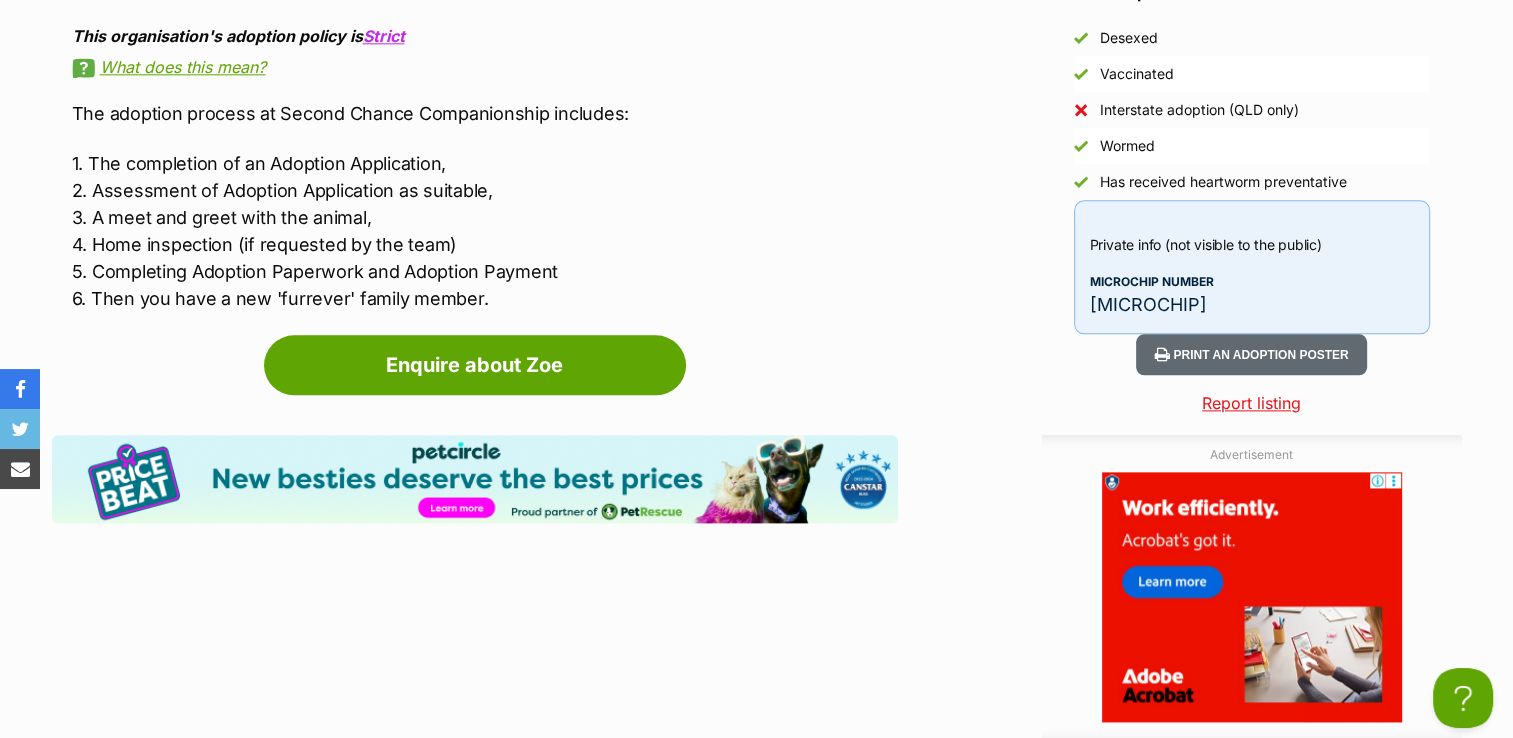 copy on "953010007953425" 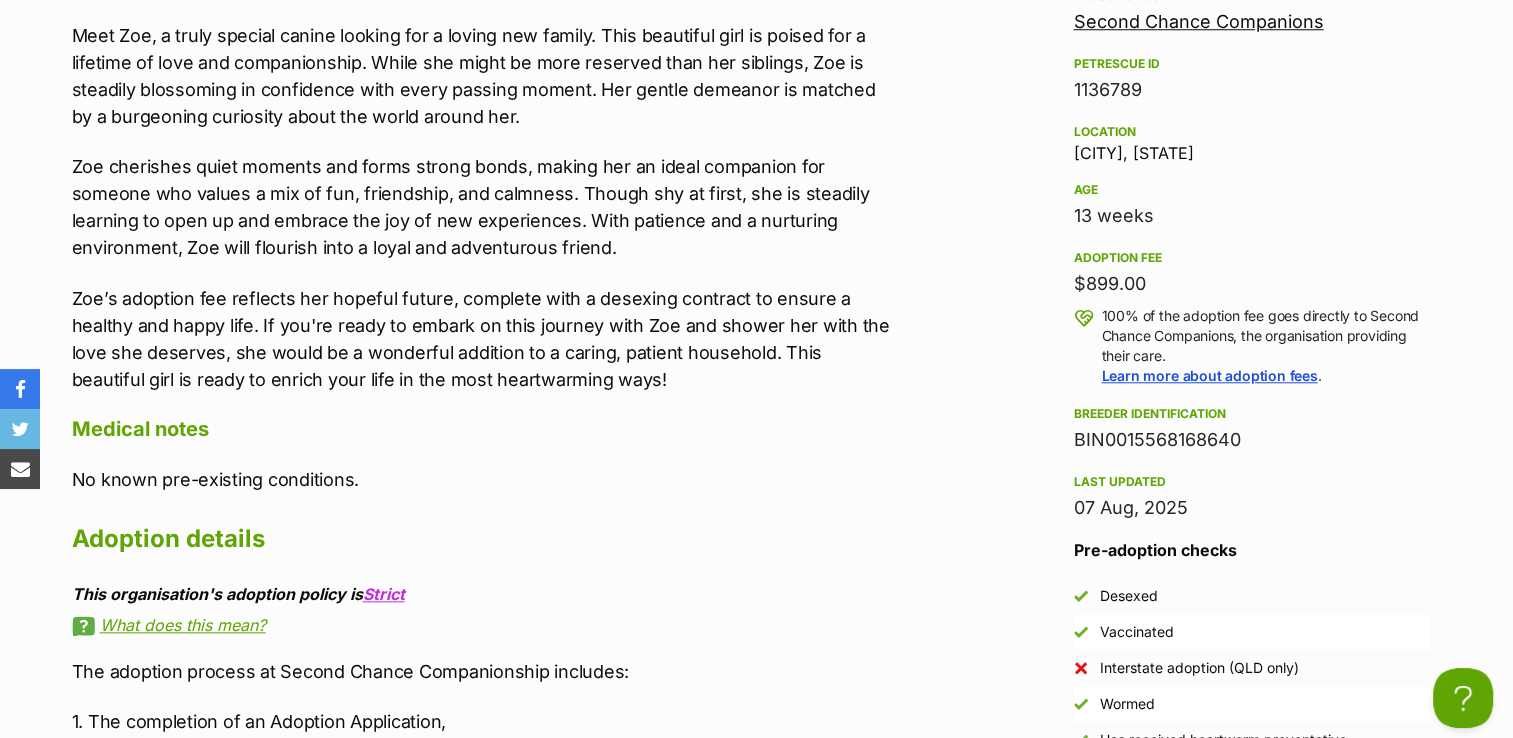 scroll, scrollTop: 1846, scrollLeft: 0, axis: vertical 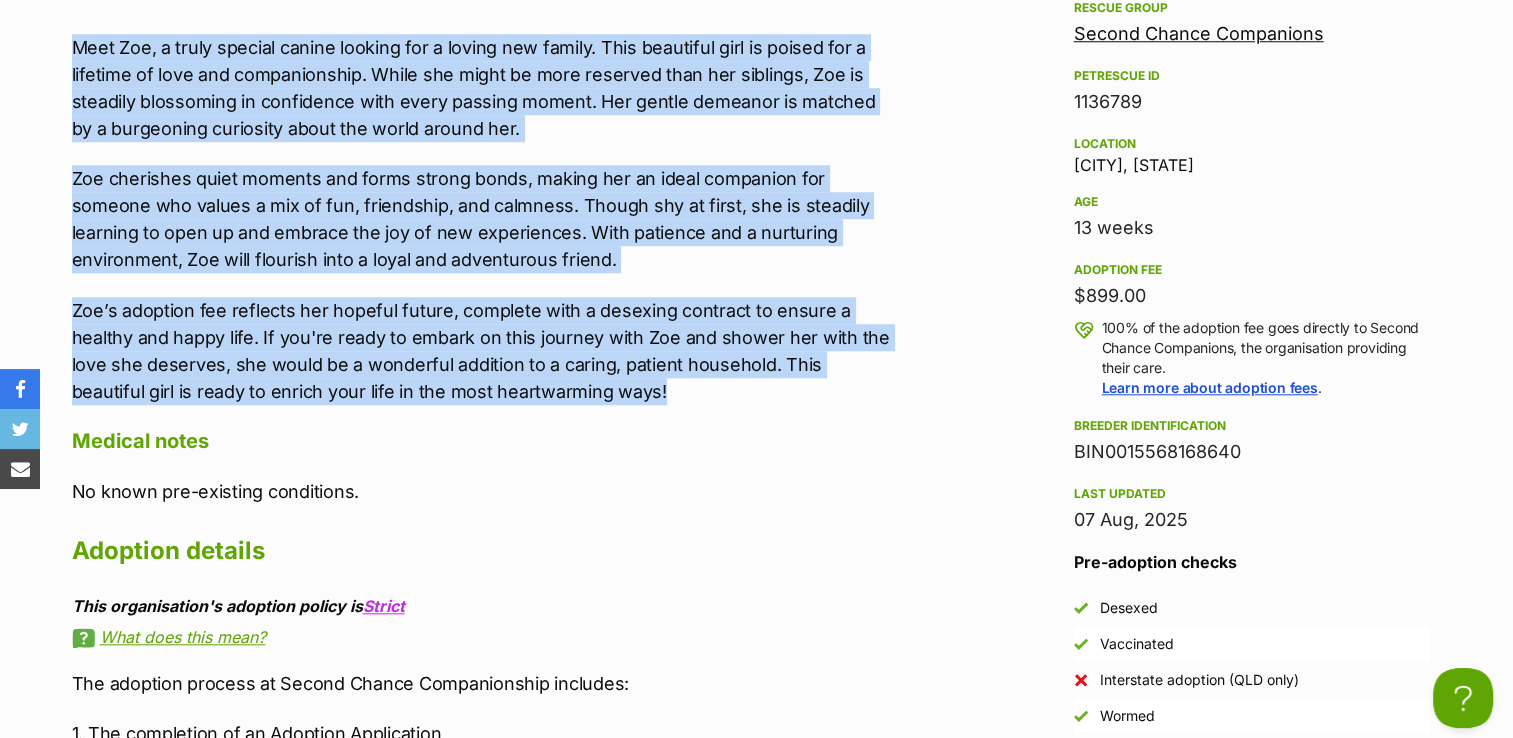 drag, startPoint x: 619, startPoint y: 387, endPoint x: 66, endPoint y: 54, distance: 645.5215 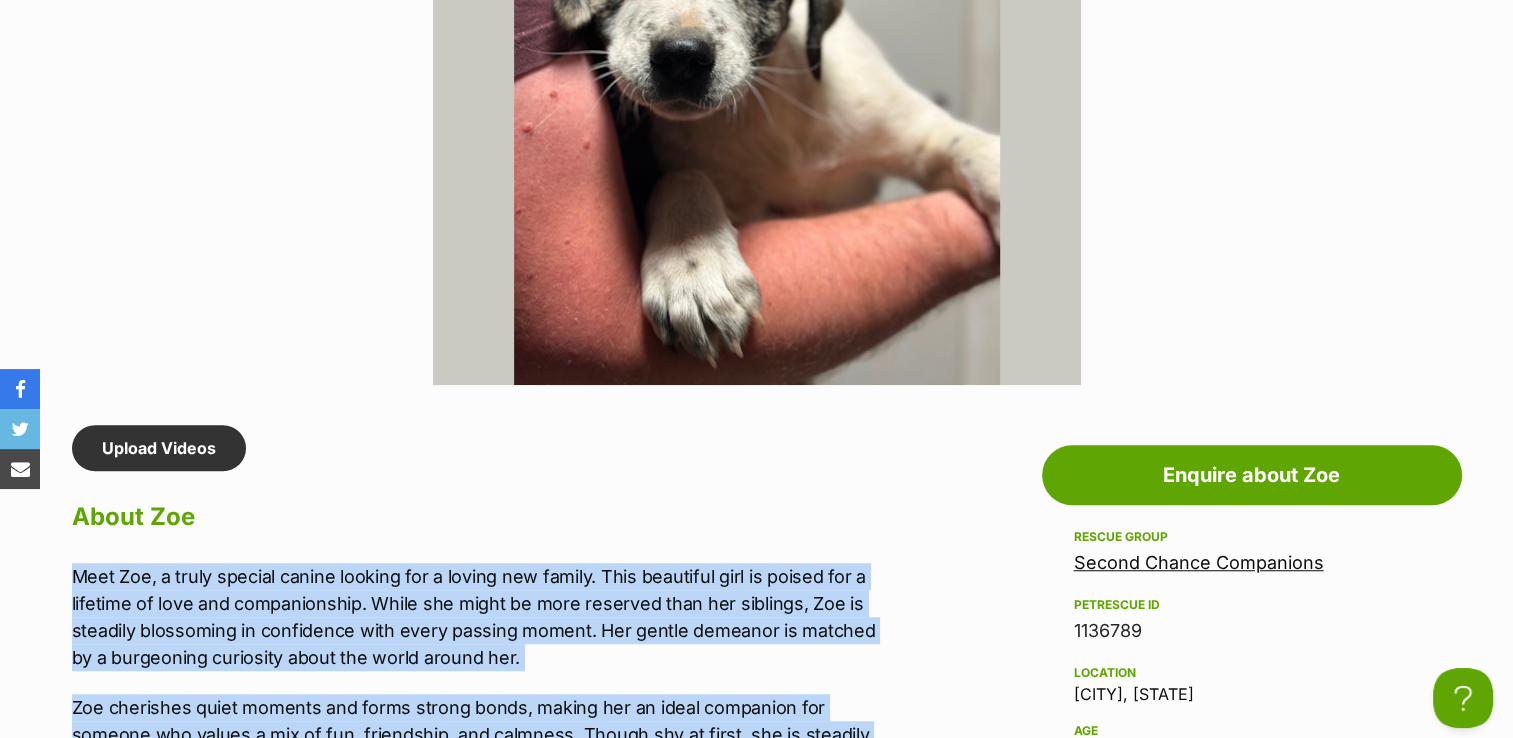 scroll, scrollTop: 0, scrollLeft: 0, axis: both 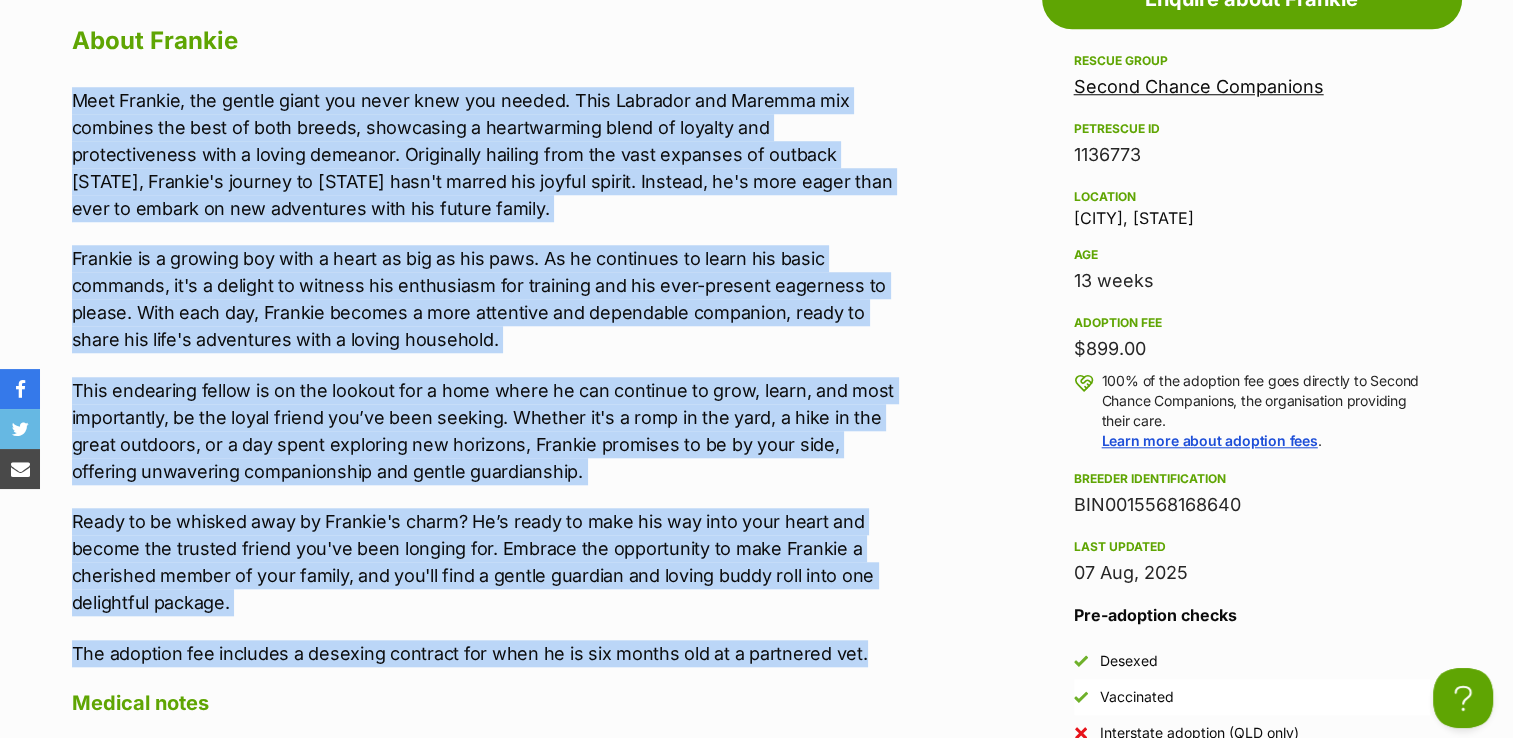 drag, startPoint x: 884, startPoint y: 385, endPoint x: 72, endPoint y: 98, distance: 861.2276 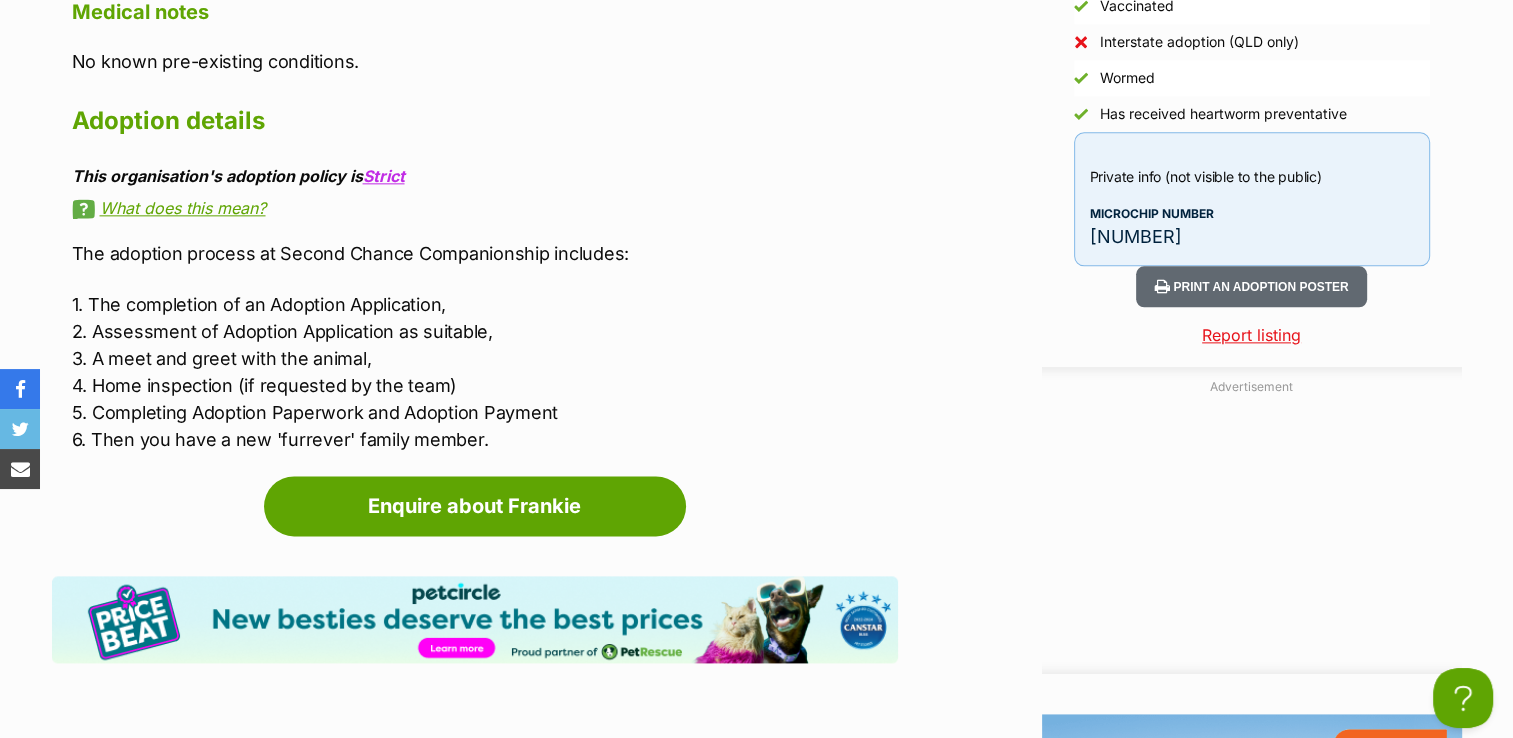scroll, scrollTop: 2389, scrollLeft: 0, axis: vertical 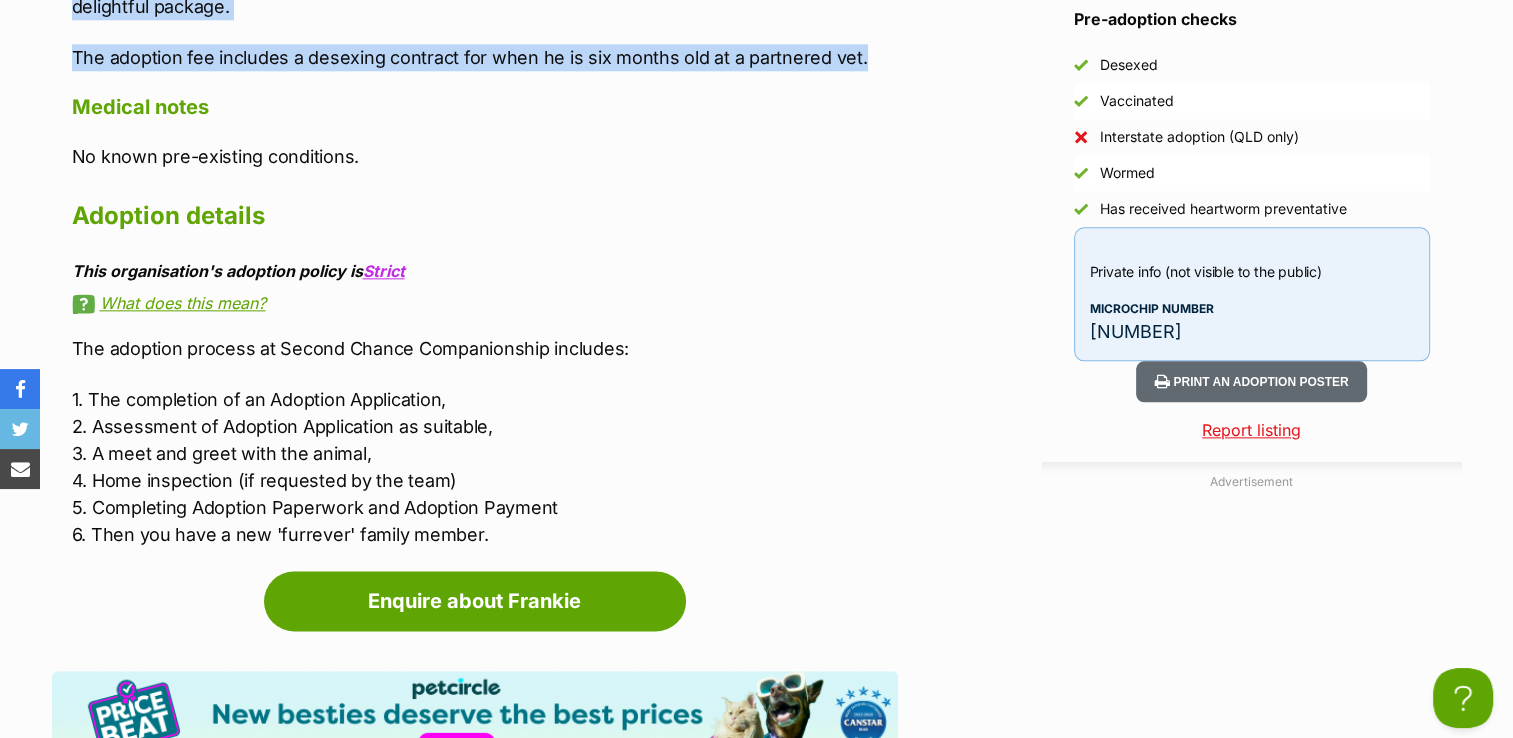 drag, startPoint x: 1296, startPoint y: 342, endPoint x: 1063, endPoint y: 348, distance: 233.07724 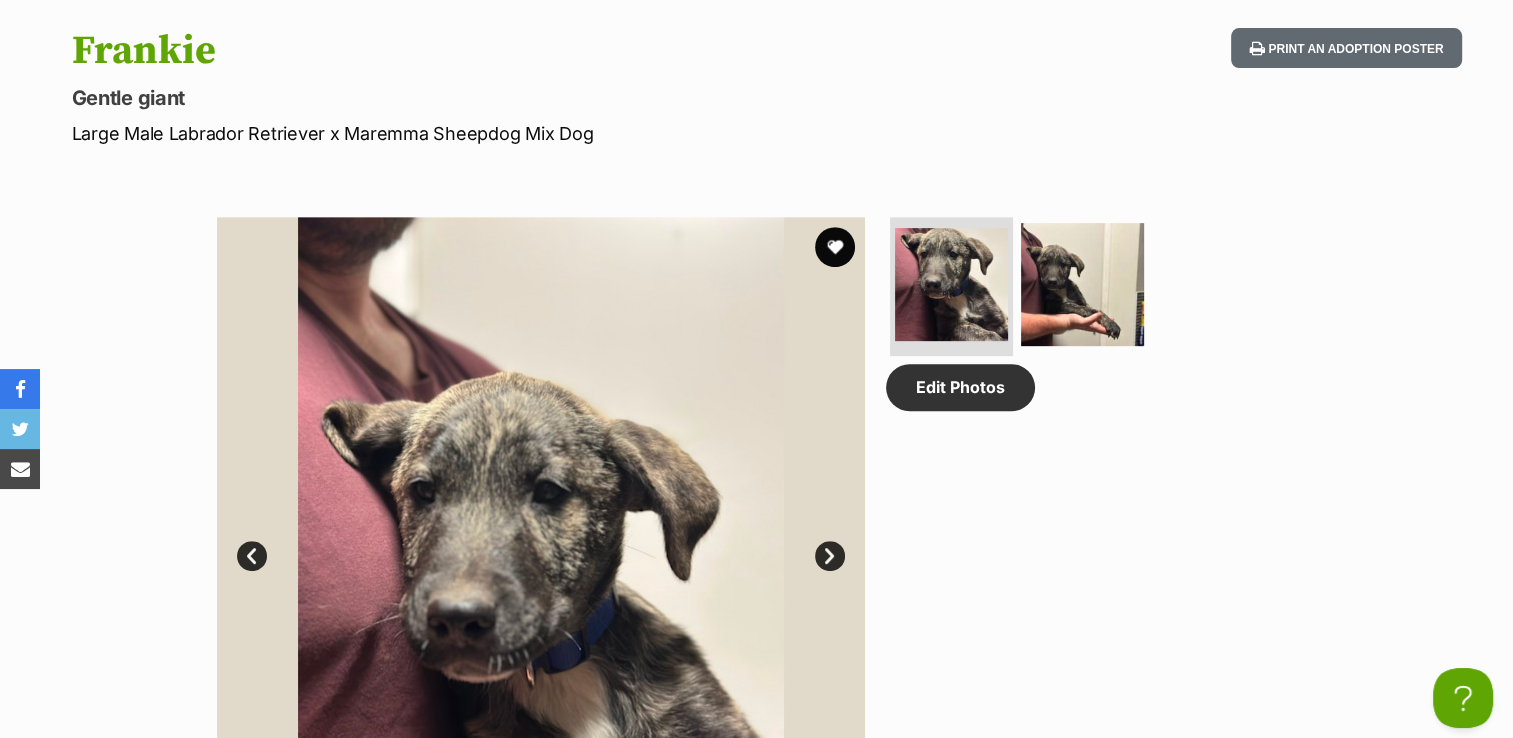 scroll, scrollTop: 865, scrollLeft: 0, axis: vertical 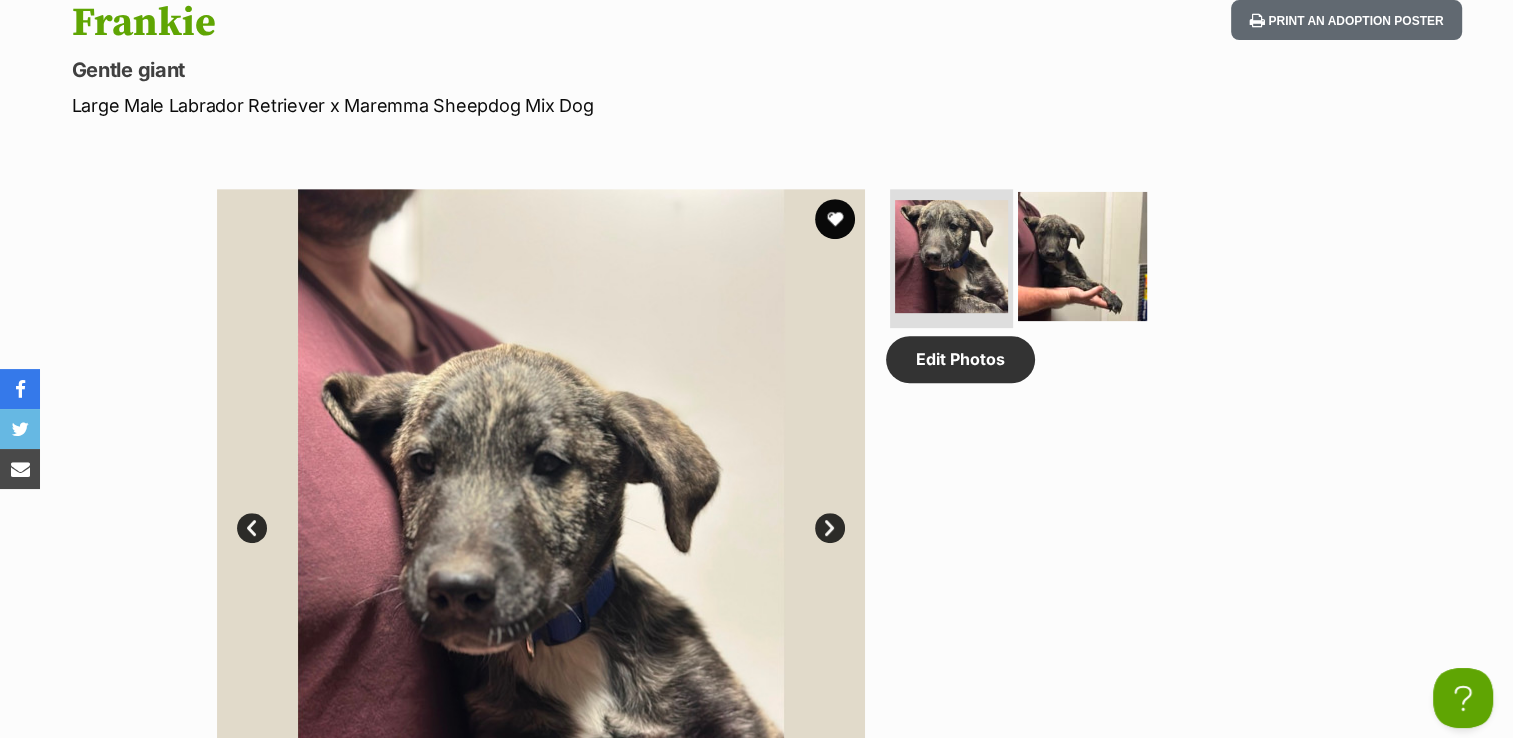 click at bounding box center (1082, 255) 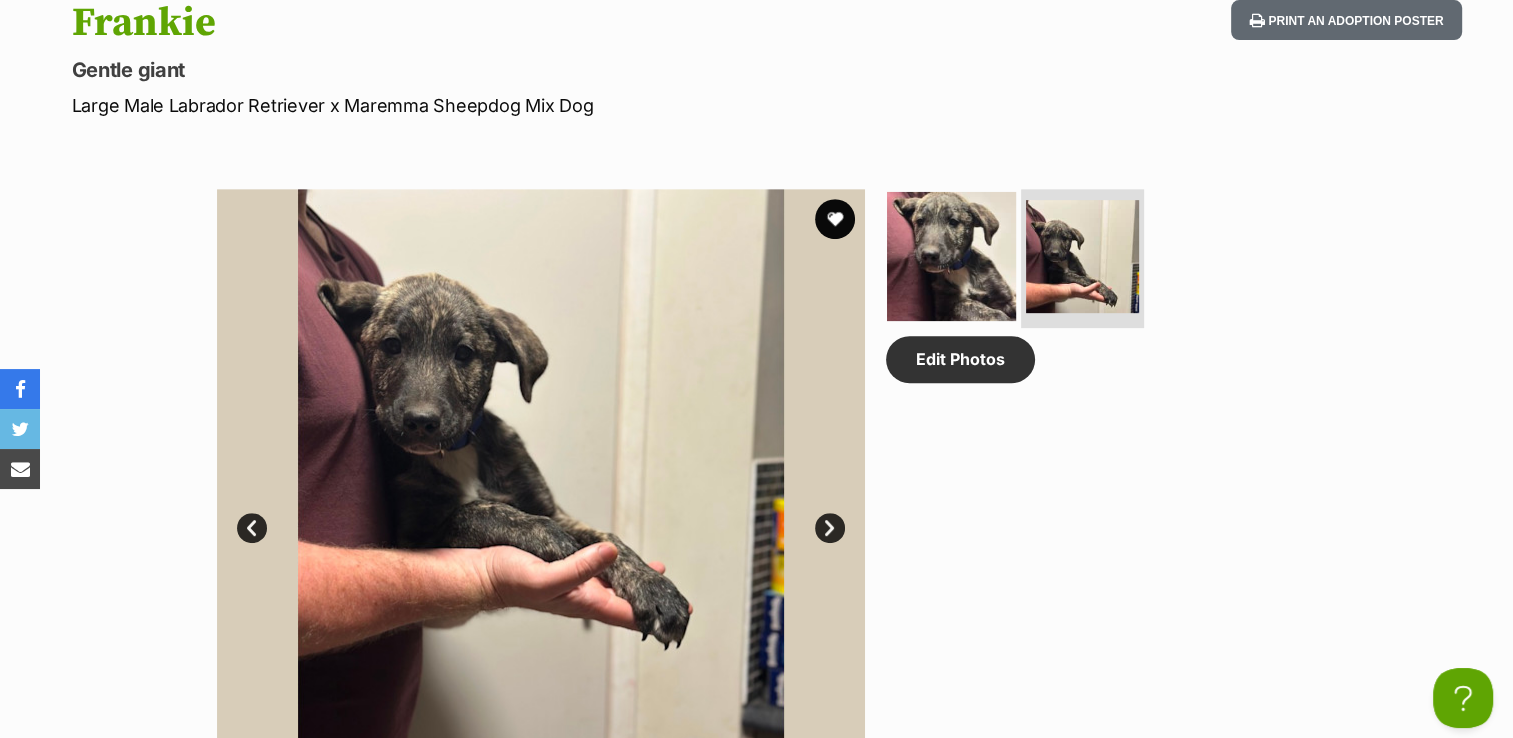 click at bounding box center (951, 255) 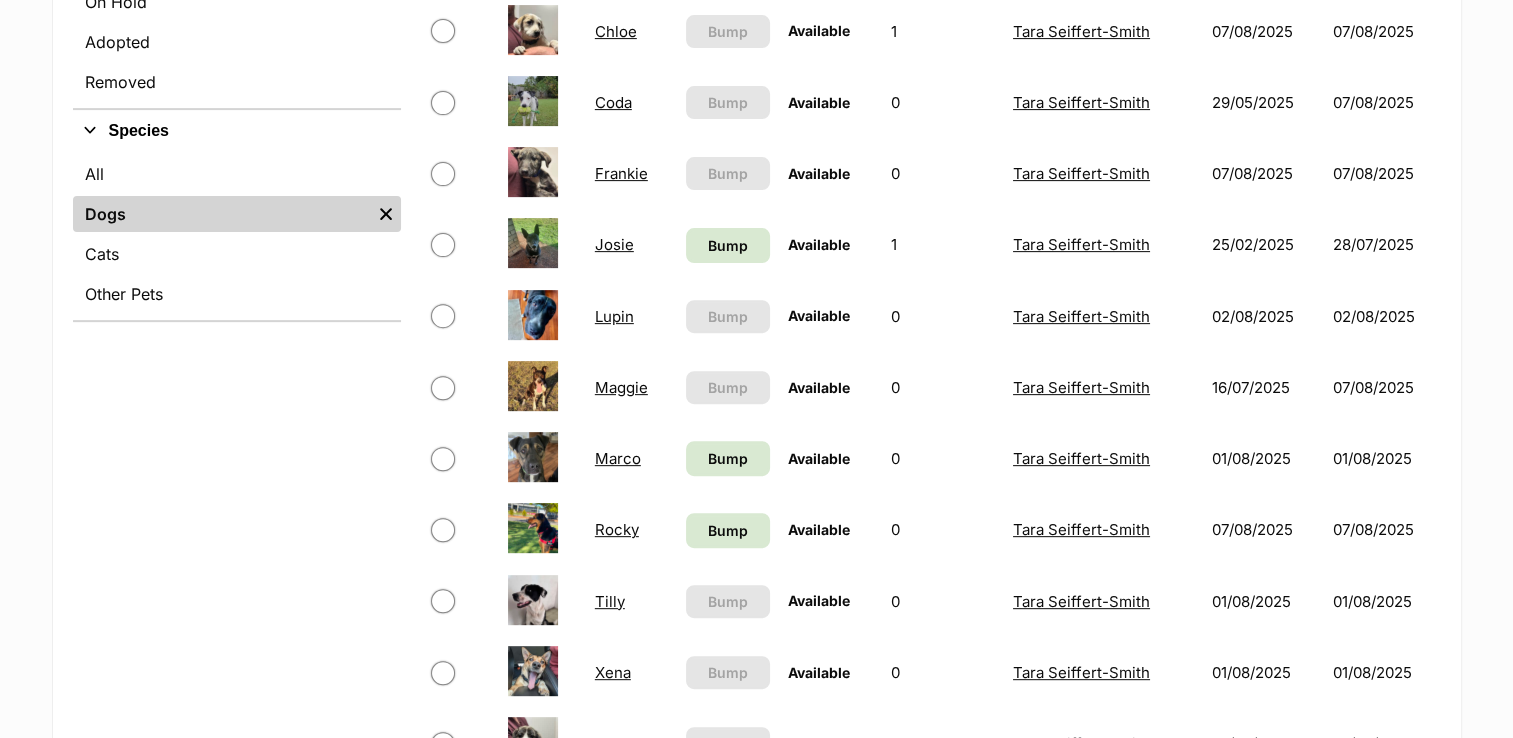 scroll, scrollTop: 680, scrollLeft: 0, axis: vertical 